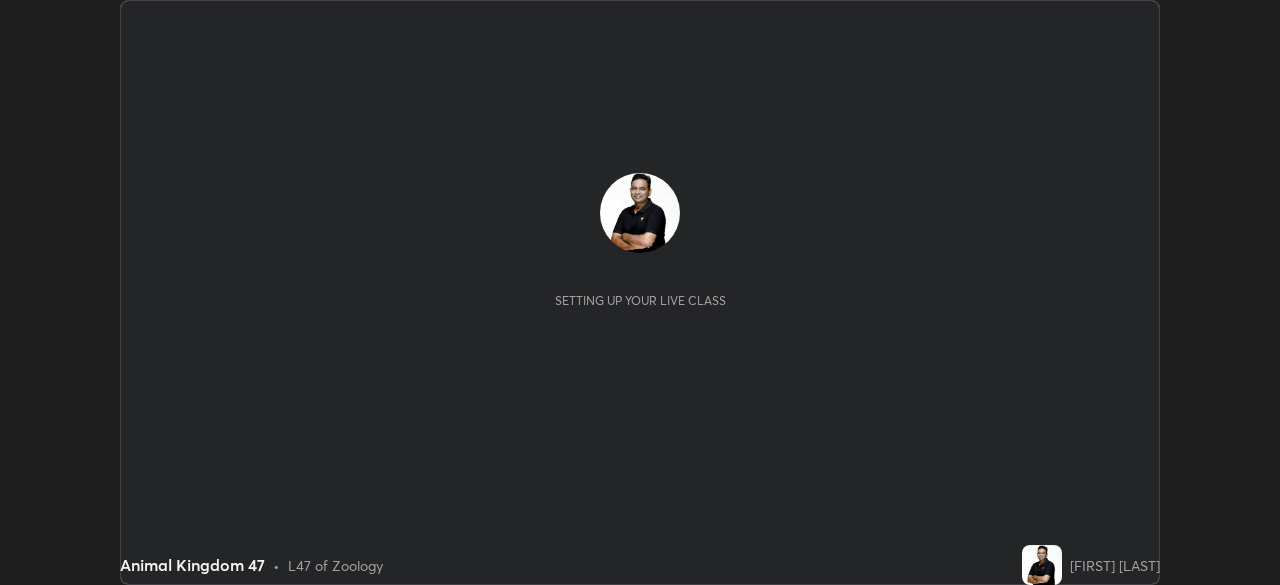 scroll, scrollTop: 0, scrollLeft: 0, axis: both 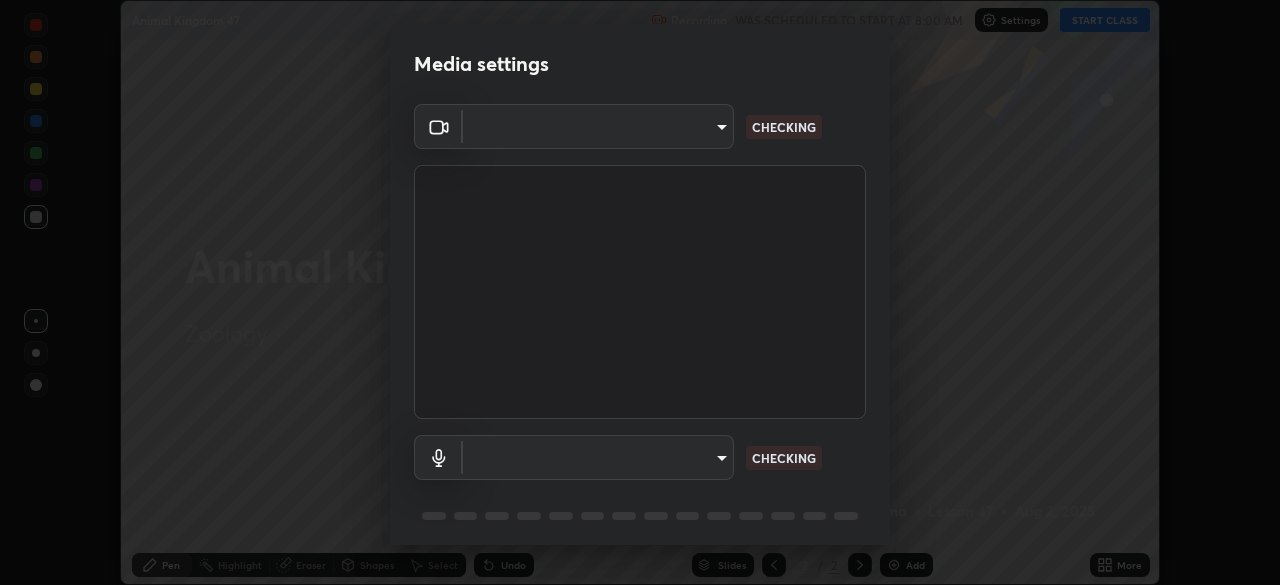 click on "Erase all Animal Kingdom 47 Recording WAS SCHEDULED TO START AT  8:00 AM Settings START CLASS Setting up your live class Animal Kingdom 47 • L47 of Zoology [FIRST] [LAST] Pen Highlight Eraser Shapes Select Undo Slides 2 / 2 Add More No doubts shared Encourage your learners to ask a doubt for better clarity Report an issue Reason for reporting Buffering Chat not working Audio - Video sync issue Educator video quality low ​ Attach an image Report Media settings ​ CHECKING ​ CHECKING 1 / 5 Next" at bounding box center [640, 292] 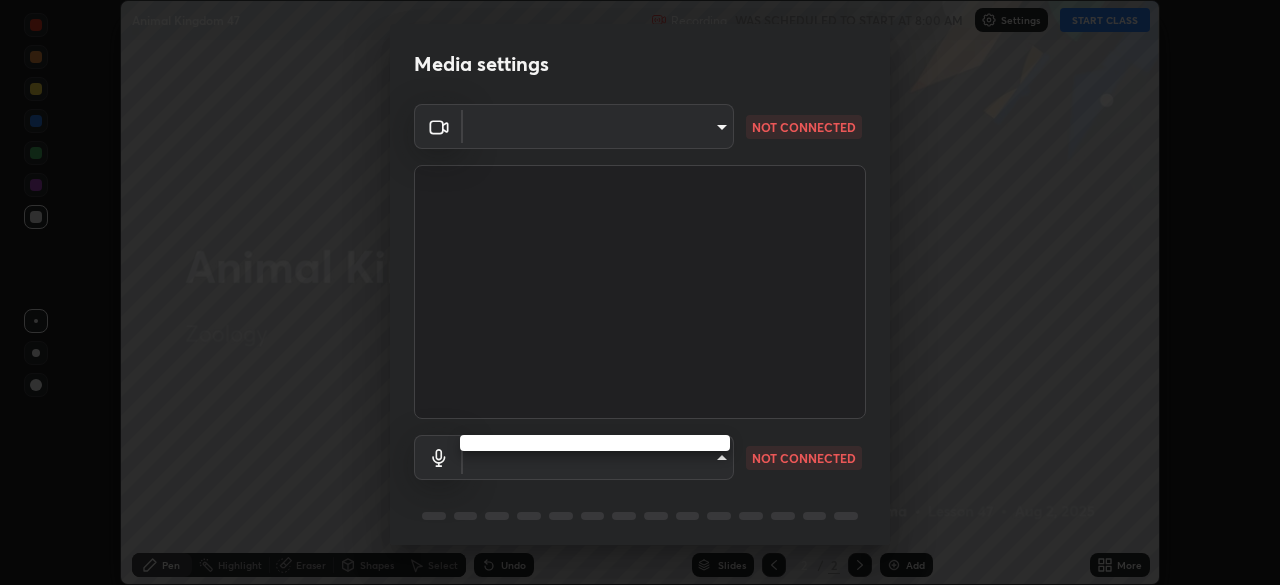 type on "495e9aafafa99ab02b2630cd73316b4ffac4e6b0a44c495734db4bb24564e739" 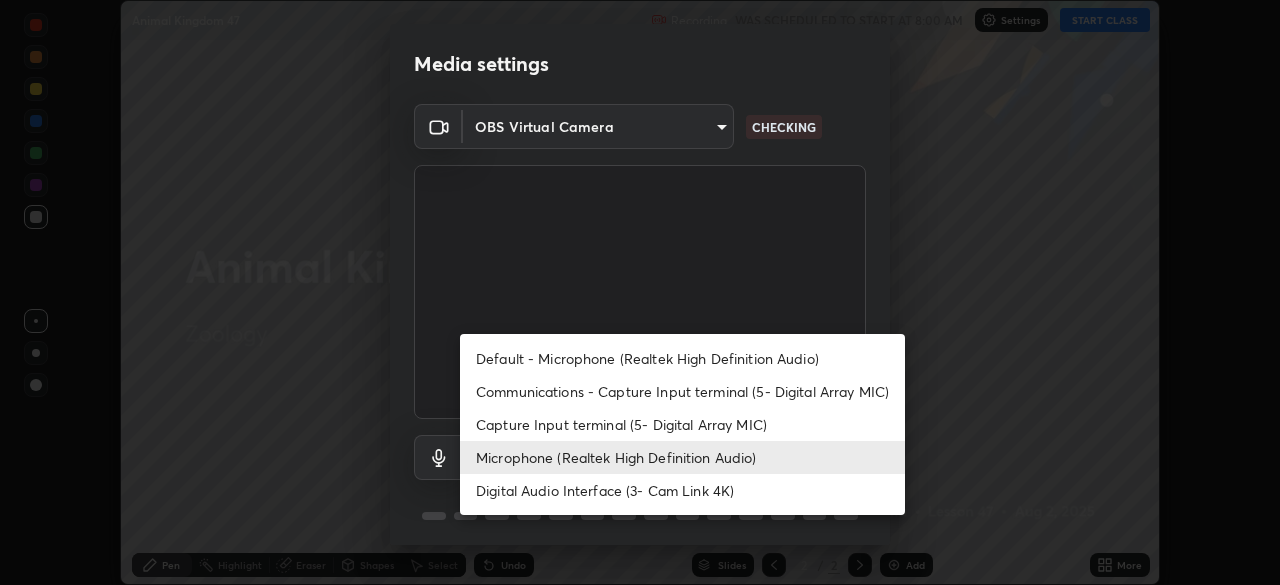 click on "Microphone (Realtek High Definition Audio)" at bounding box center [682, 457] 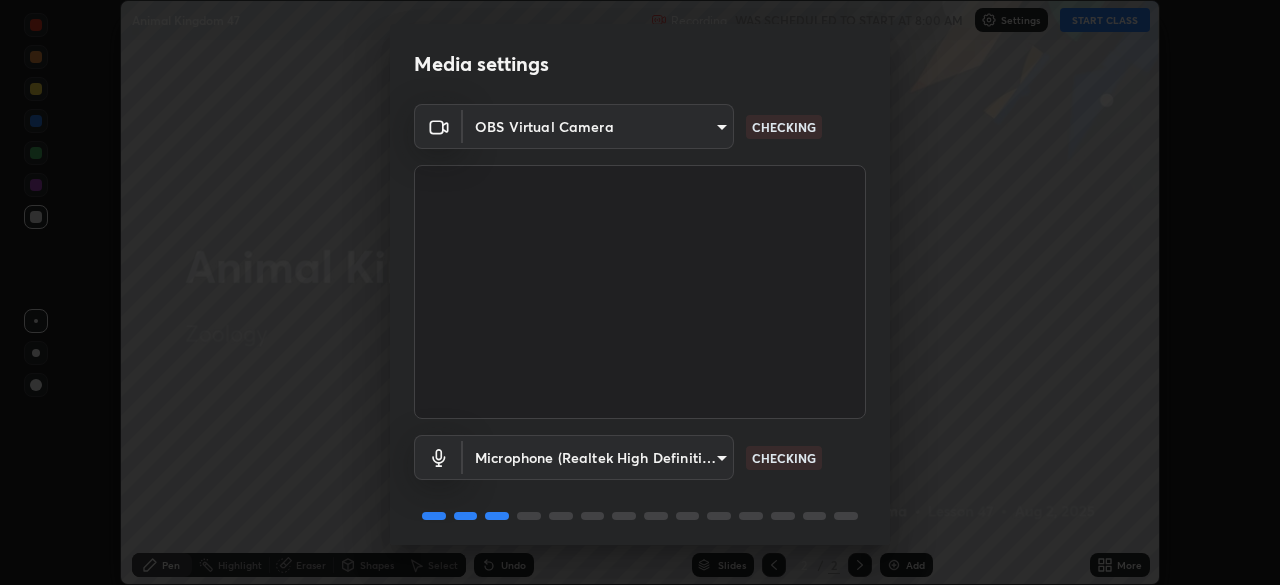 click on "Erase all Animal Kingdom 47 Recording WAS SCHEDULED TO START AT  8:00 AM Settings START CLASS Setting up your live class Animal Kingdom 47 • L47 of Zoology [FIRST] [LAST] Pen Highlight Eraser Shapes Select Undo Slides 2 / 2 Add More No doubts shared Encourage your learners to ask a doubt for better clarity Report an issue Reason for reporting Buffering Chat not working Audio - Video sync issue Educator video quality low ​ Attach an image Report Media settings OBS Virtual Camera [HASH] CHECKING Microphone (Realtek High Definition Audio) [HASH] CHECKING 1 / 5 Next" at bounding box center (640, 292) 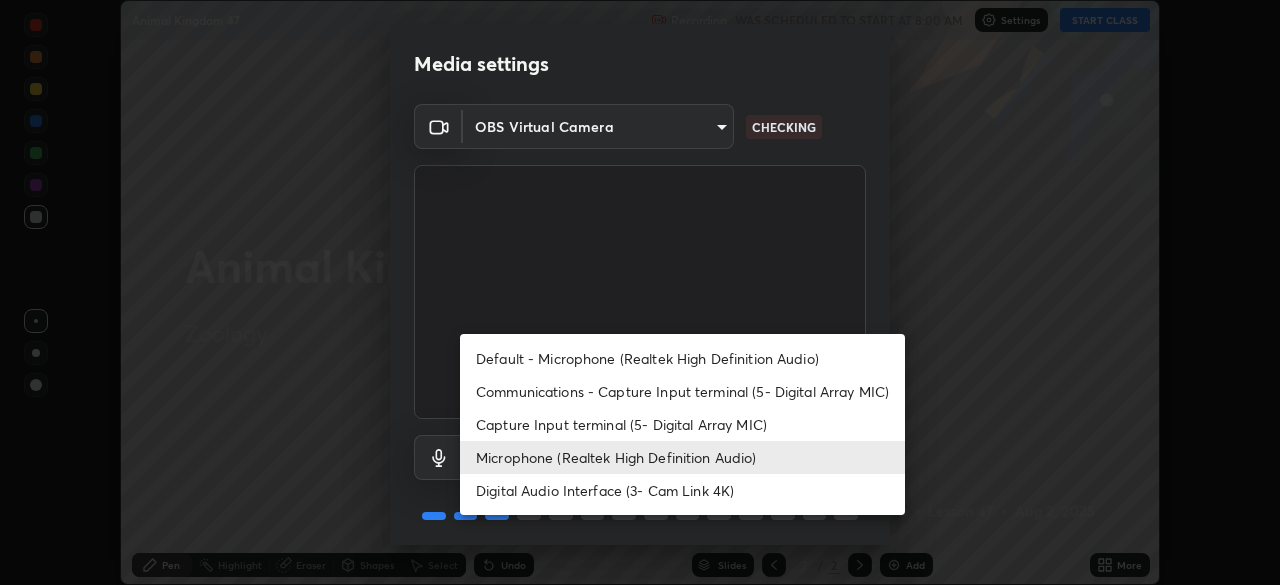 click on "Default - Microphone (Realtek High Definition Audio)" at bounding box center [682, 358] 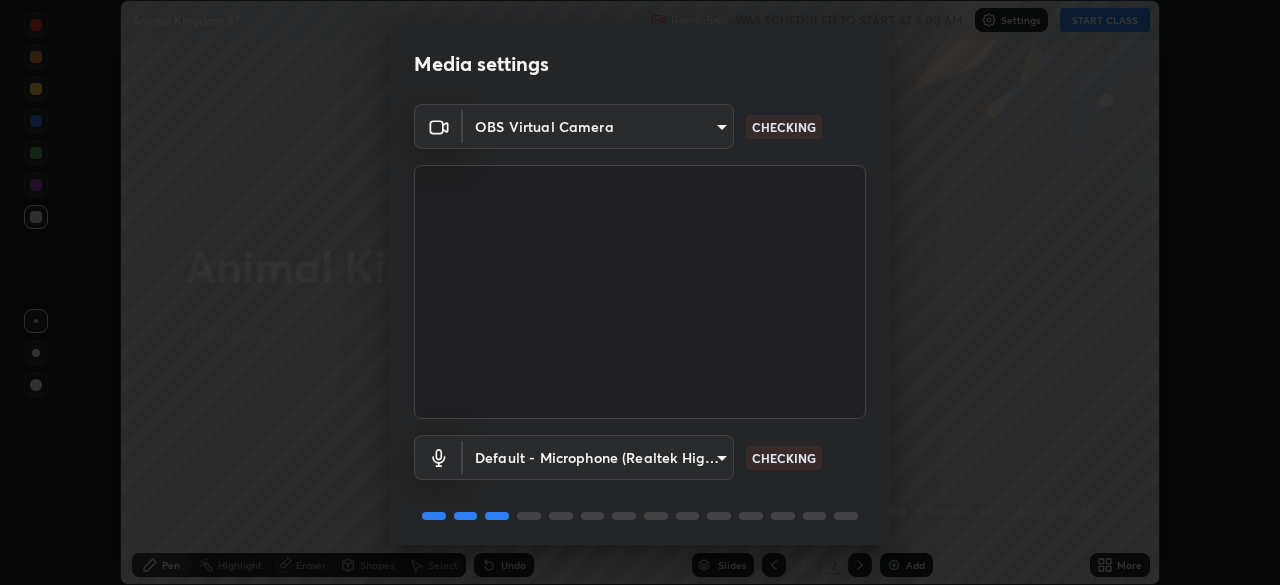type on "default" 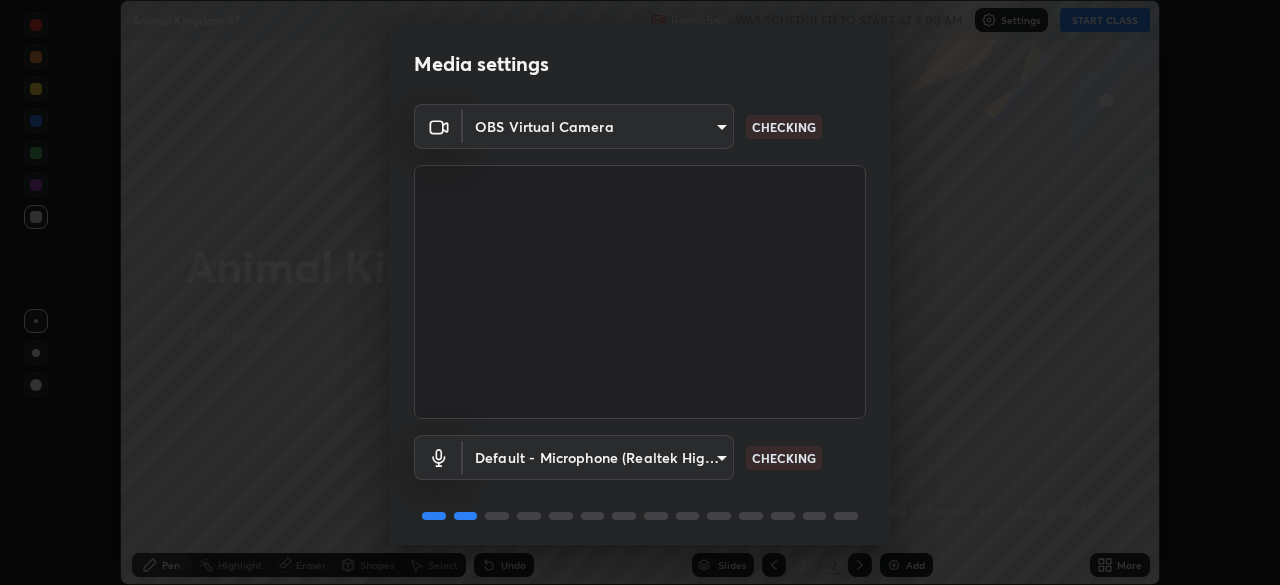 scroll, scrollTop: 71, scrollLeft: 0, axis: vertical 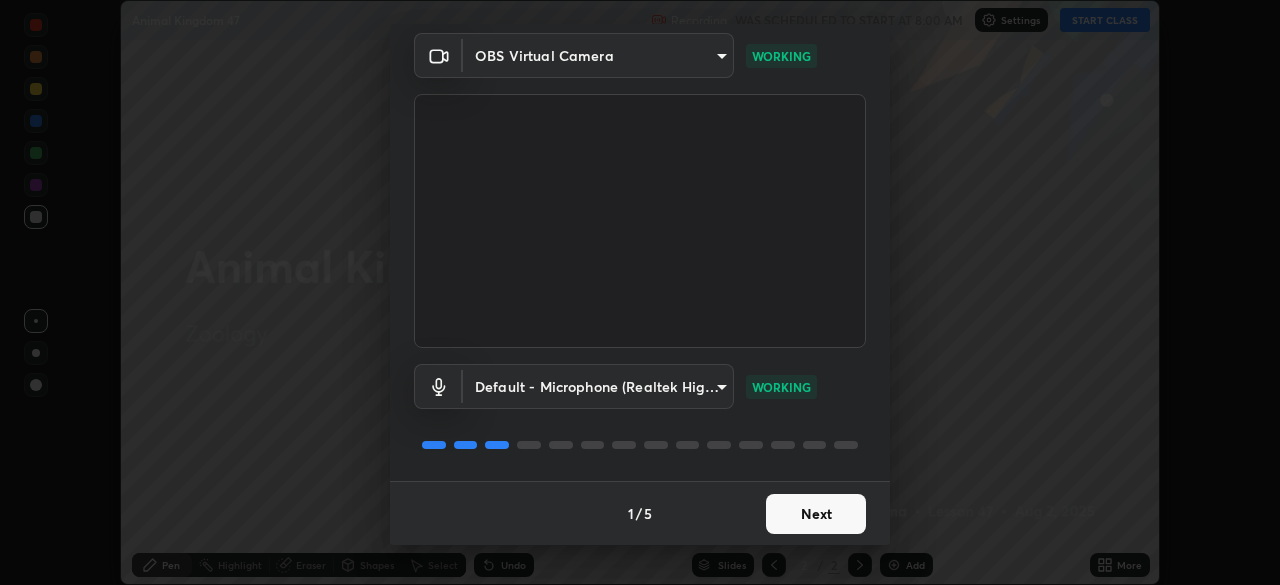 click on "Next" at bounding box center (816, 514) 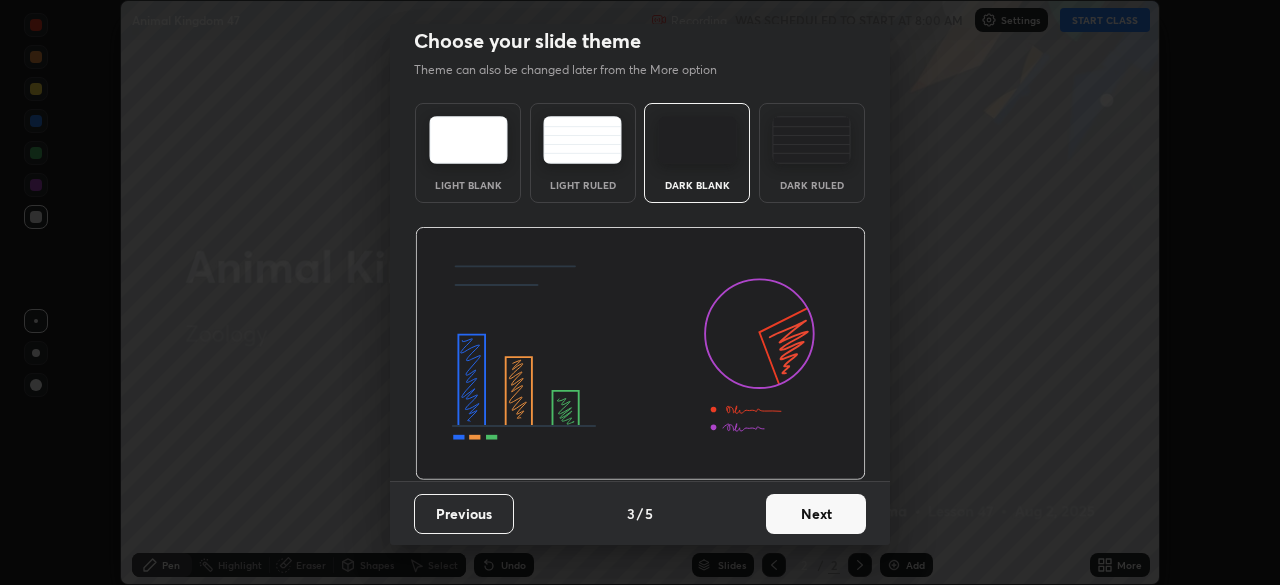 scroll, scrollTop: 0, scrollLeft: 0, axis: both 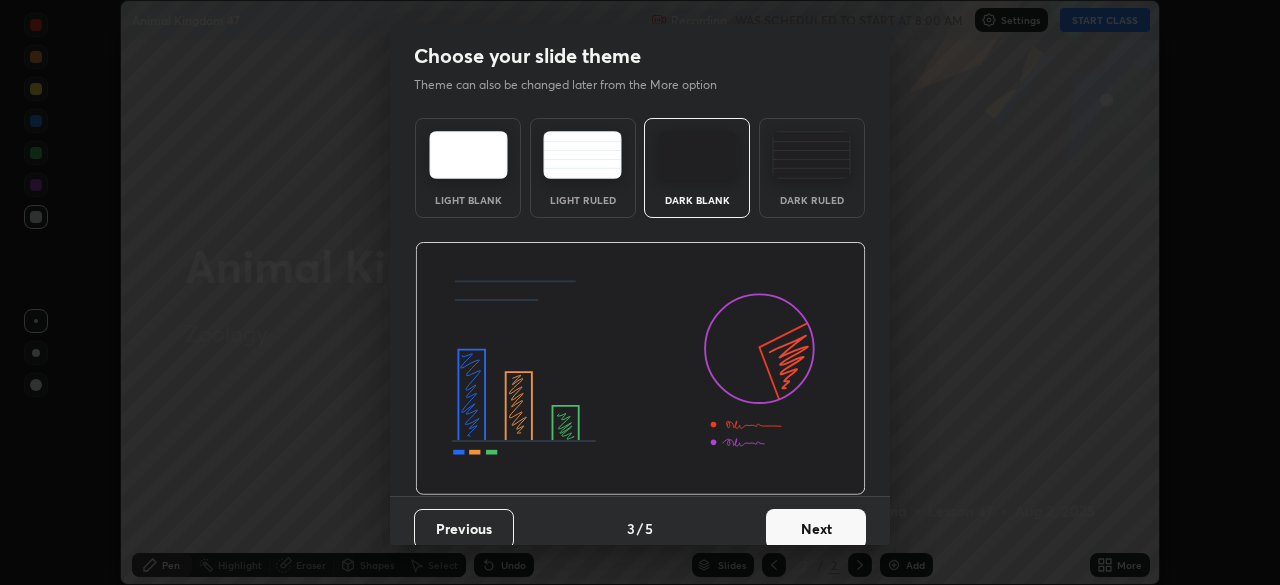 click on "Next" at bounding box center [816, 529] 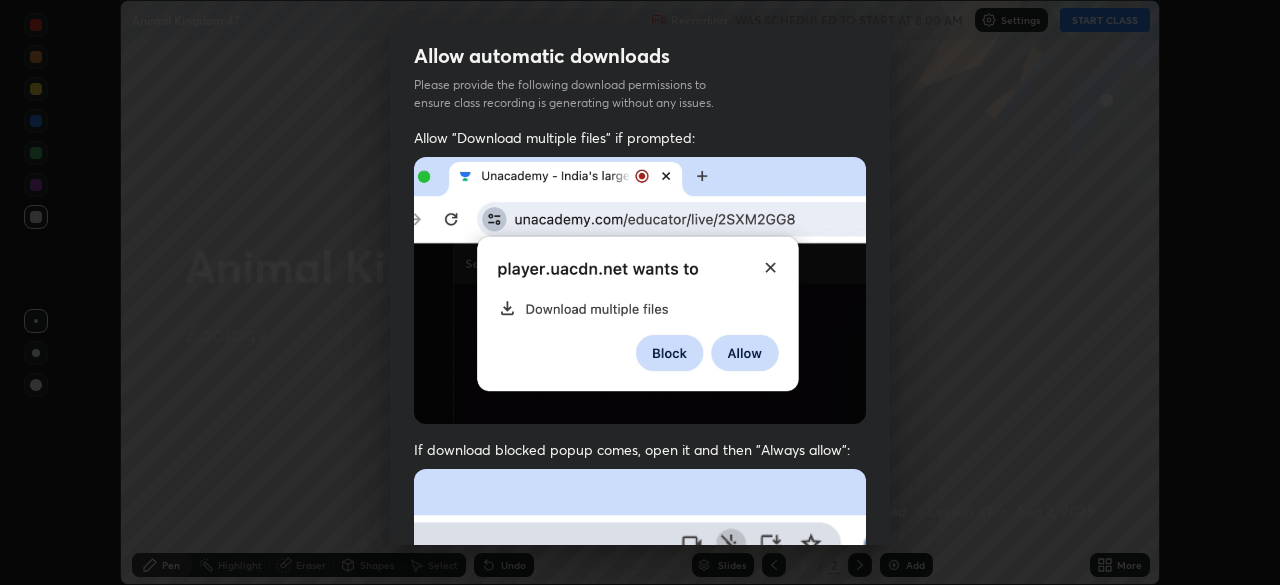 click on "Allow automatic downloads Please provide the following download permissions to ensure class recording is generating without any issues. Allow "Download multiple files" if prompted: If download blocked popup comes, open it and then "Always allow": I agree that if I don't provide required permissions, class recording will not be generated Previous 5 / 5 Done" at bounding box center (640, 292) 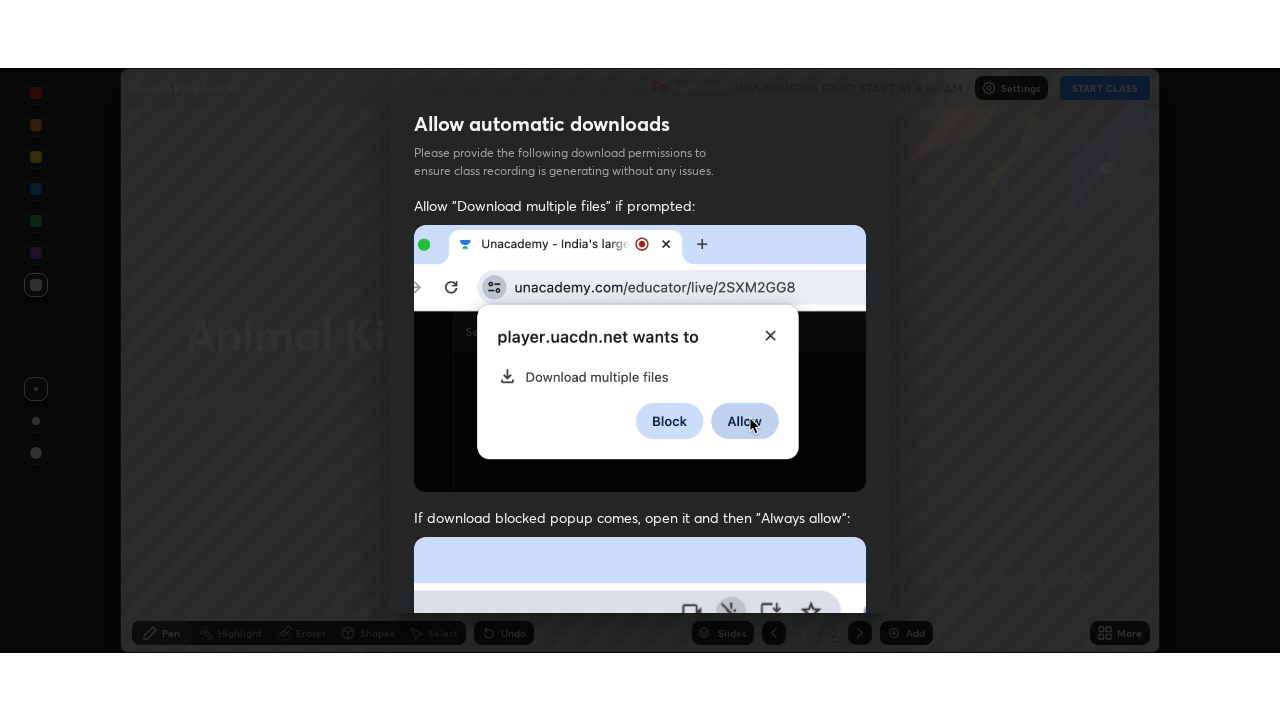scroll, scrollTop: 479, scrollLeft: 0, axis: vertical 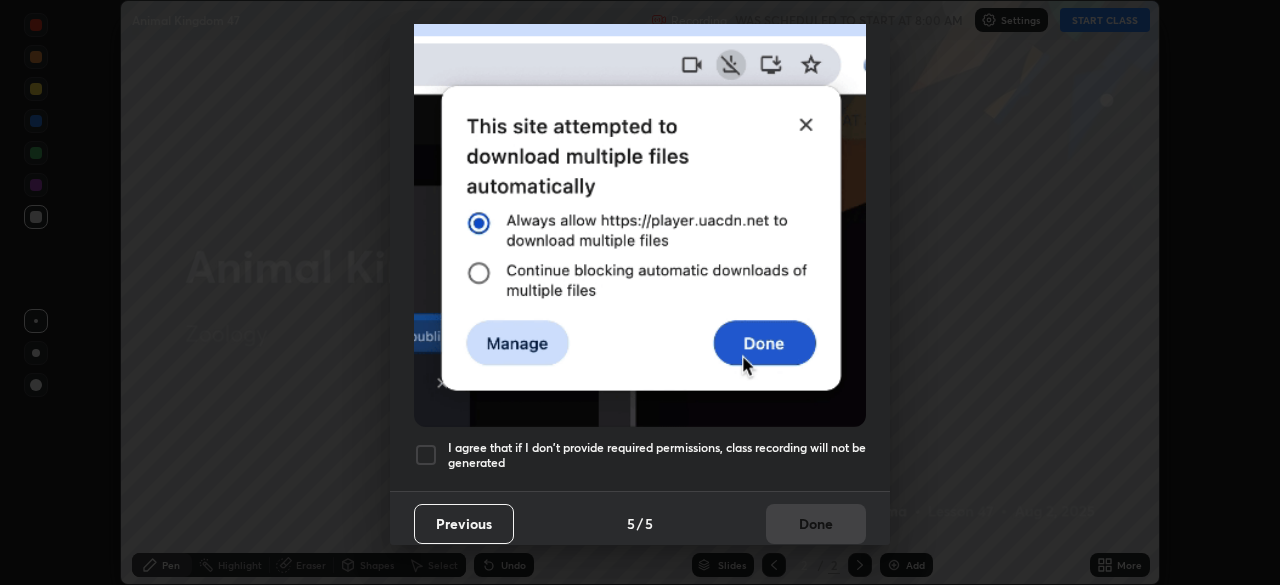 click at bounding box center [426, 455] 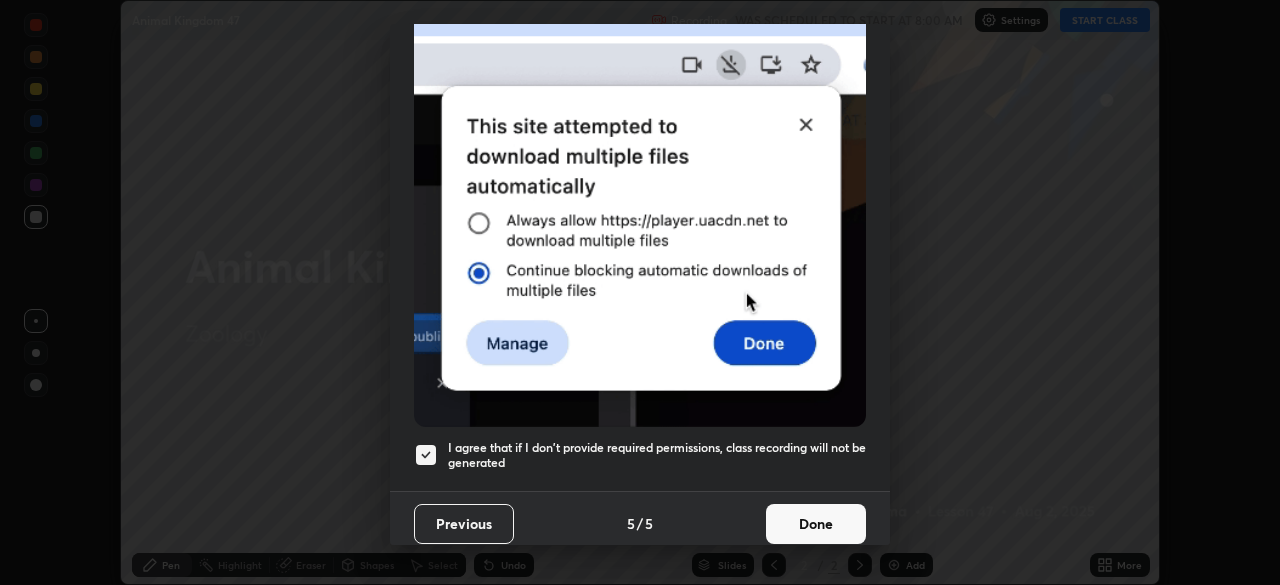 click on "Done" at bounding box center (816, 524) 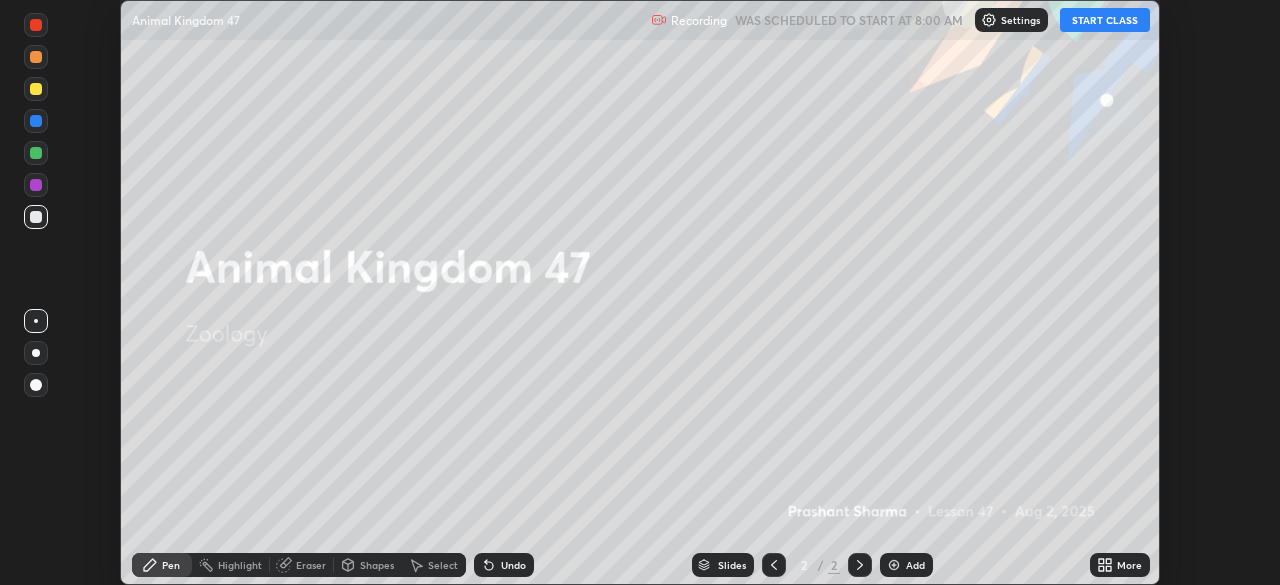 click 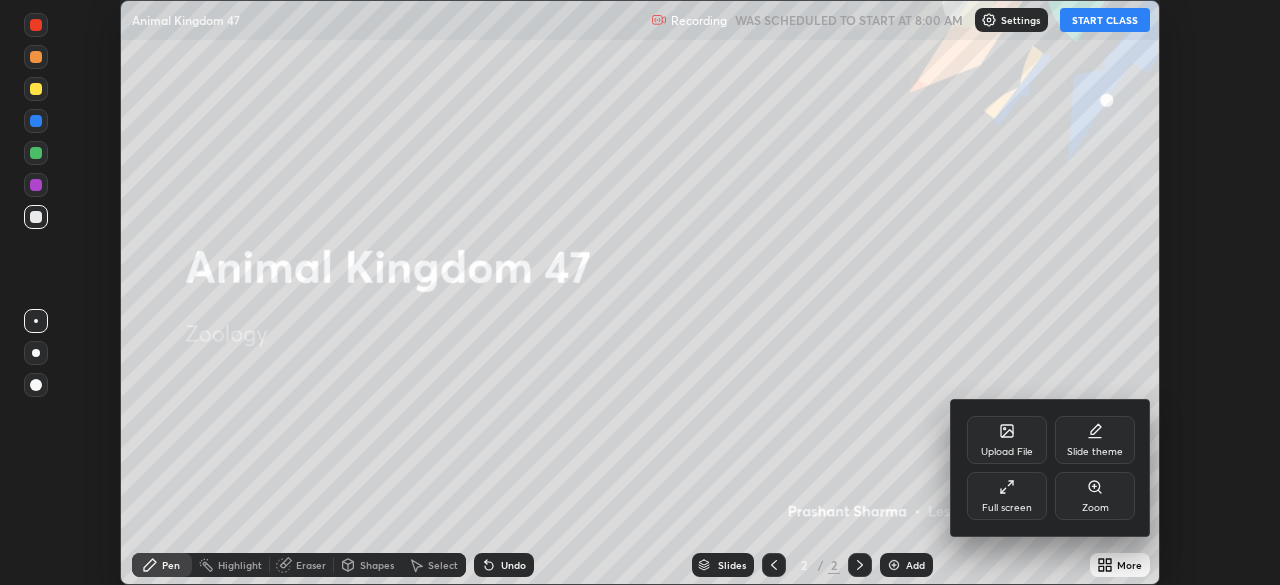 click 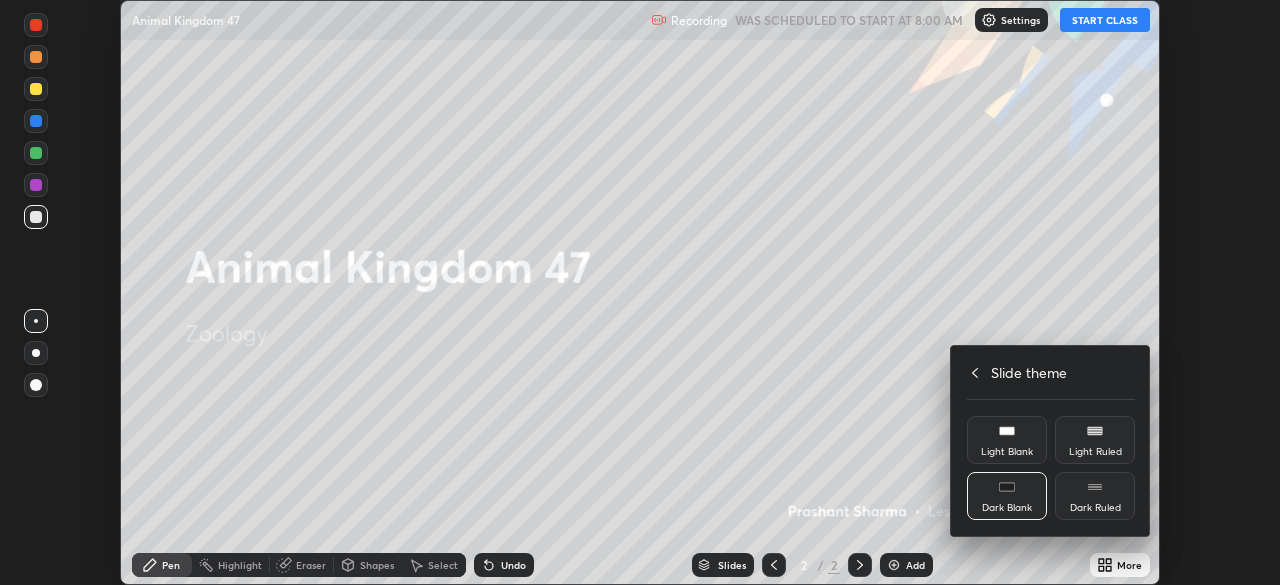 click 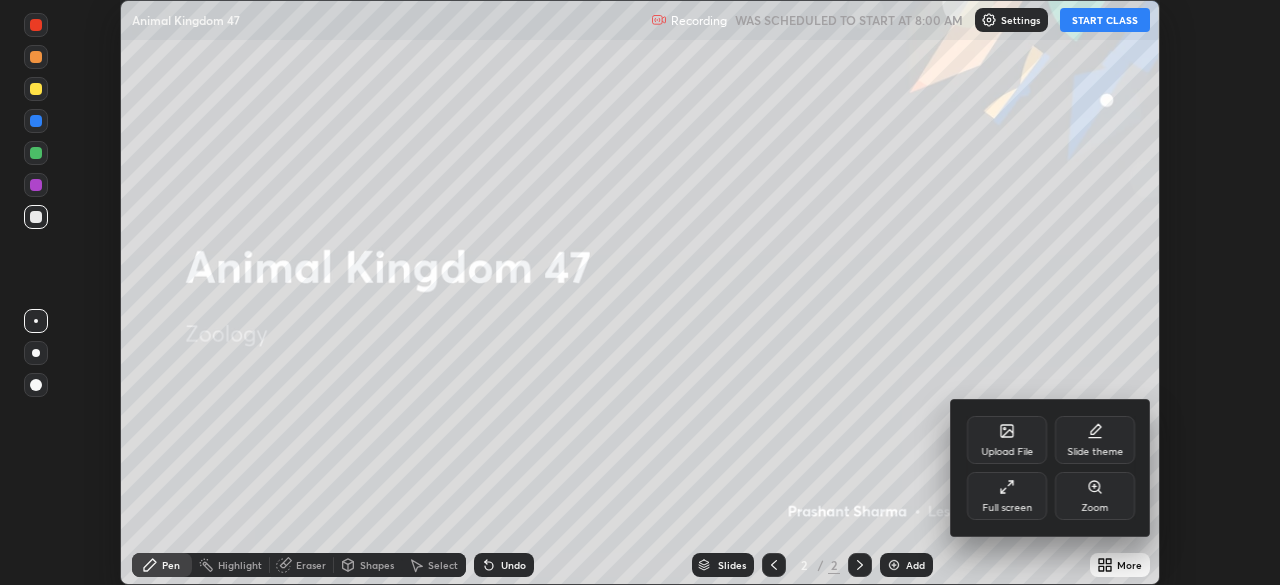 click on "Full screen" at bounding box center (1007, 496) 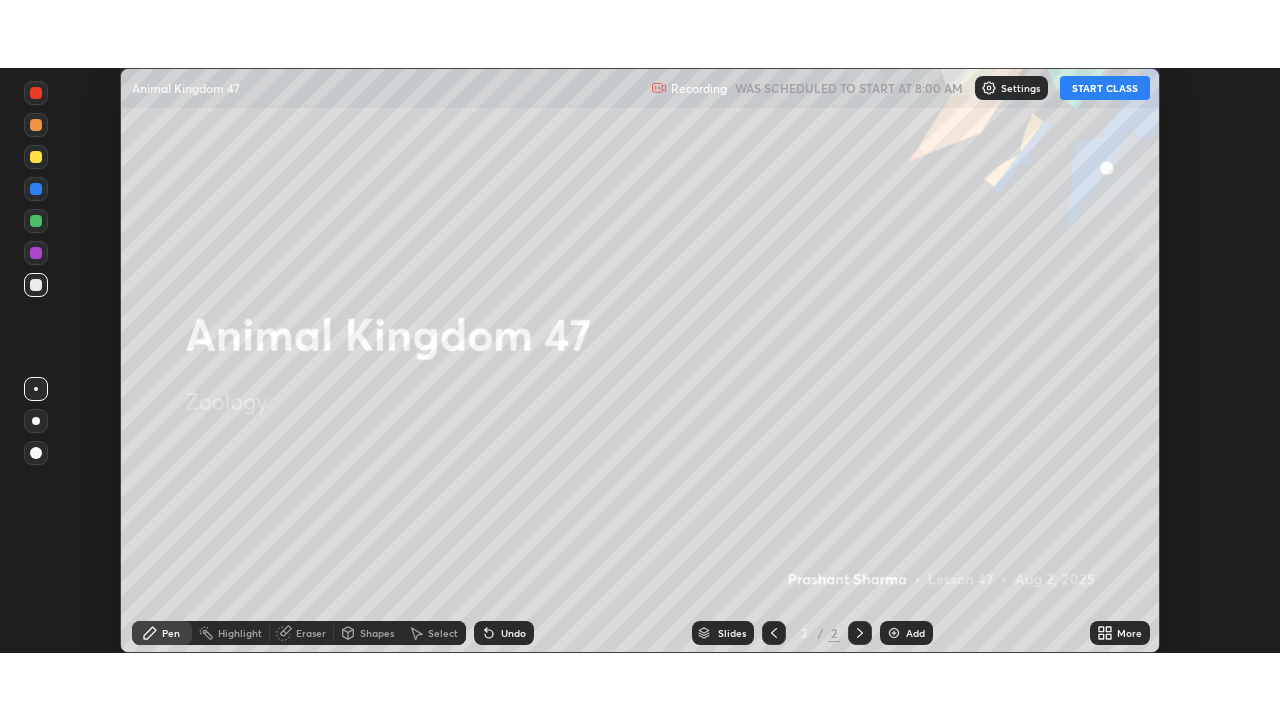scroll, scrollTop: 99280, scrollLeft: 98720, axis: both 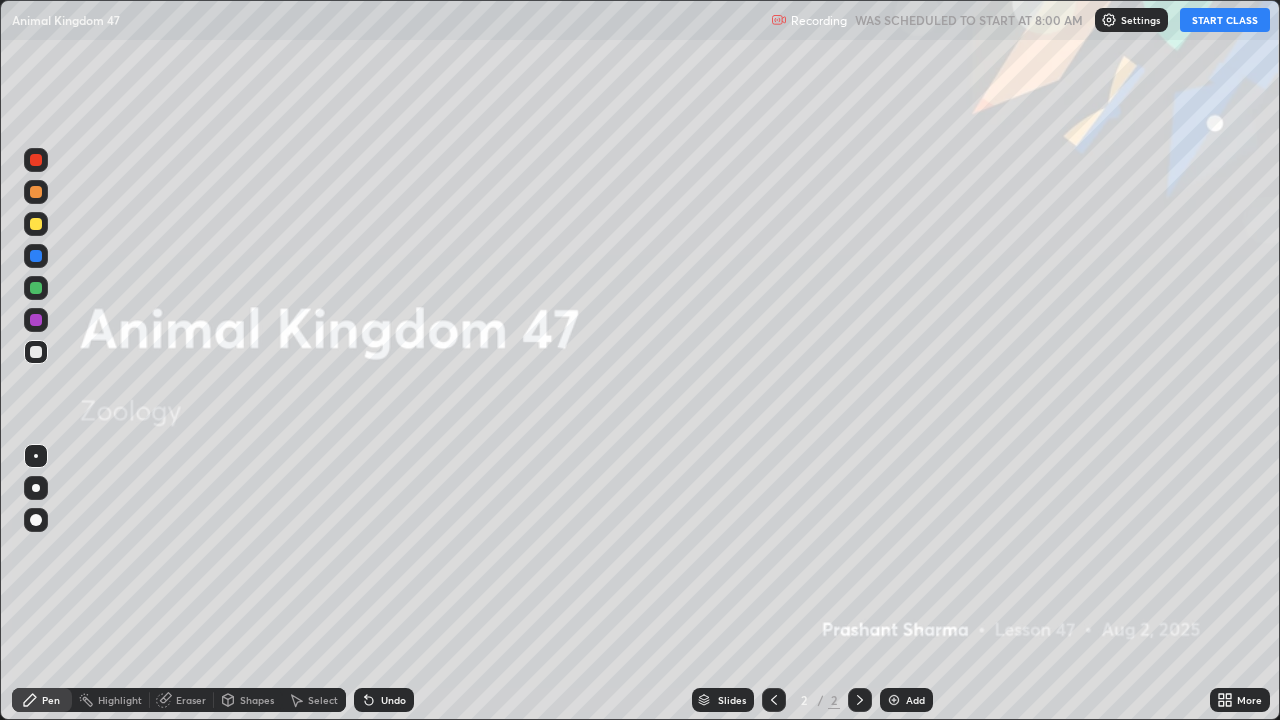 click on "Add" at bounding box center (915, 700) 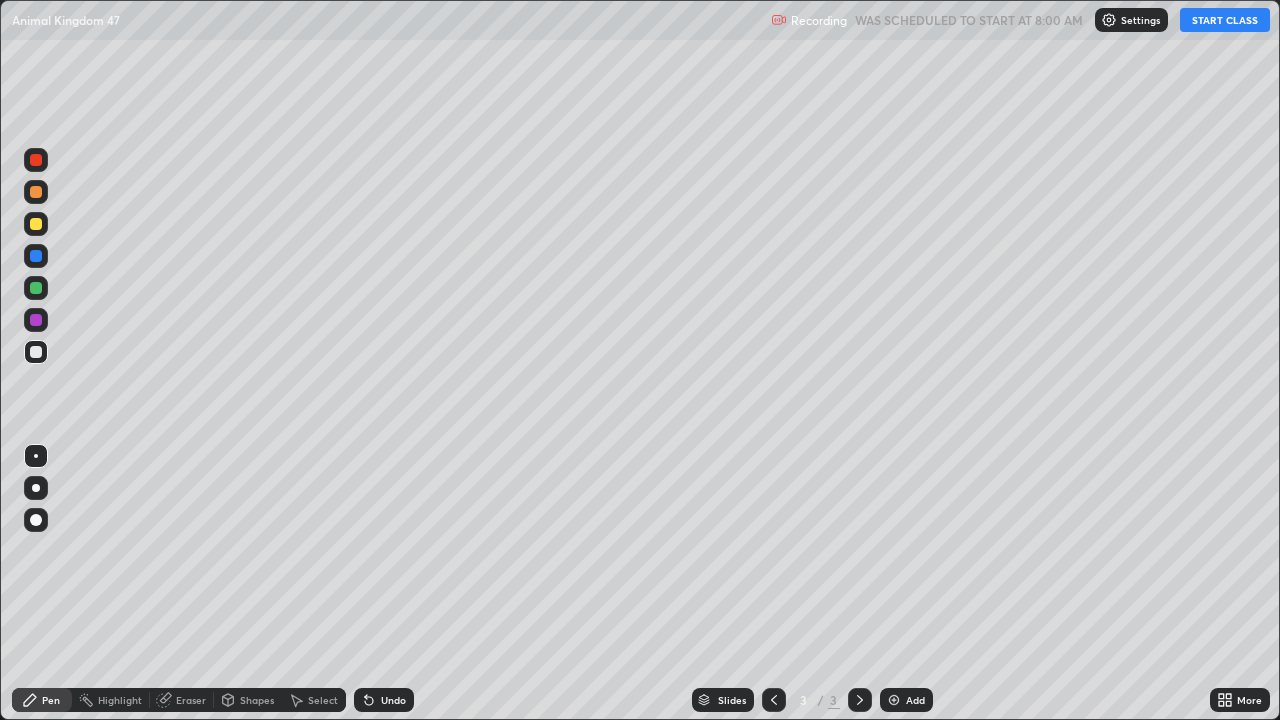 click on "START CLASS" at bounding box center (1225, 20) 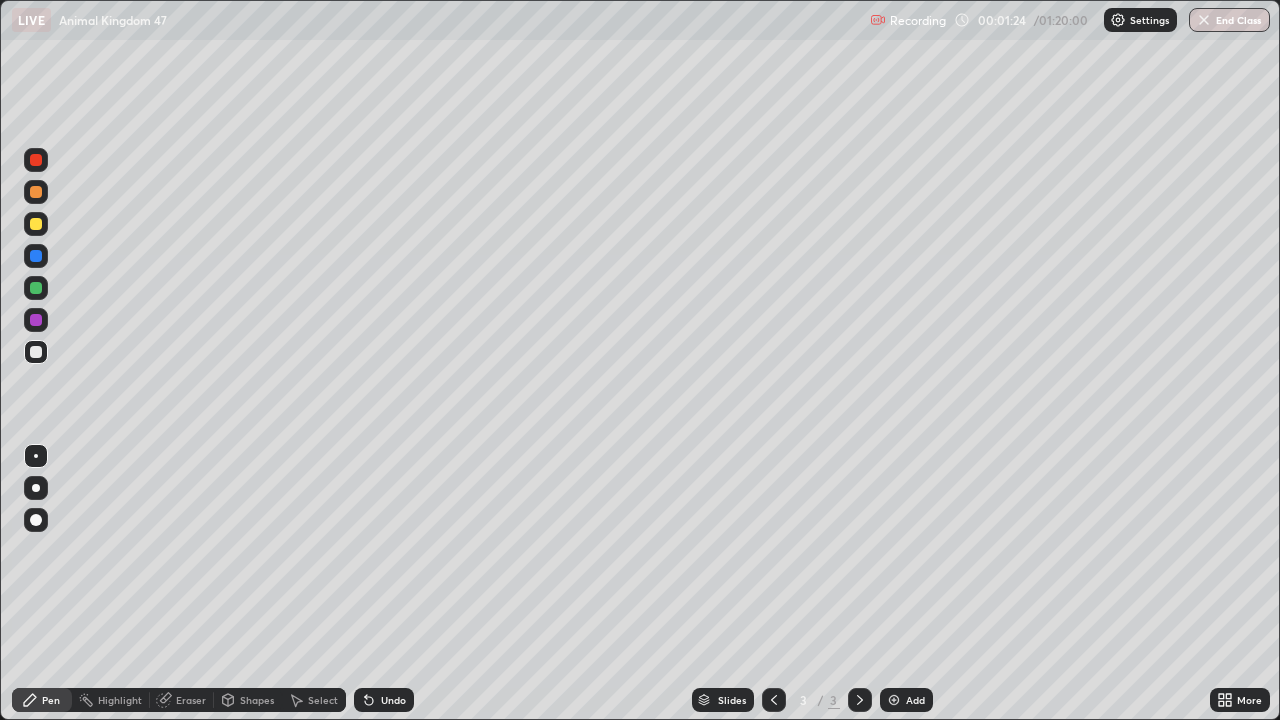 click at bounding box center (36, 224) 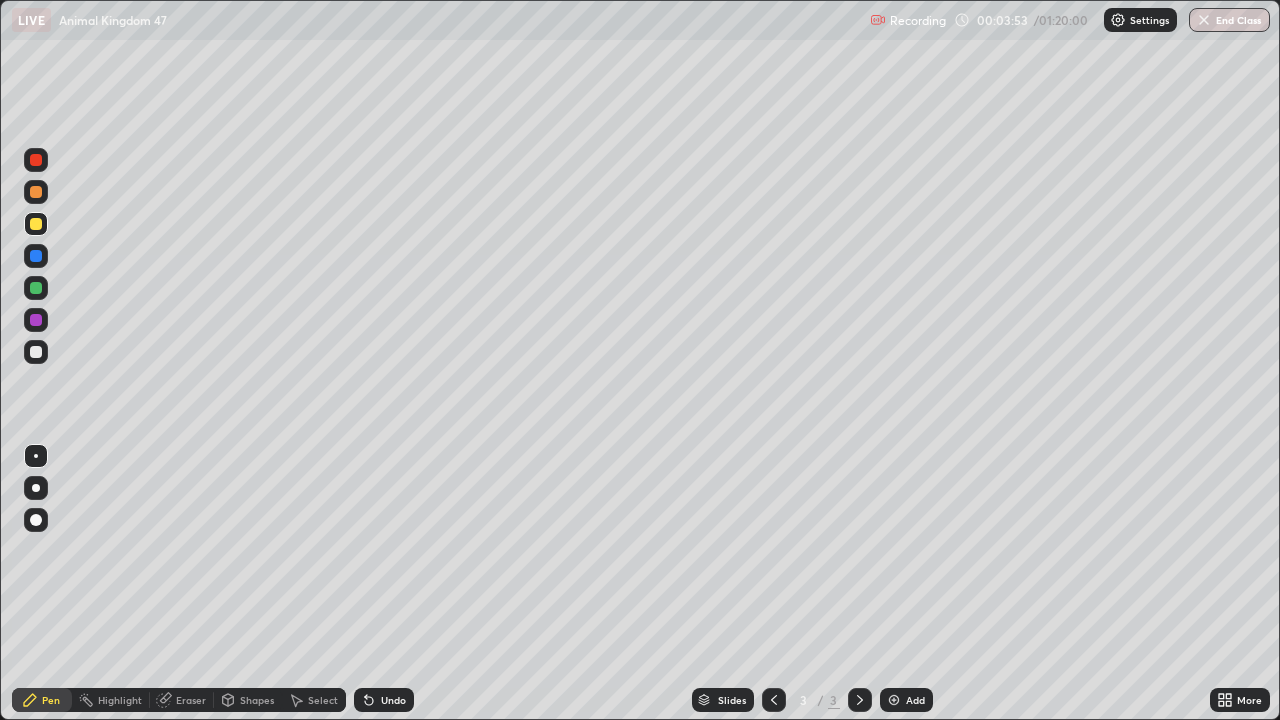 click on "Add" at bounding box center (906, 700) 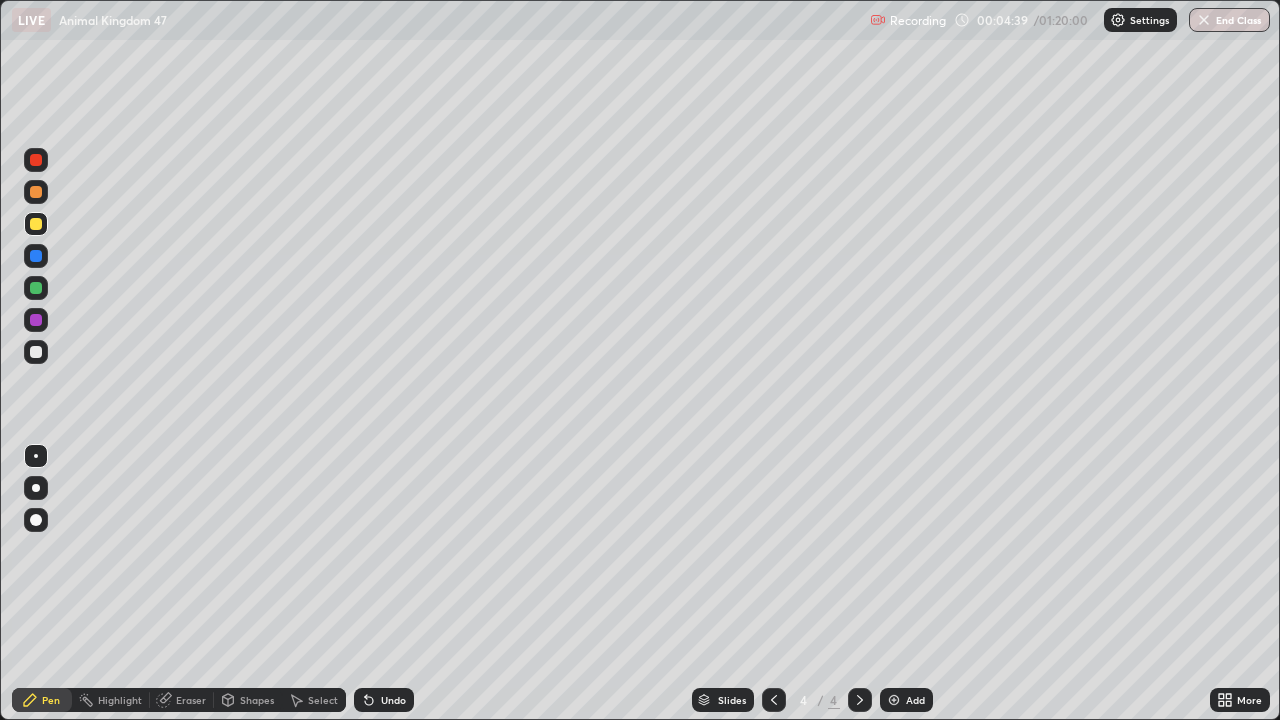 click at bounding box center [36, 352] 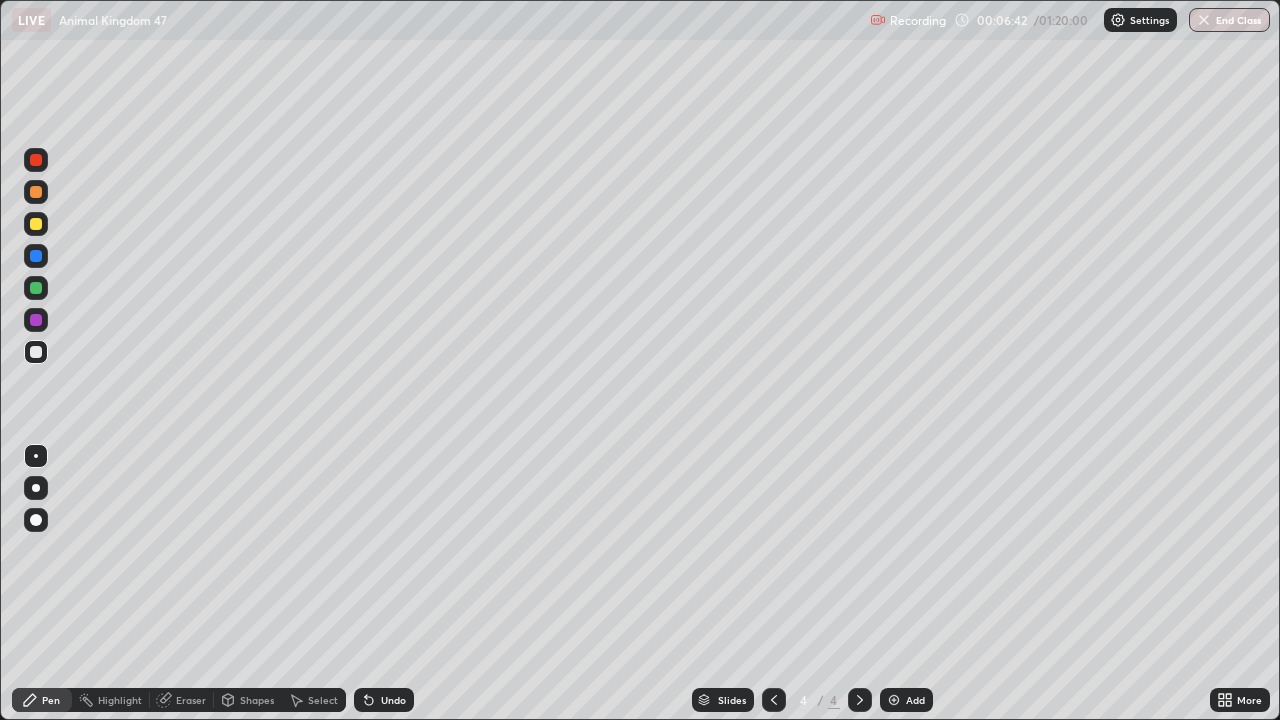 click on "Undo" at bounding box center (393, 700) 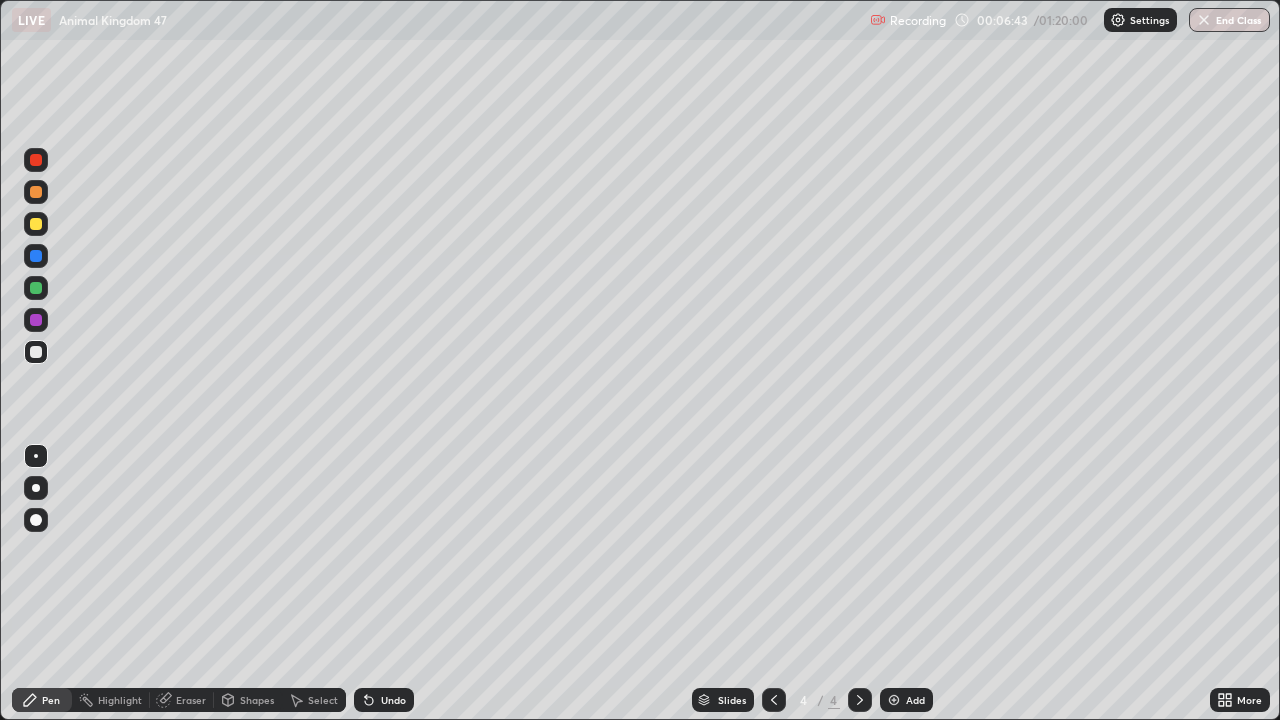 click on "Undo" at bounding box center (393, 700) 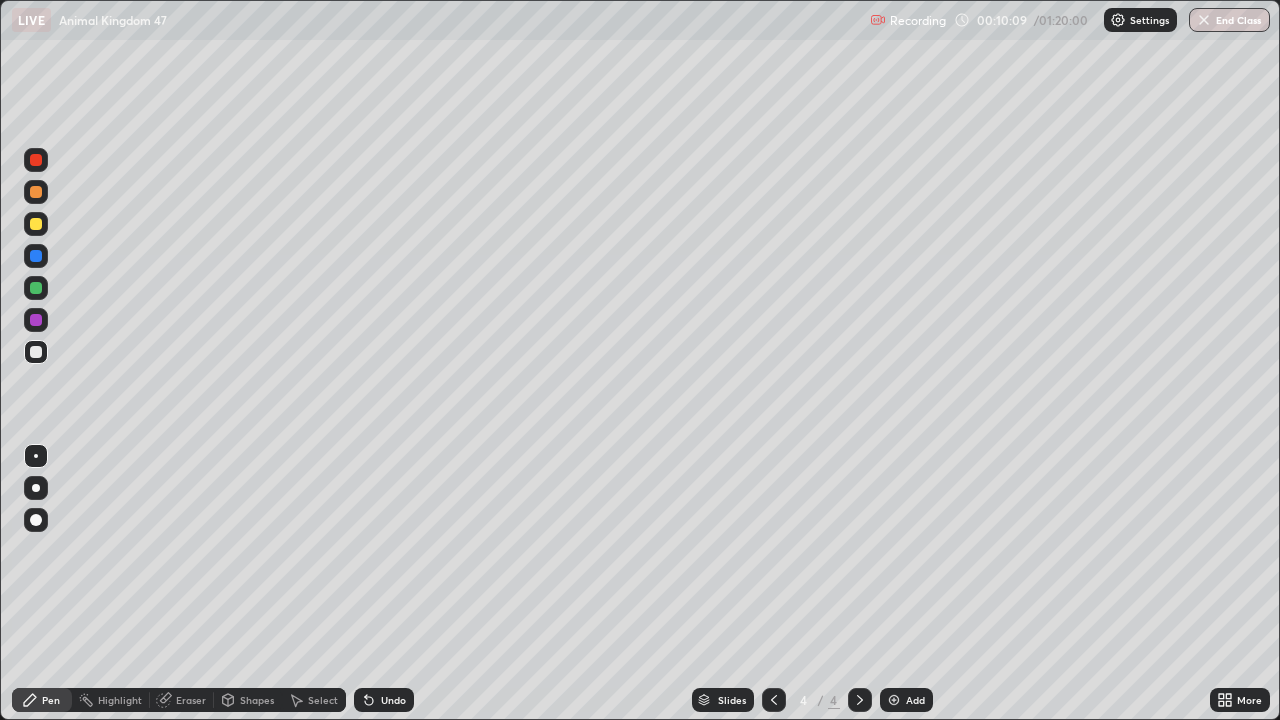 click on "Undo" at bounding box center (384, 700) 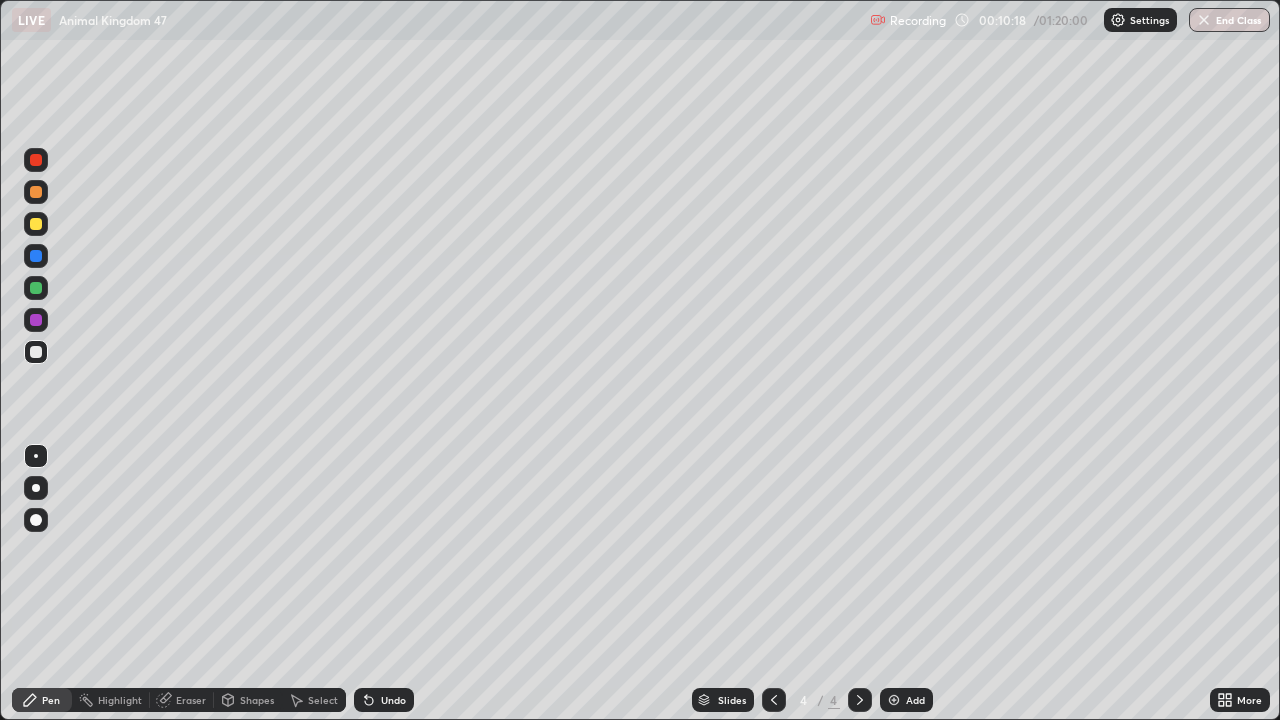 click on "Eraser" at bounding box center [191, 700] 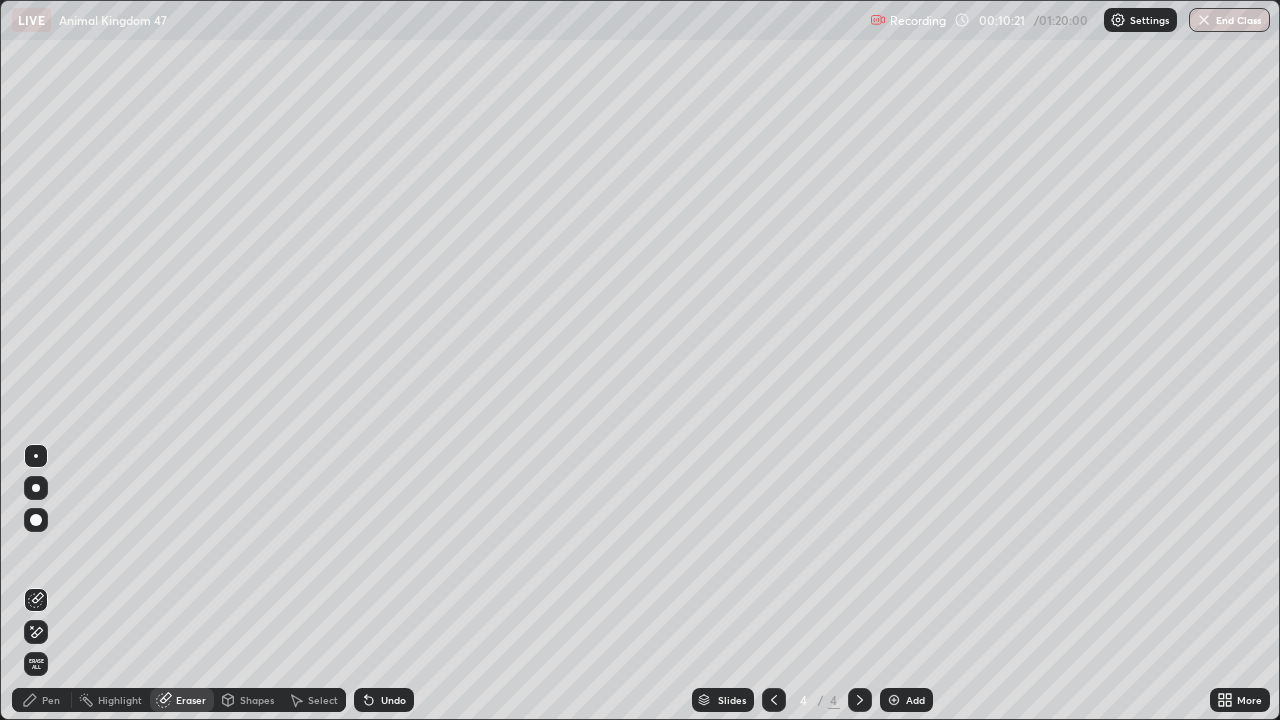 click on "Select" at bounding box center [323, 700] 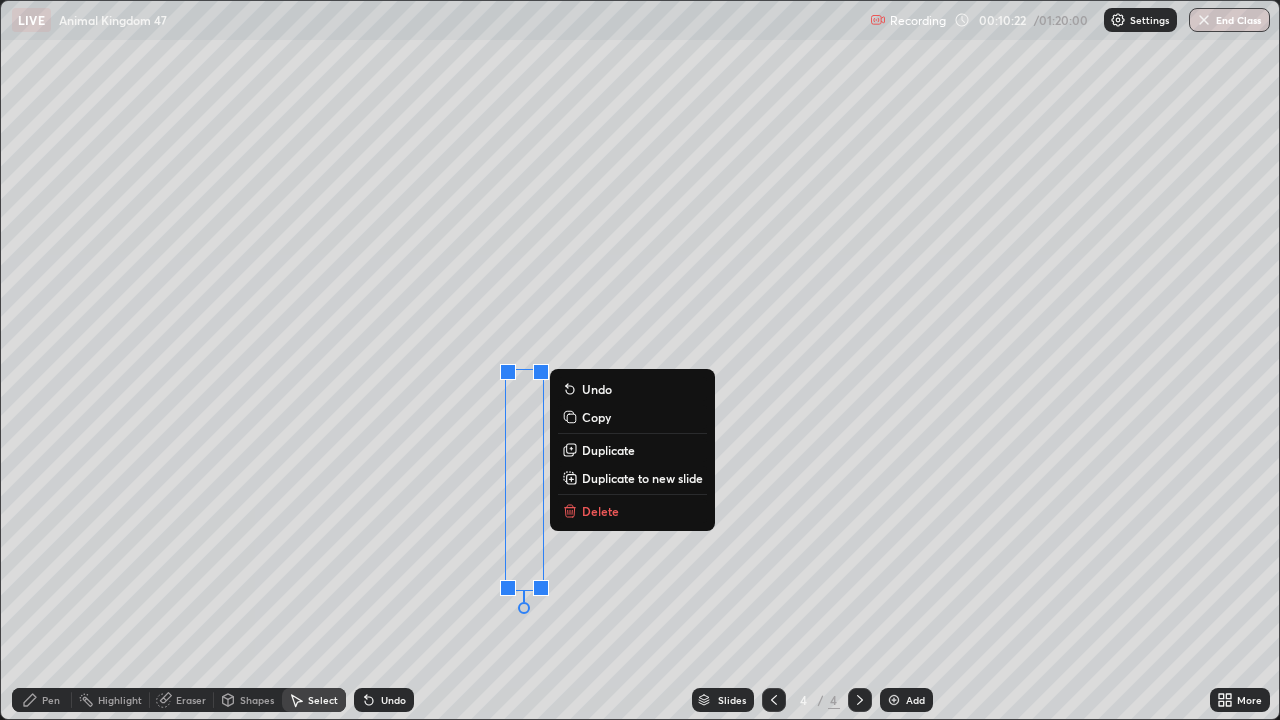 click on "Copy" at bounding box center (596, 417) 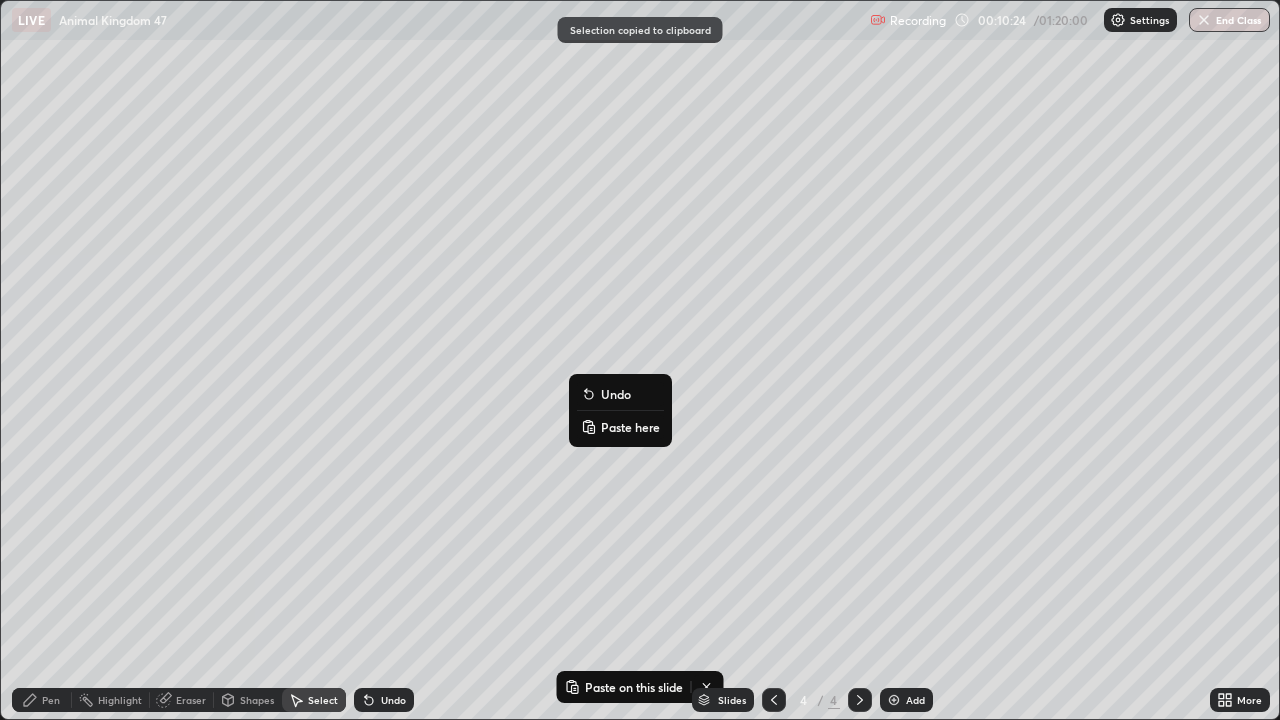 click on "Paste here" at bounding box center (630, 427) 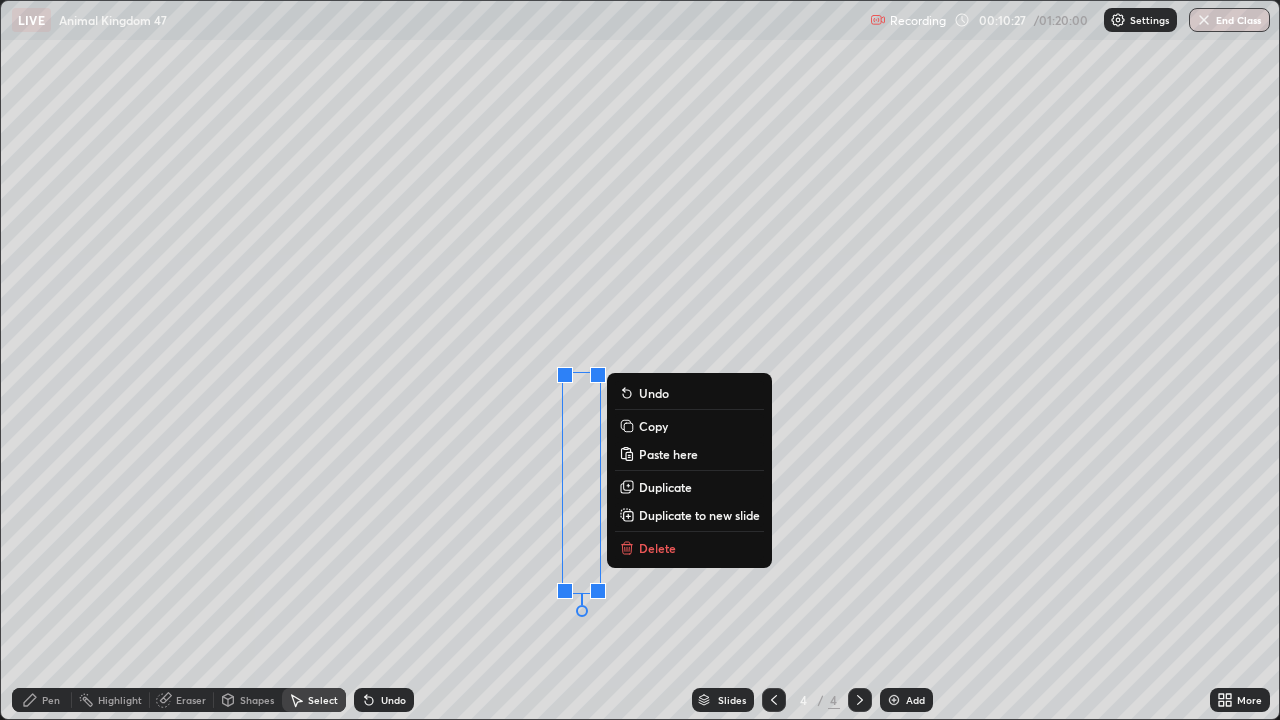 click on "0 ° Undo Copy Paste here Duplicate Duplicate to new slide Delete" at bounding box center (640, 360) 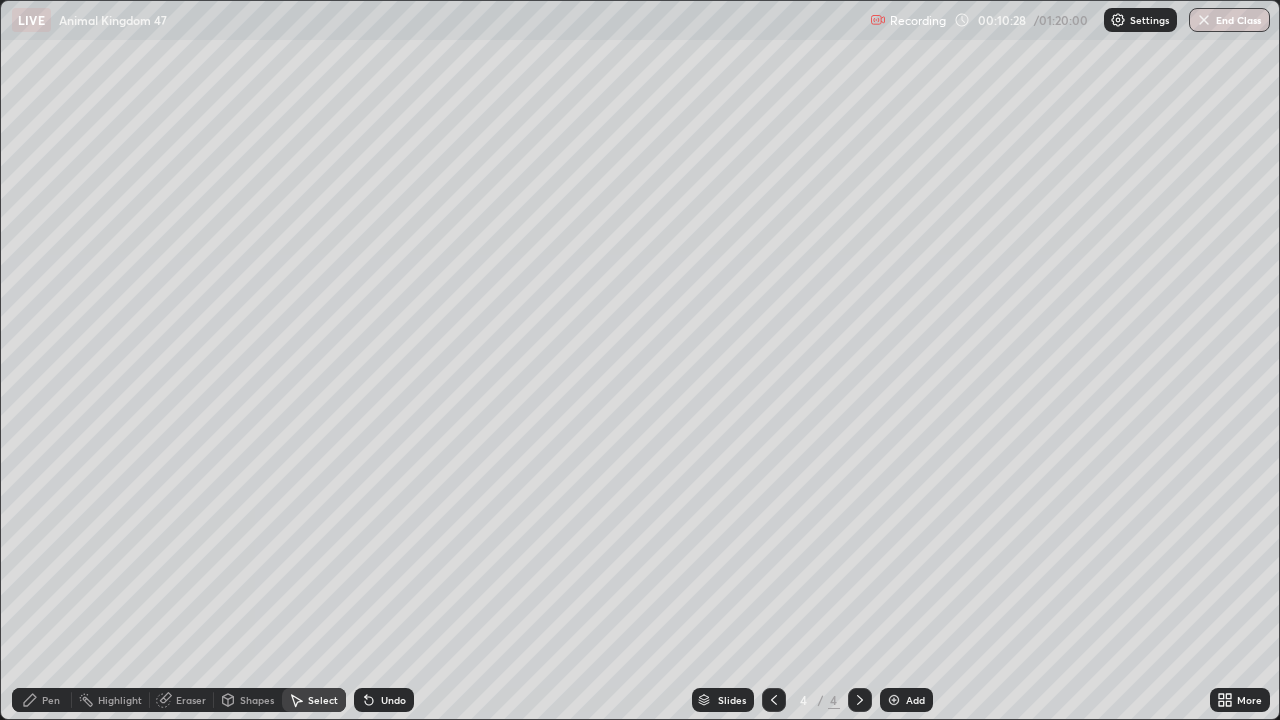click on "Pen" at bounding box center (51, 700) 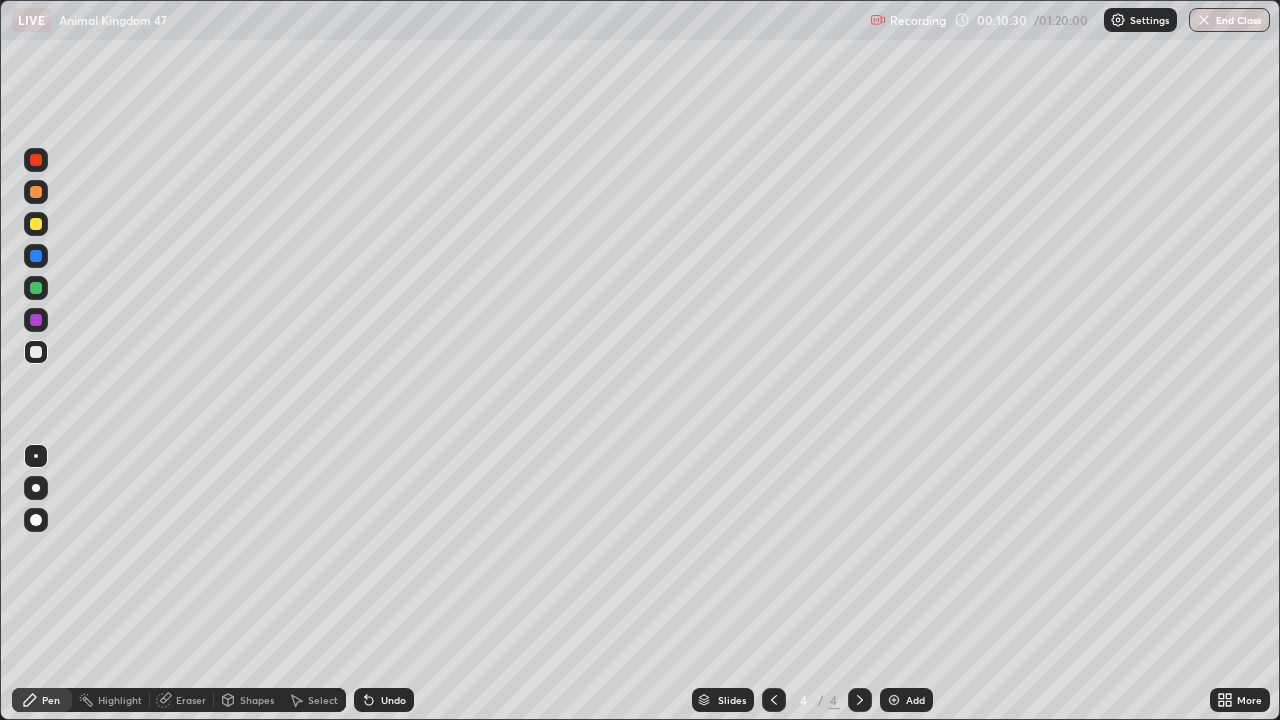 click at bounding box center [36, 288] 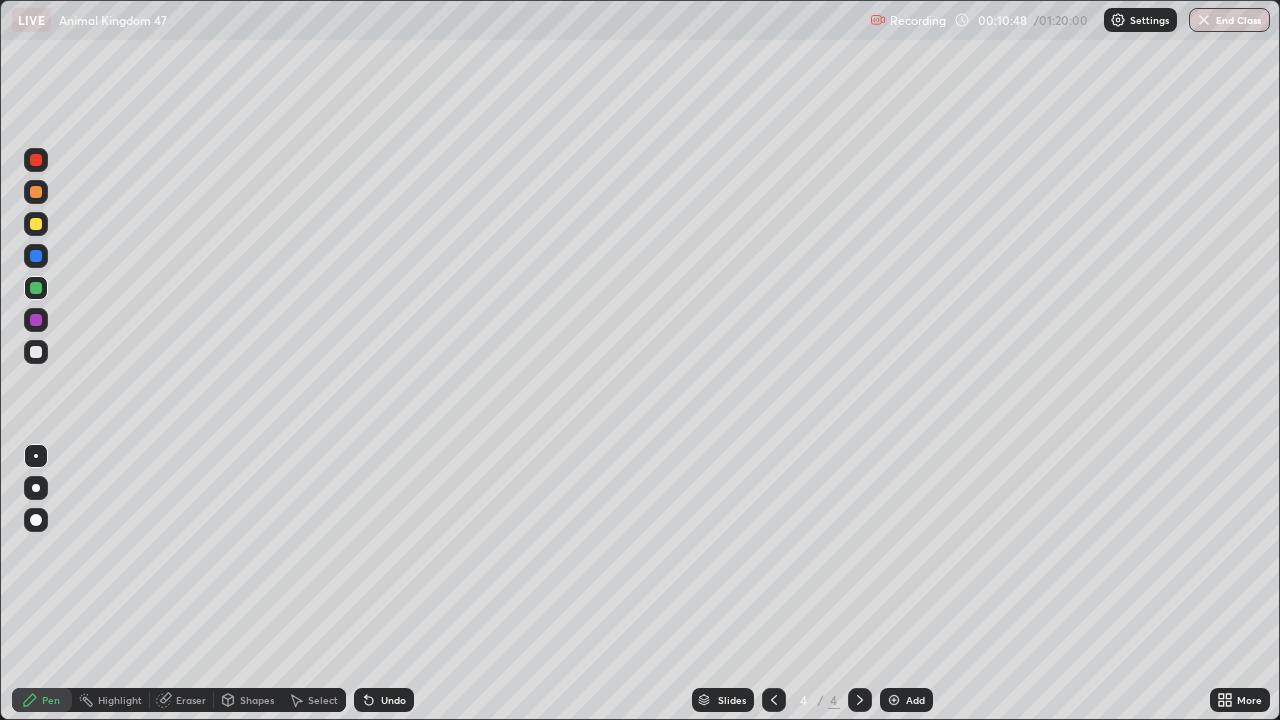 click at bounding box center (36, 192) 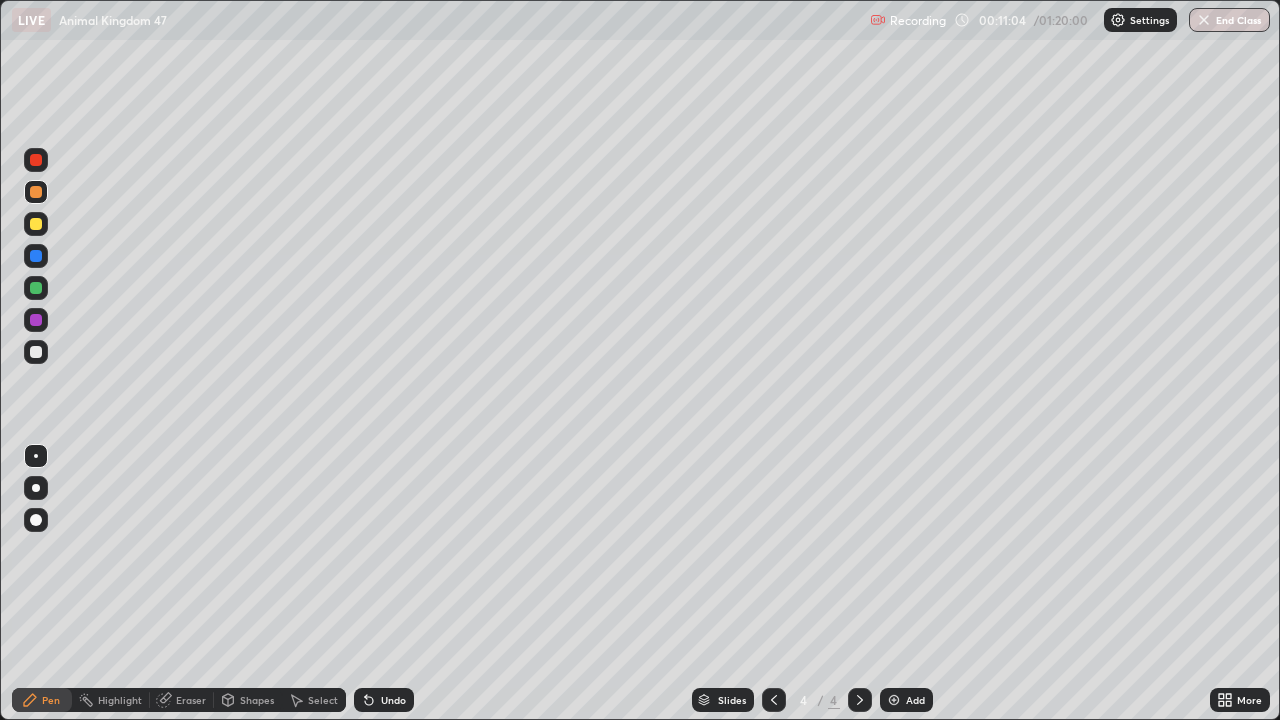 click at bounding box center (36, 224) 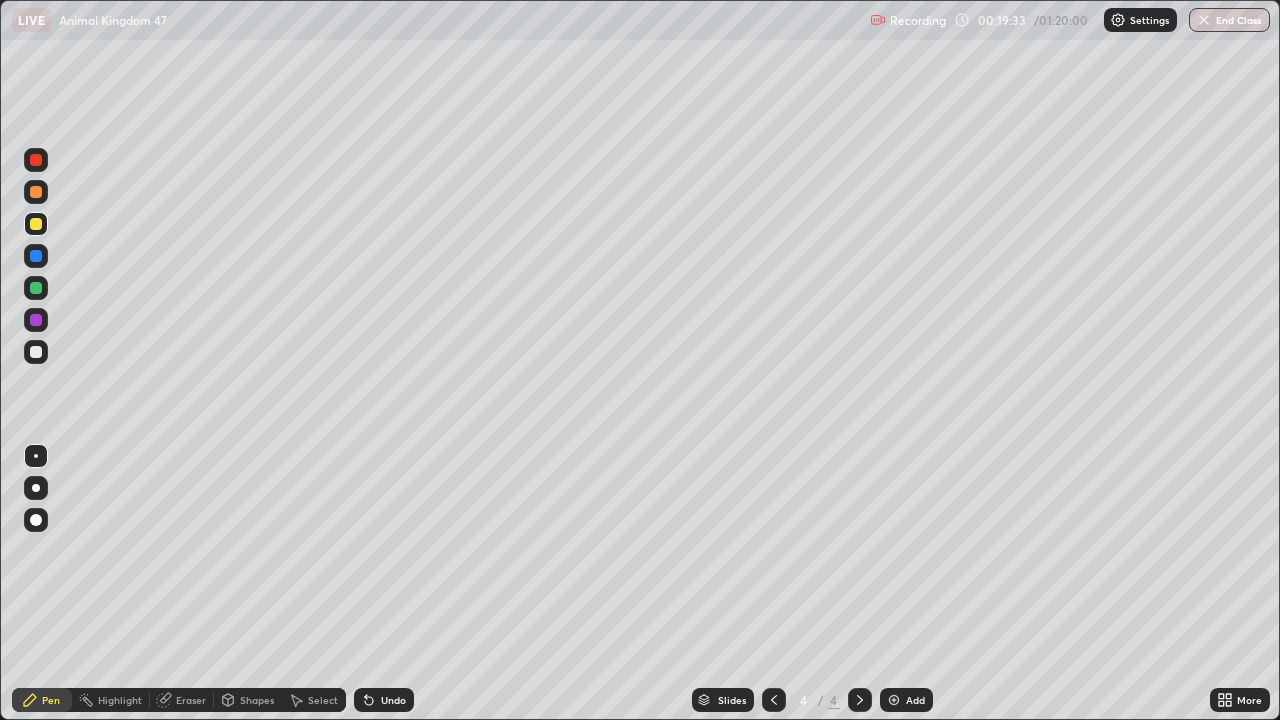 click on "Add" at bounding box center [915, 700] 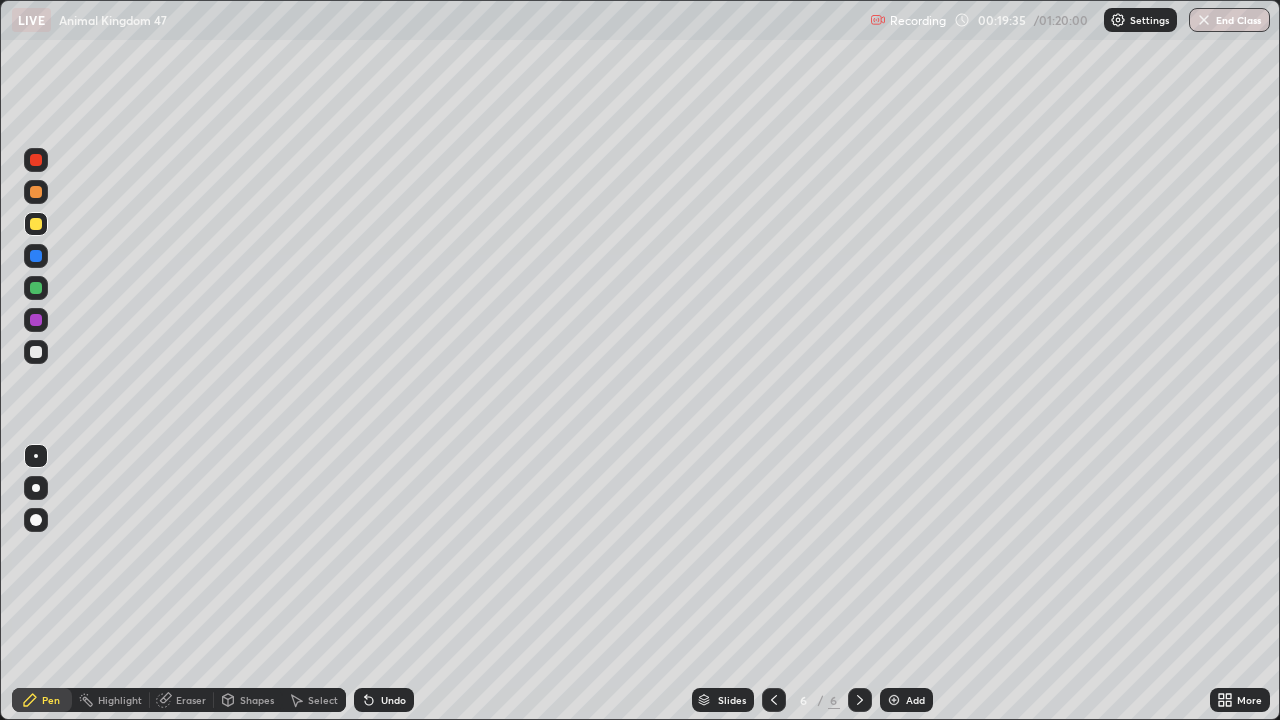 click 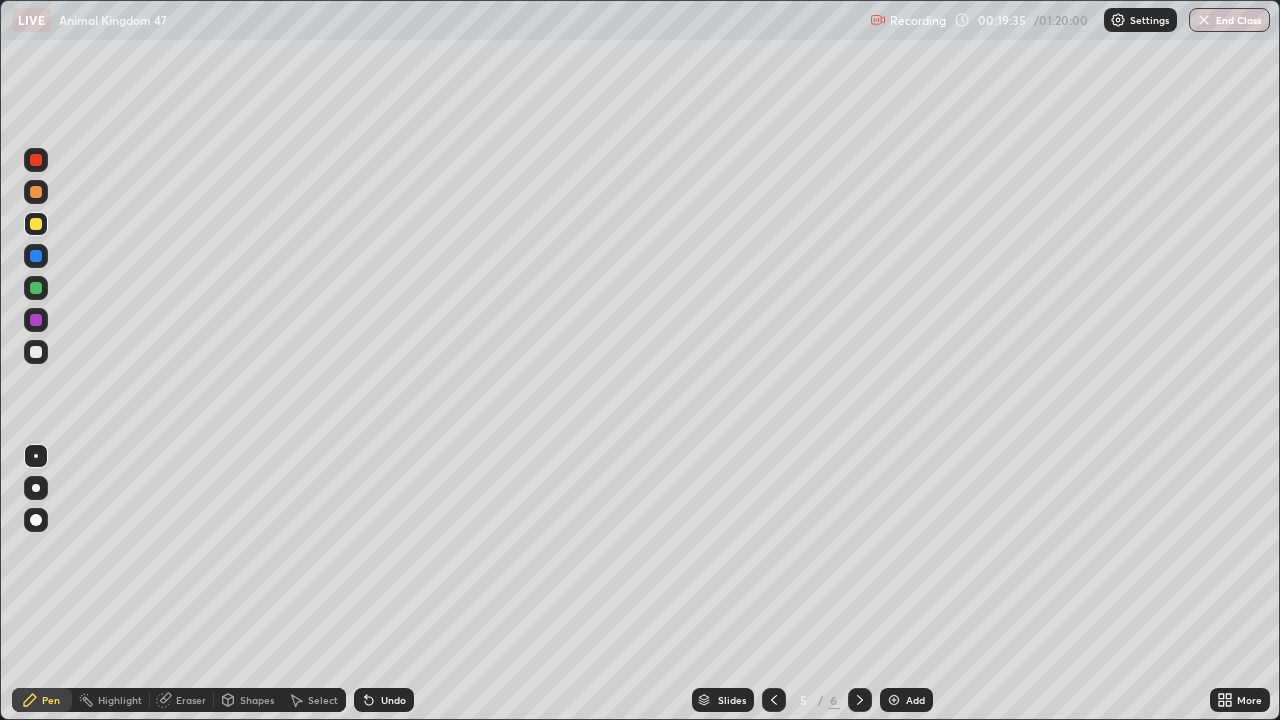 click 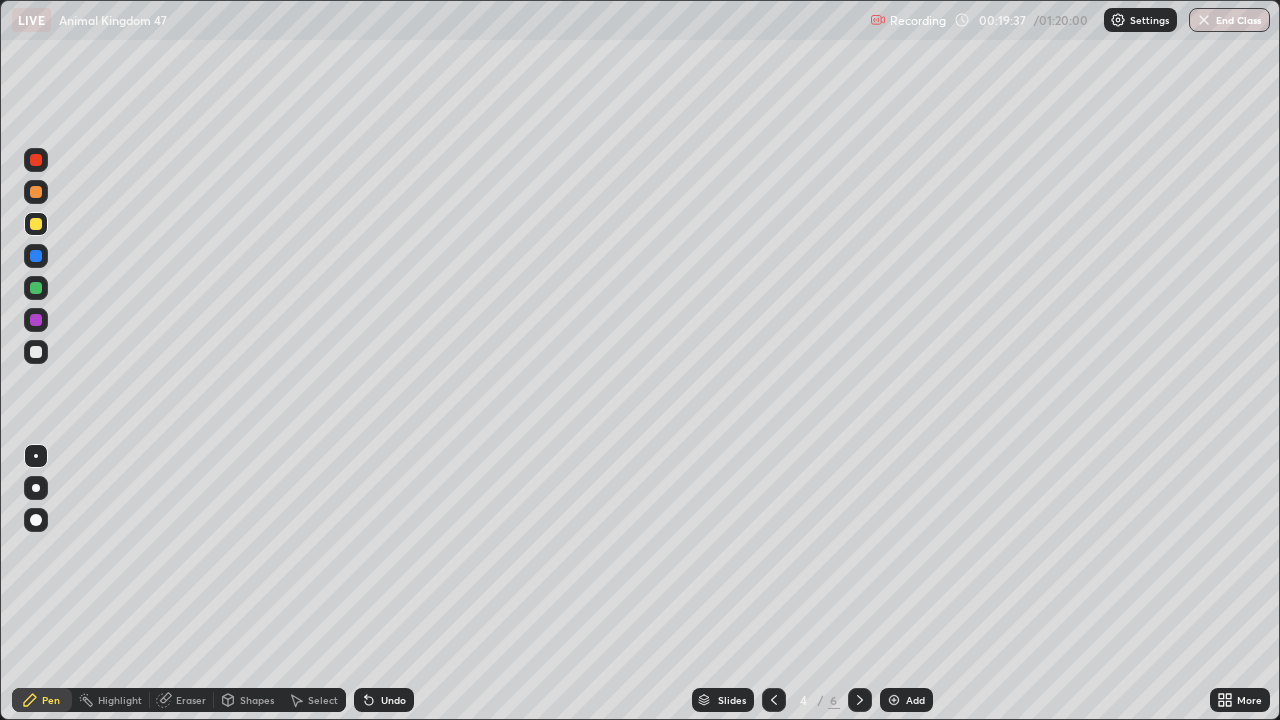 click 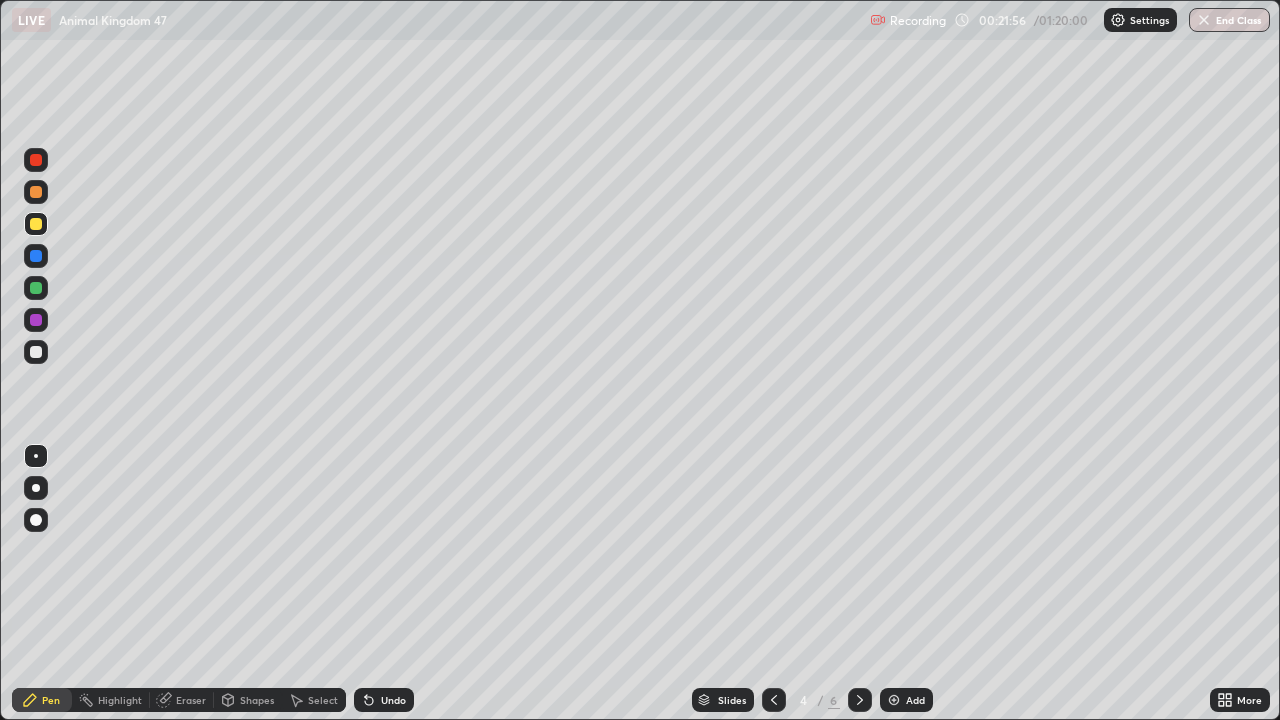 click on "Undo" at bounding box center (393, 700) 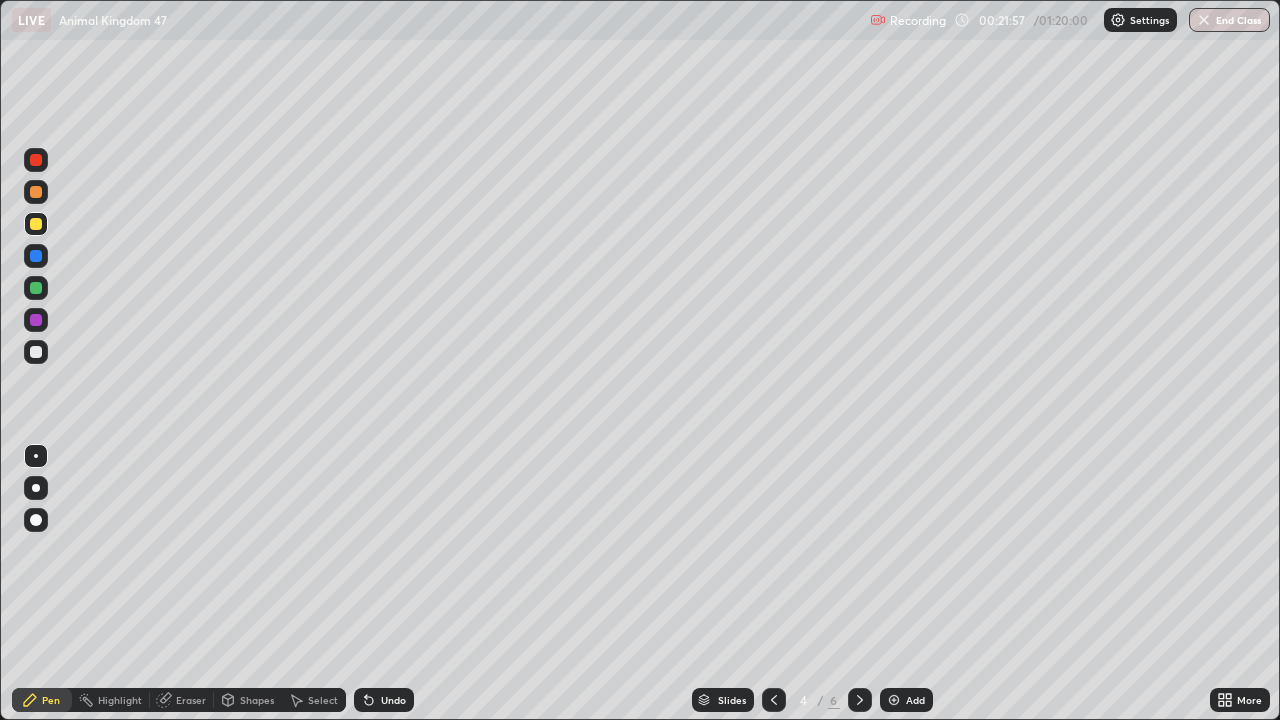 click on "Undo" at bounding box center [393, 700] 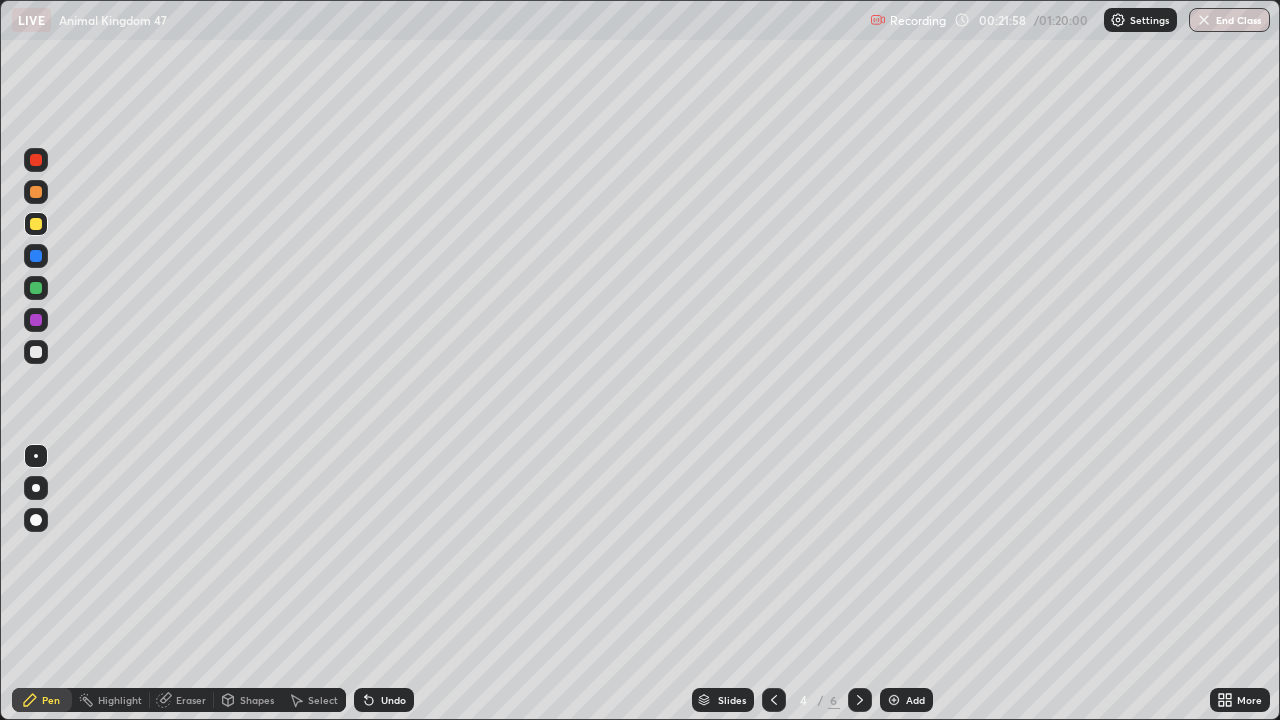 click on "Undo" at bounding box center (384, 700) 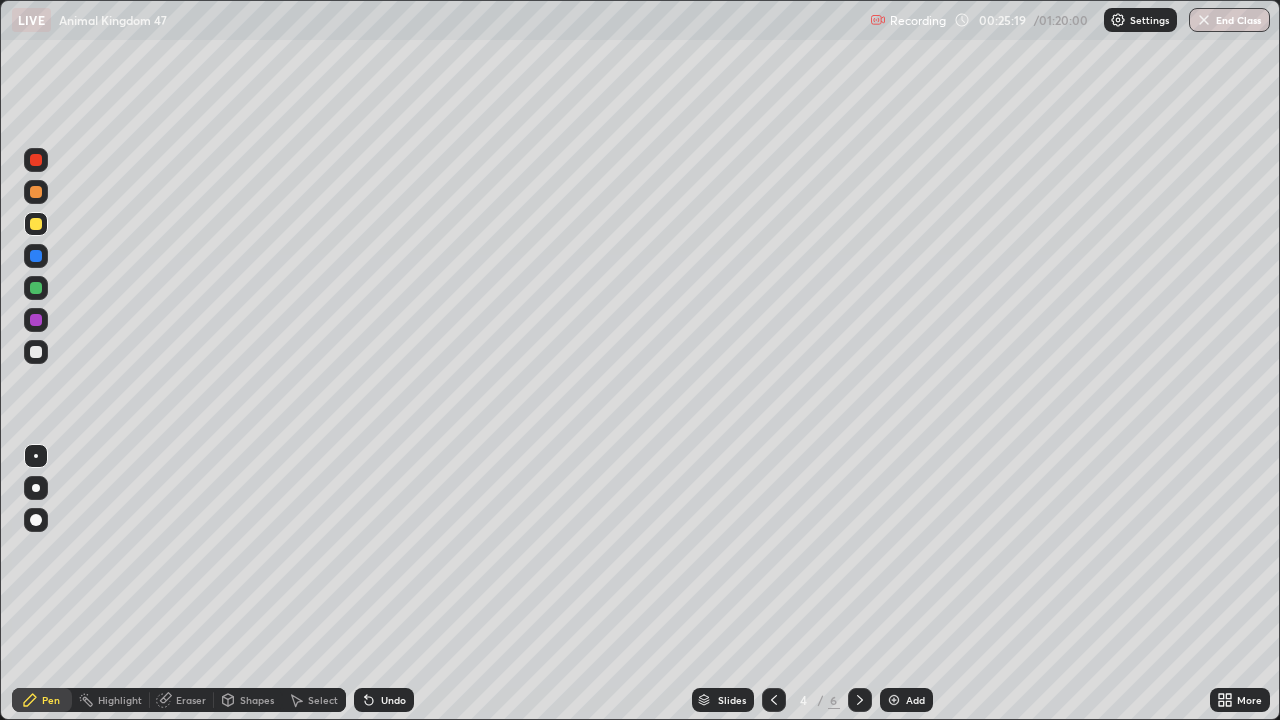 click 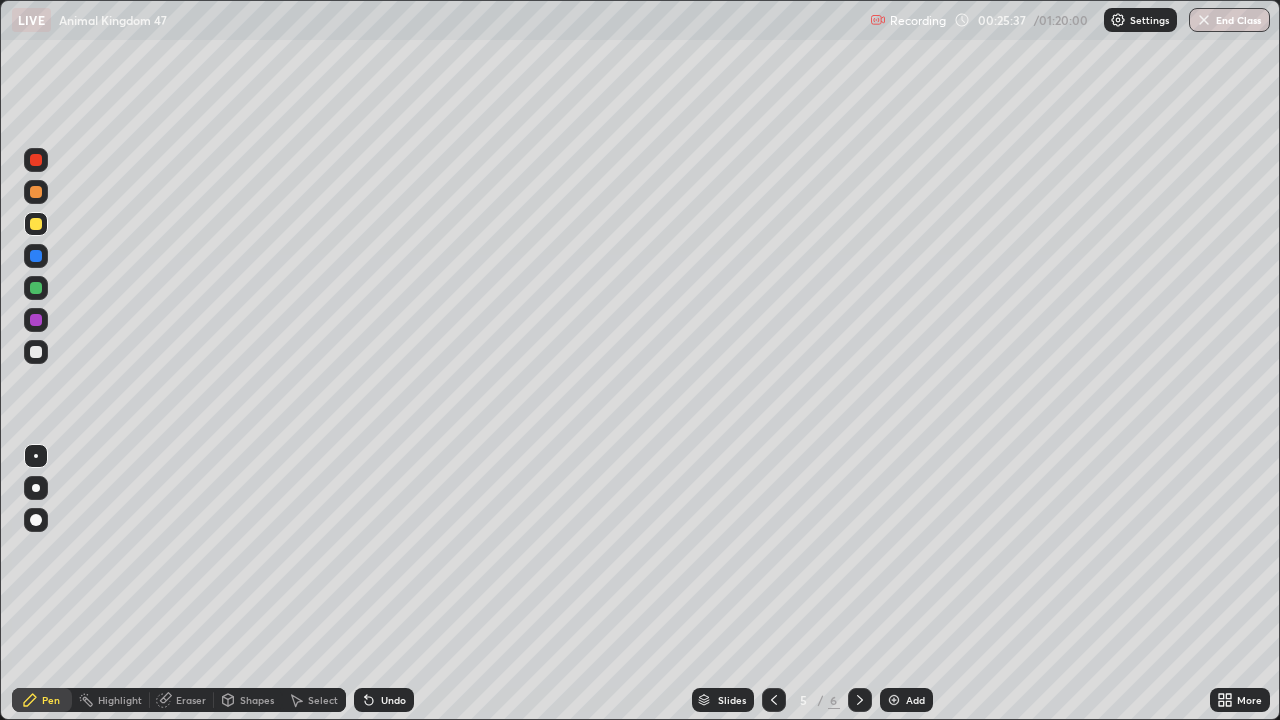 click 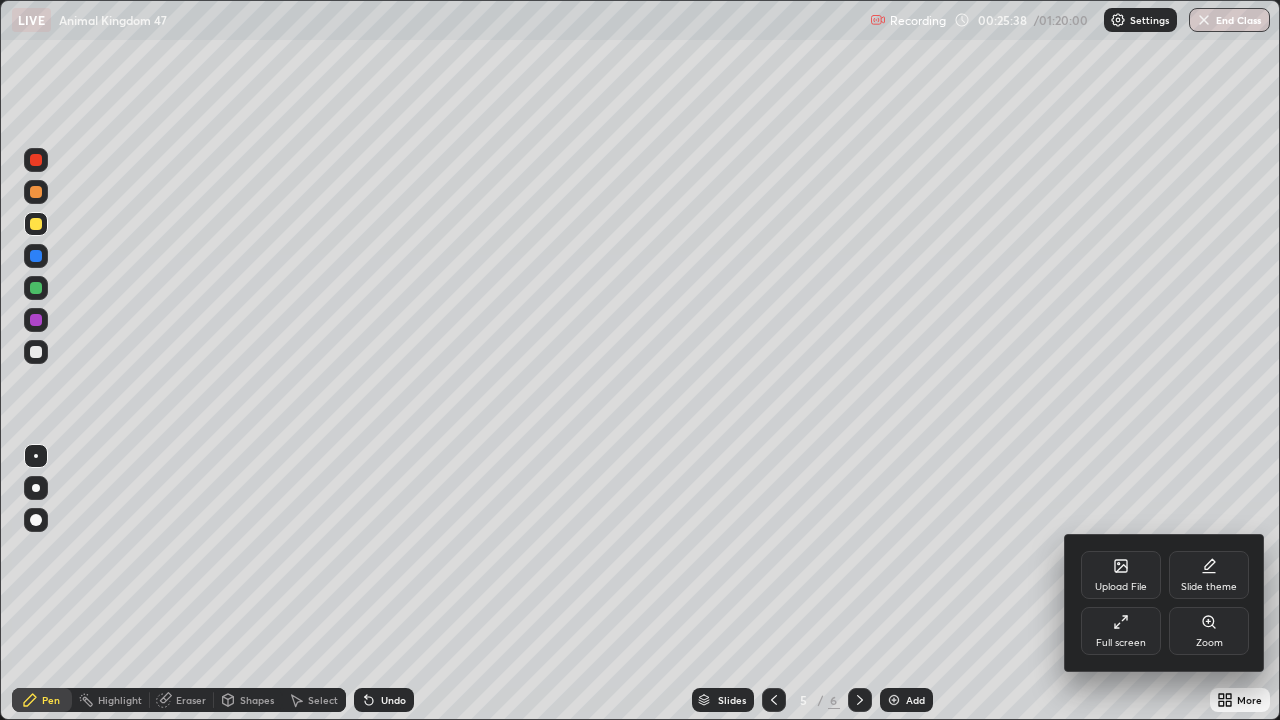 click on "Full screen" at bounding box center [1121, 631] 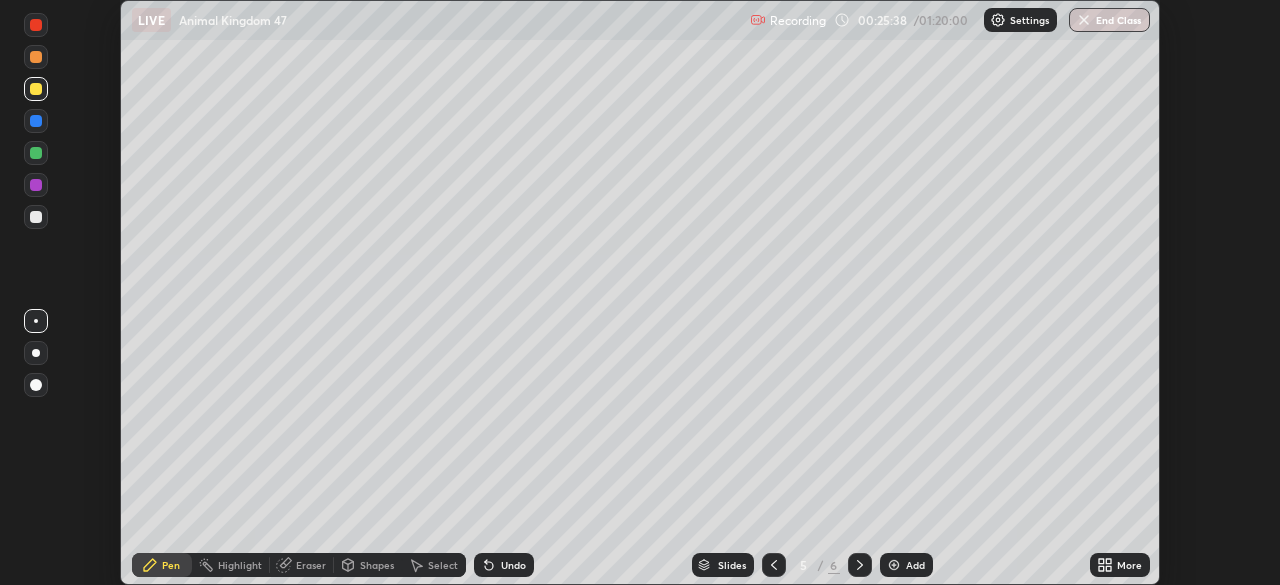 scroll, scrollTop: 585, scrollLeft: 1280, axis: both 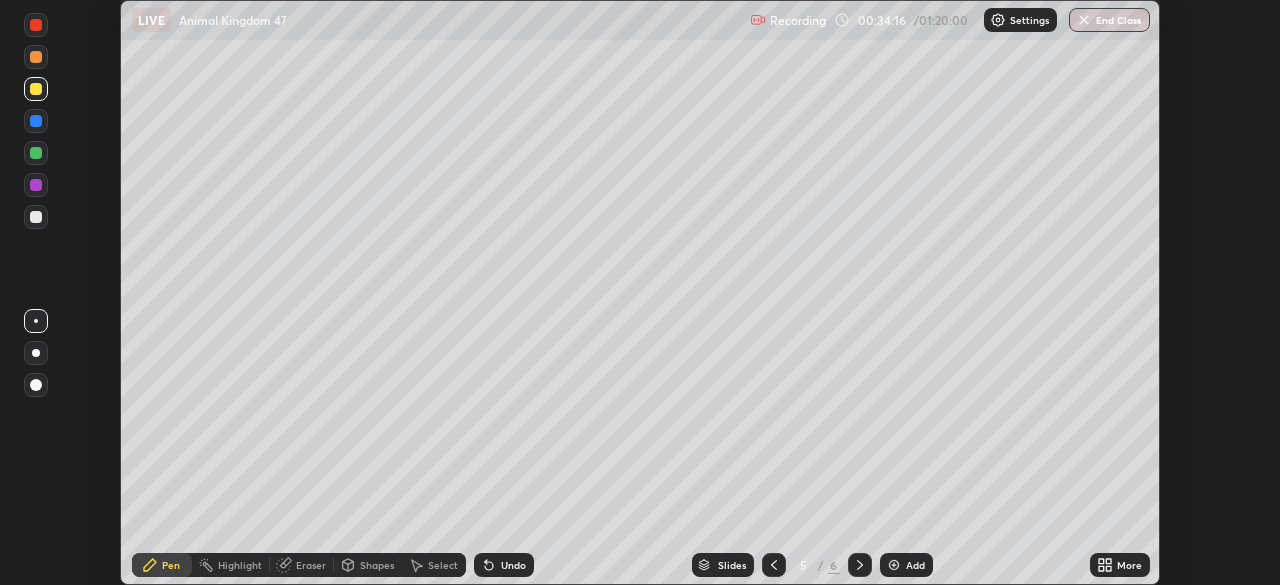 click 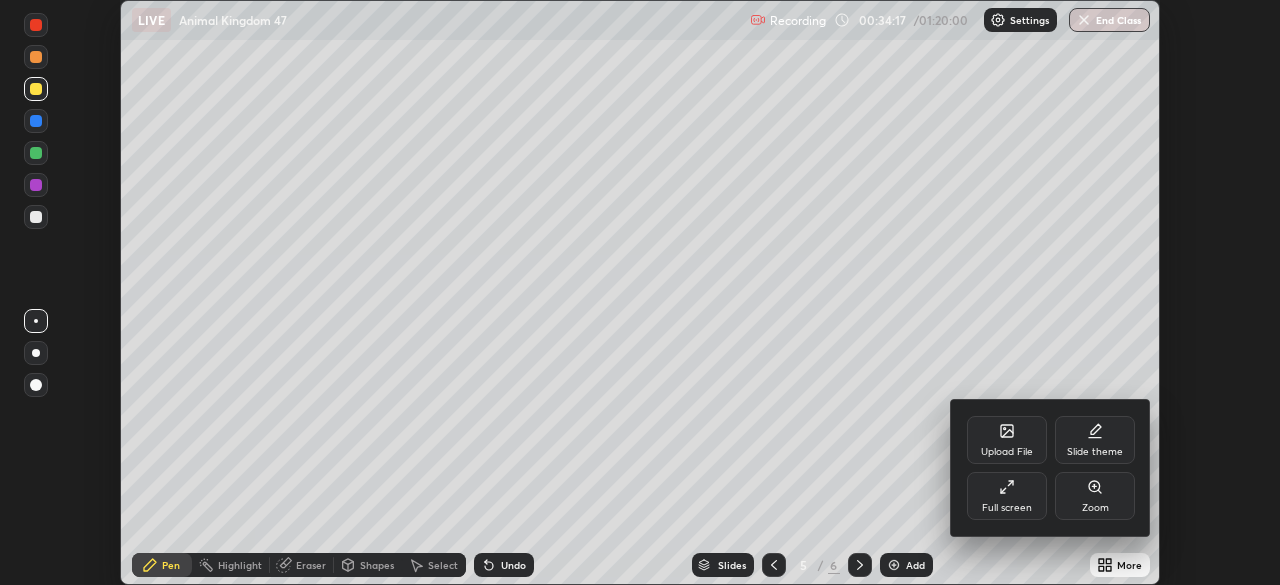 click on "Full screen" at bounding box center [1007, 496] 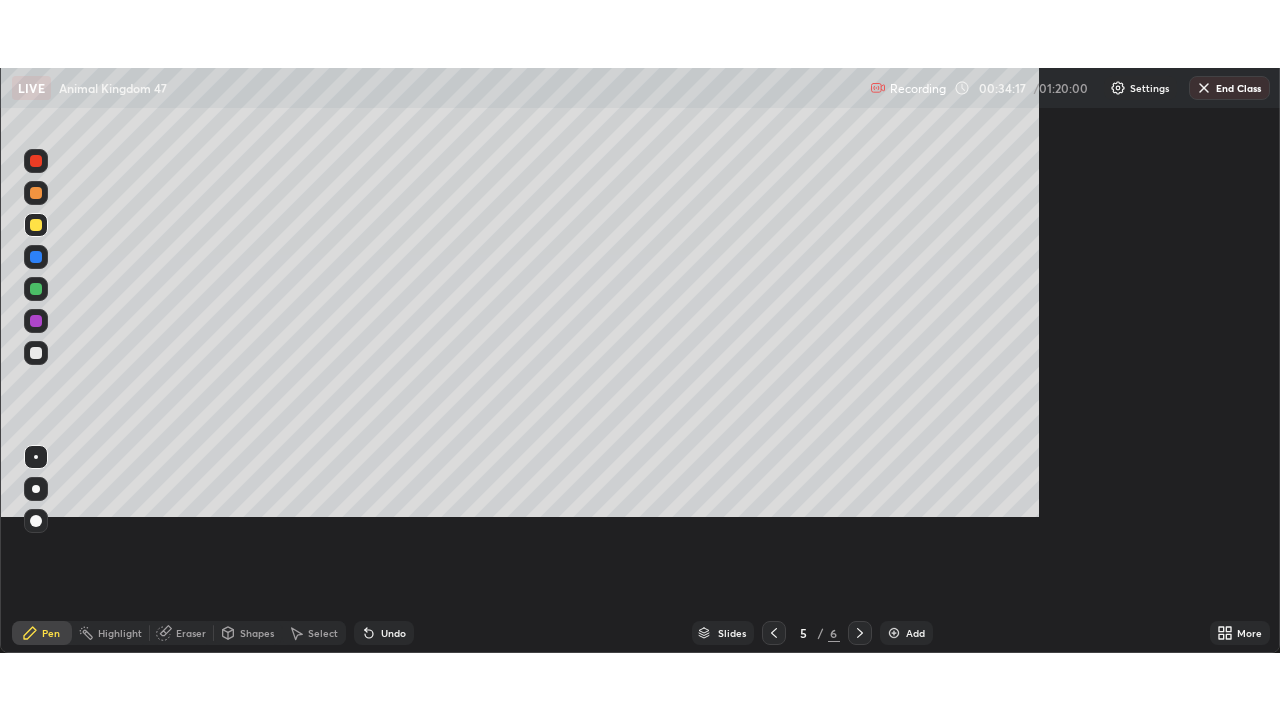 scroll, scrollTop: 99280, scrollLeft: 98720, axis: both 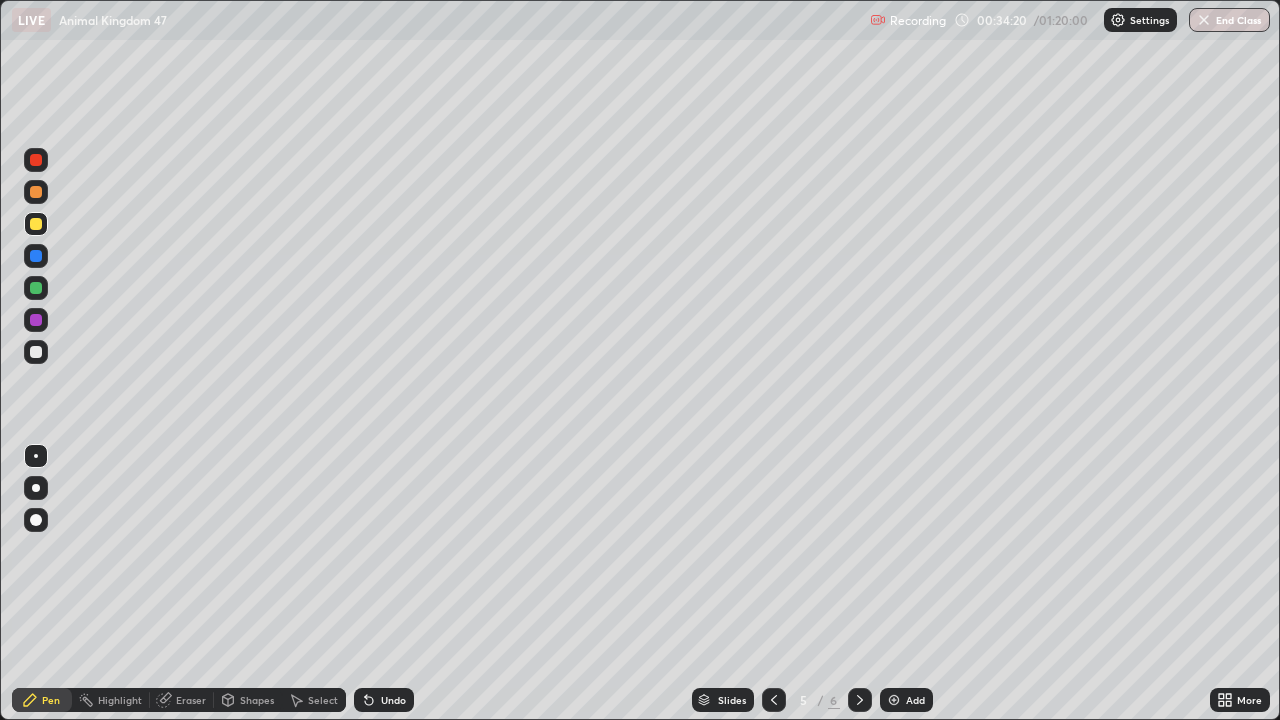 click at bounding box center [36, 224] 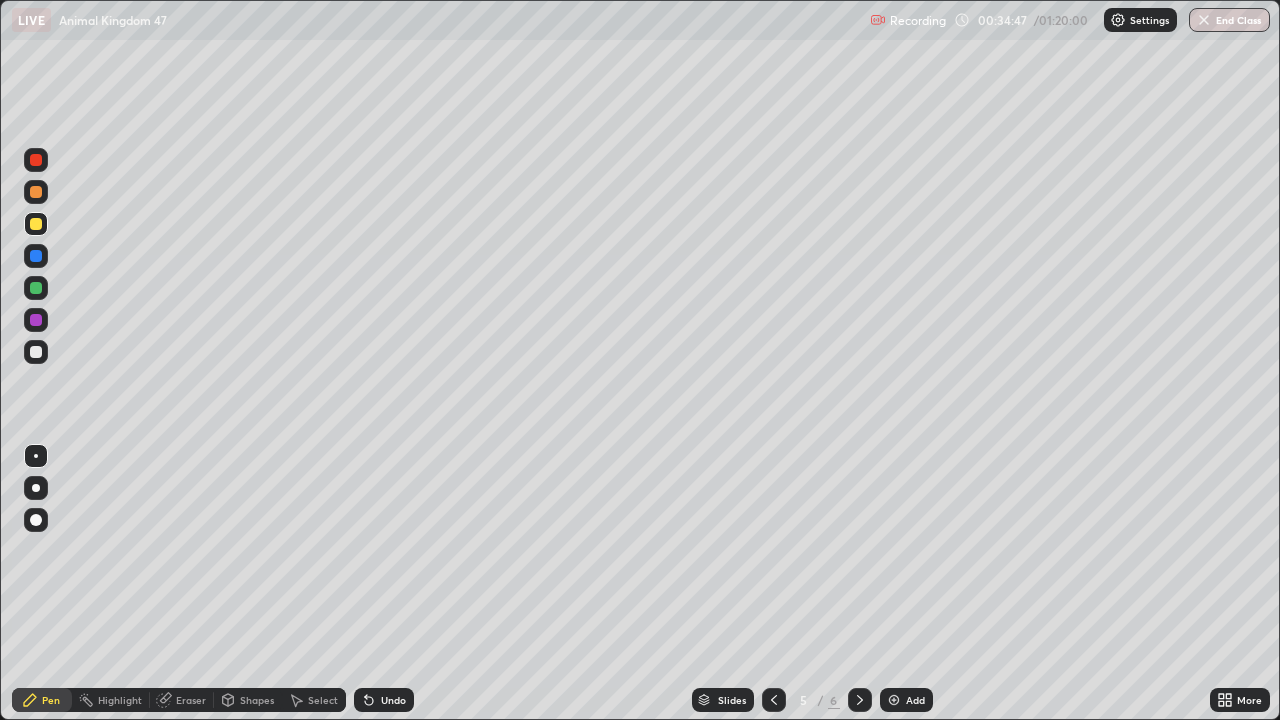 click on "Add" at bounding box center [915, 700] 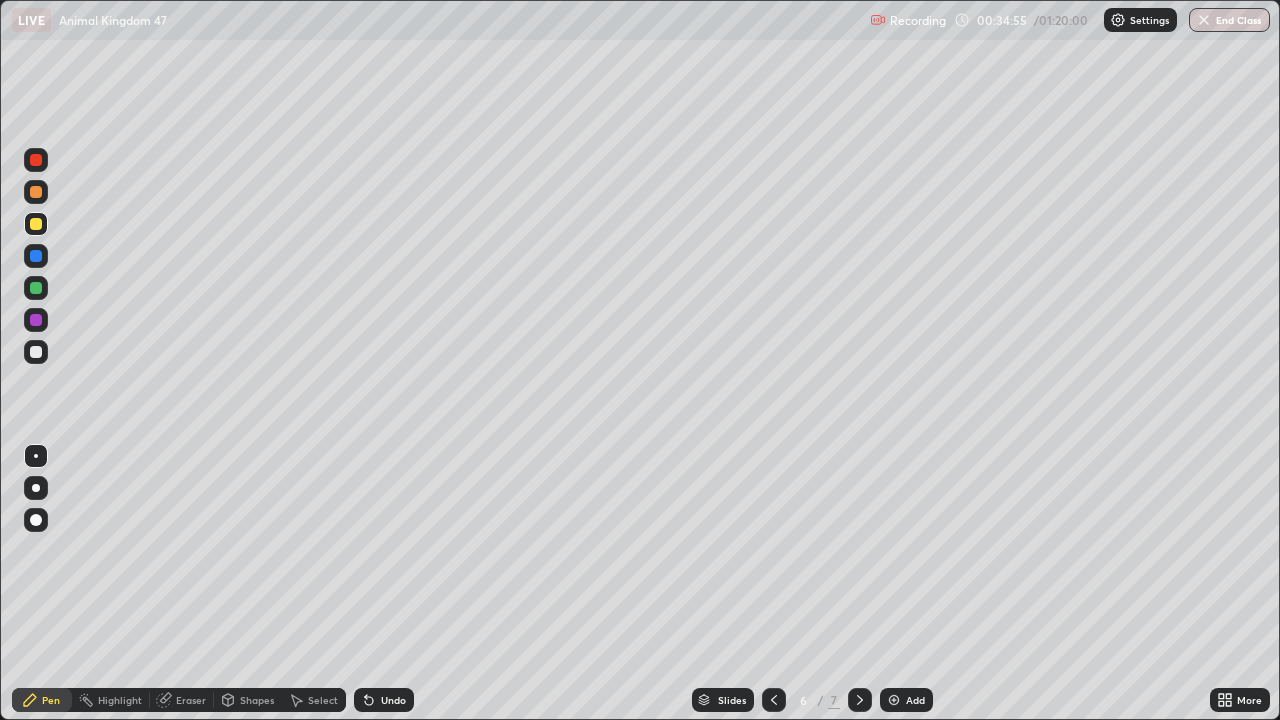 click on "Undo" at bounding box center (393, 700) 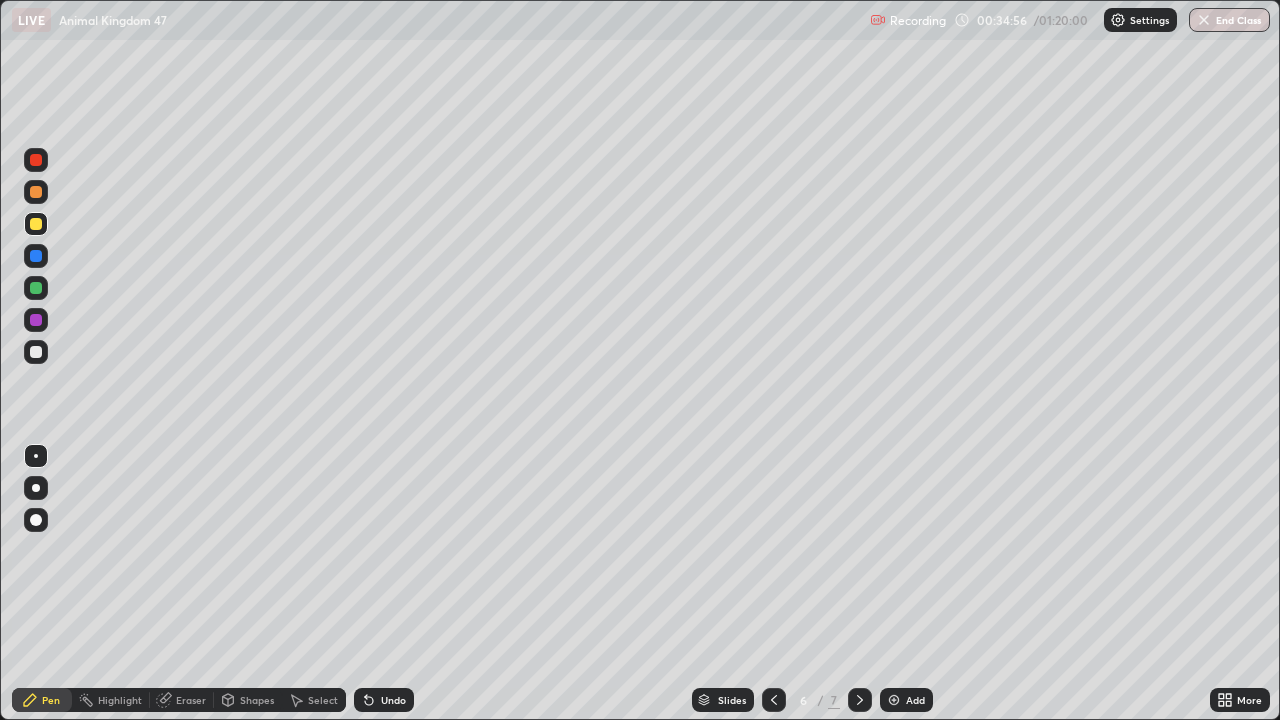 click on "Undo" at bounding box center (384, 700) 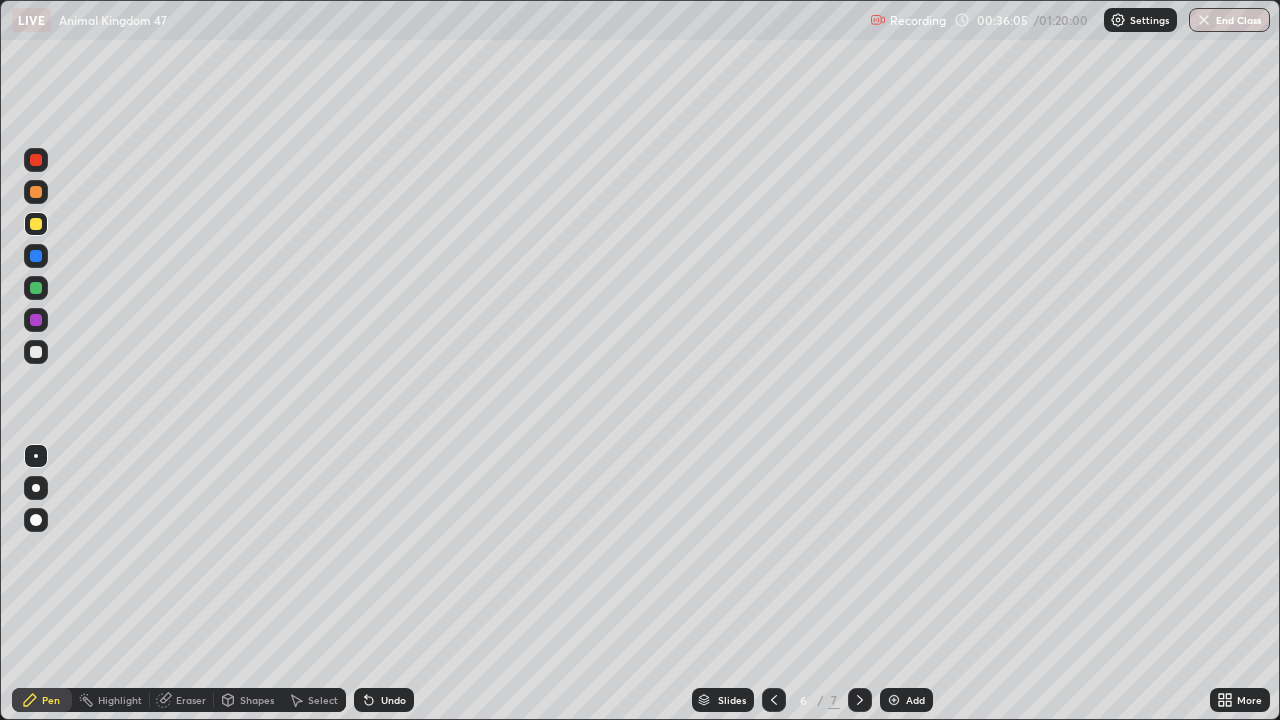 click at bounding box center (36, 288) 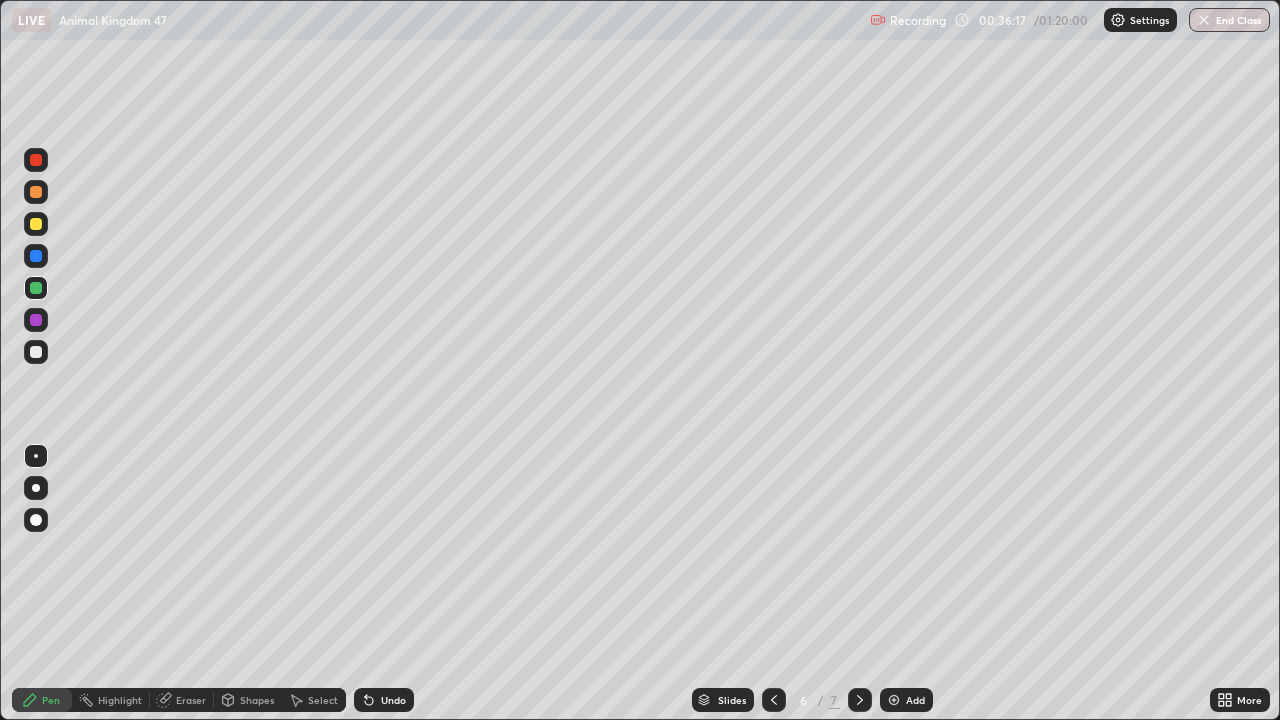 click at bounding box center (36, 352) 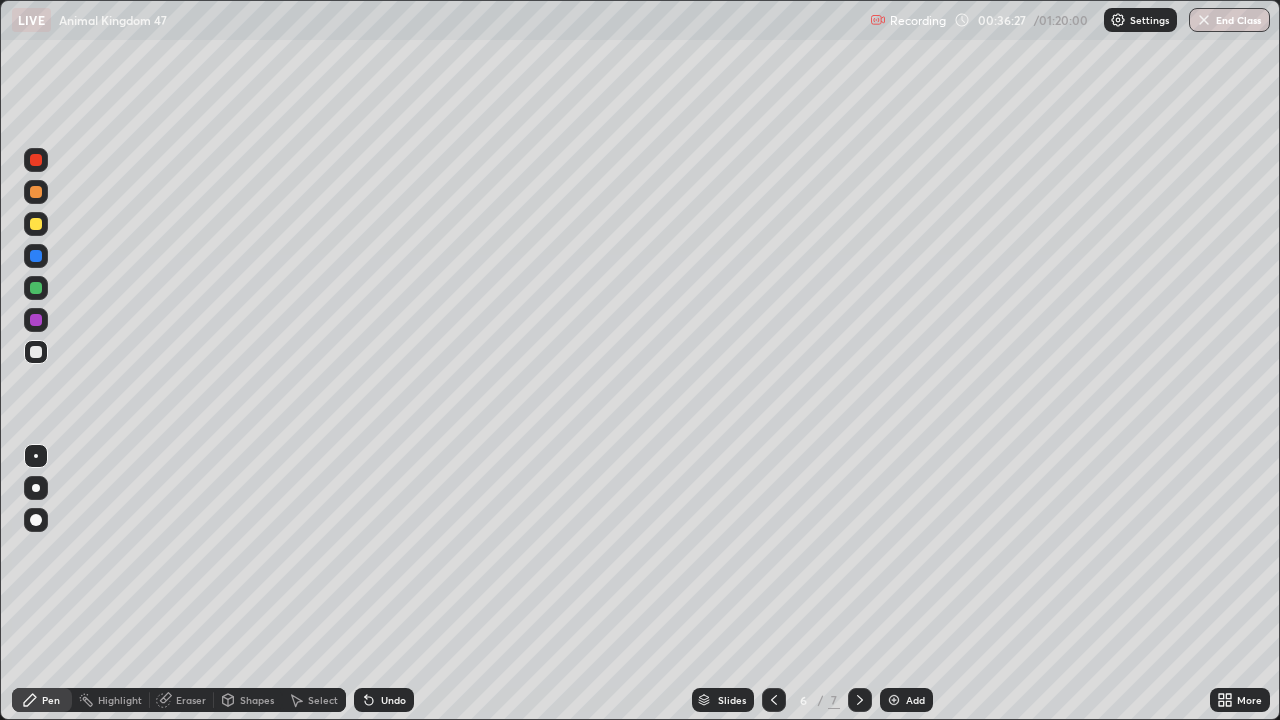 click on "Select" at bounding box center (323, 700) 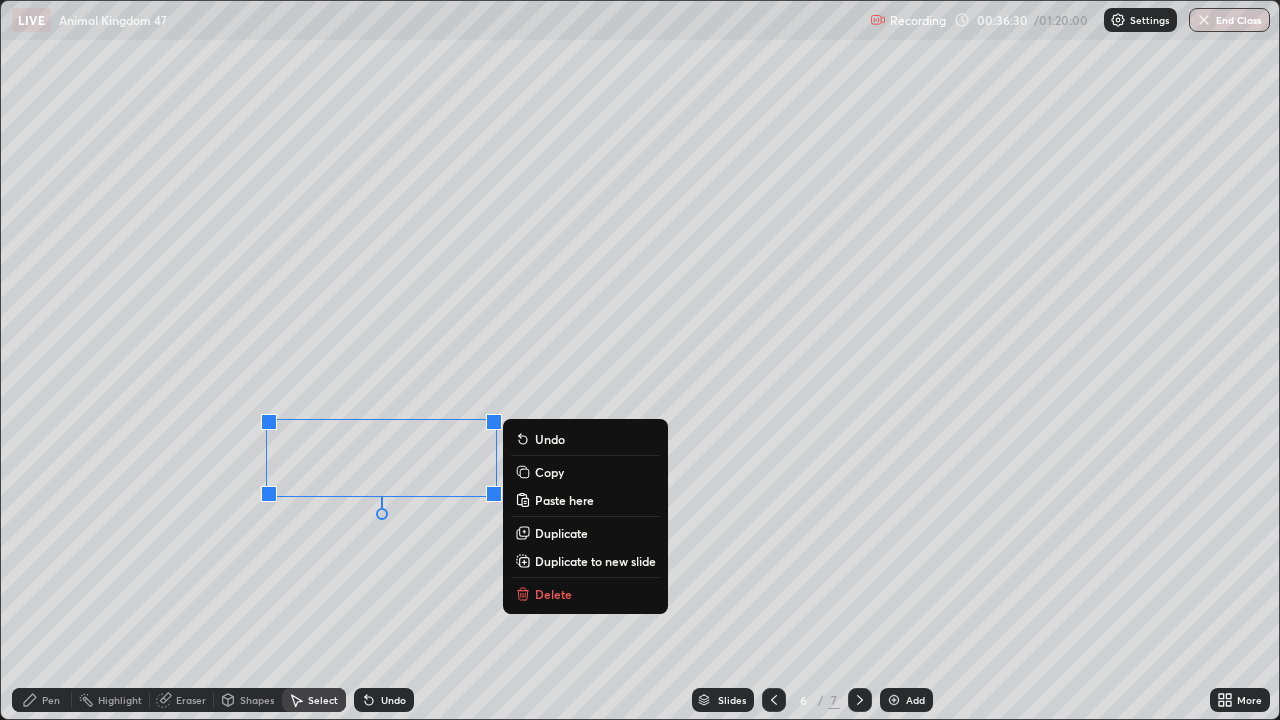click on "0 ° Undo Copy Paste here Duplicate Duplicate to new slide Delete" at bounding box center [640, 360] 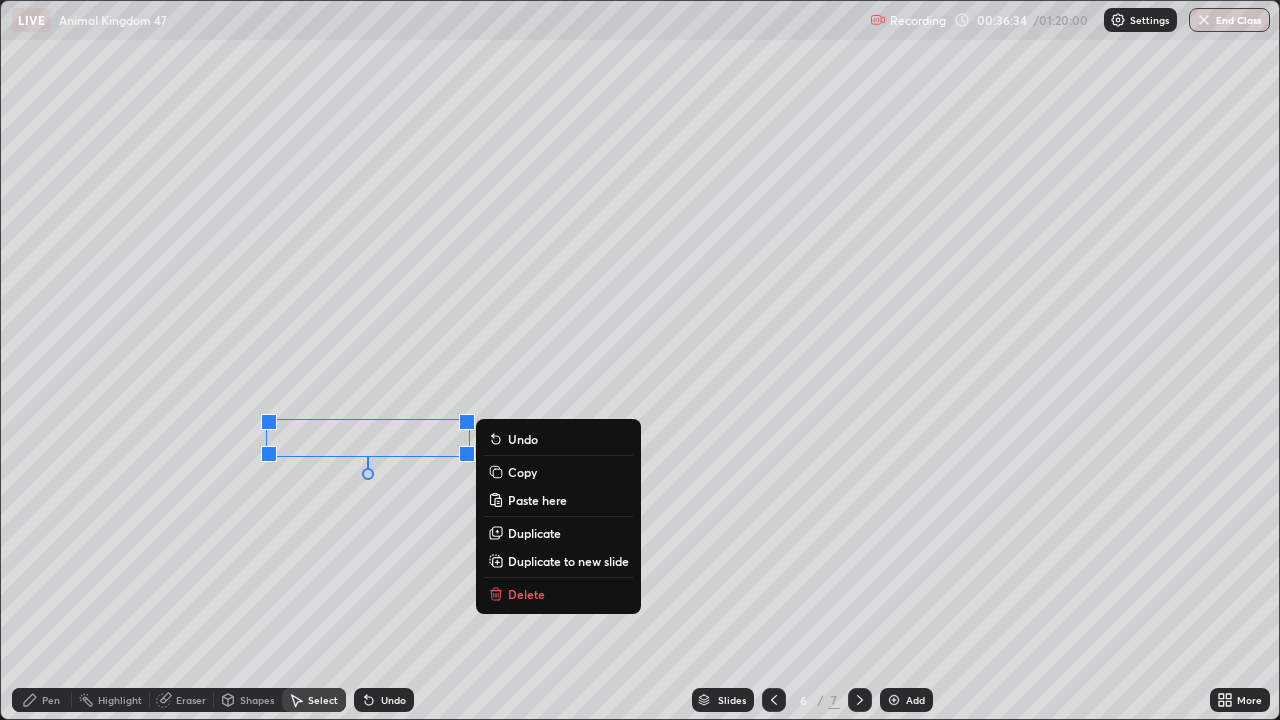 click on "Copy" at bounding box center (522, 472) 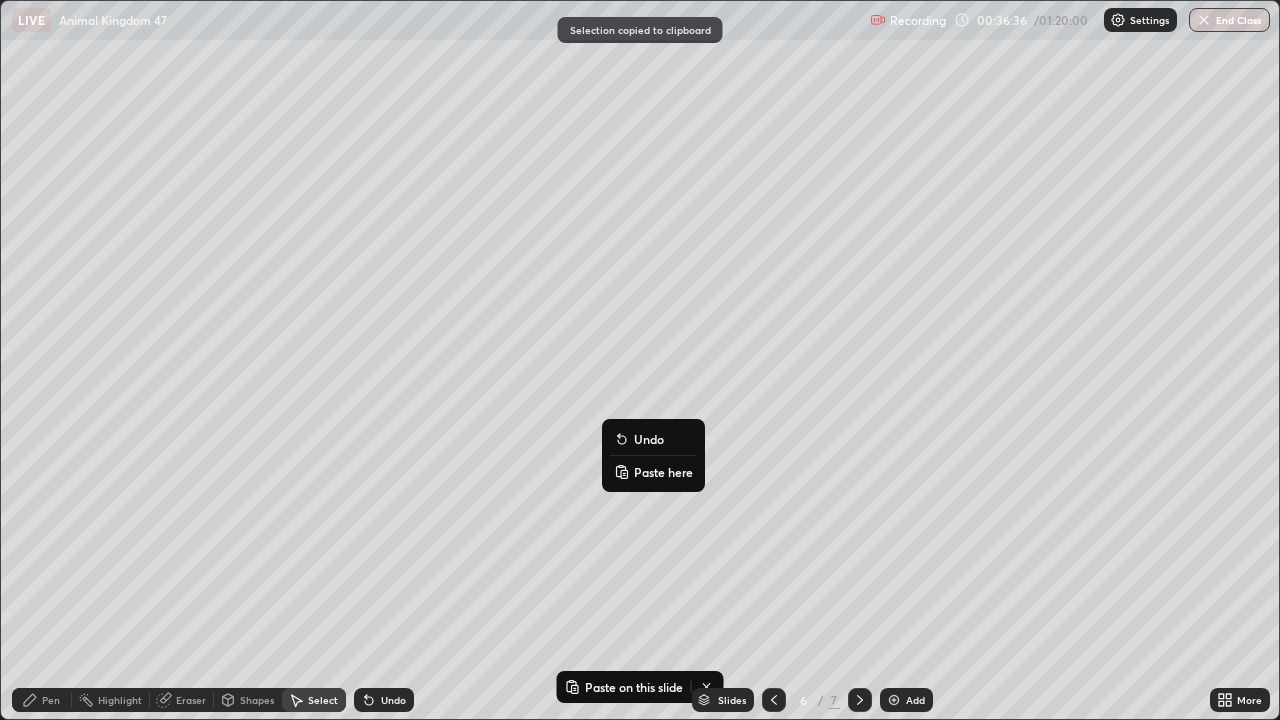 click on "Paste here" at bounding box center (663, 472) 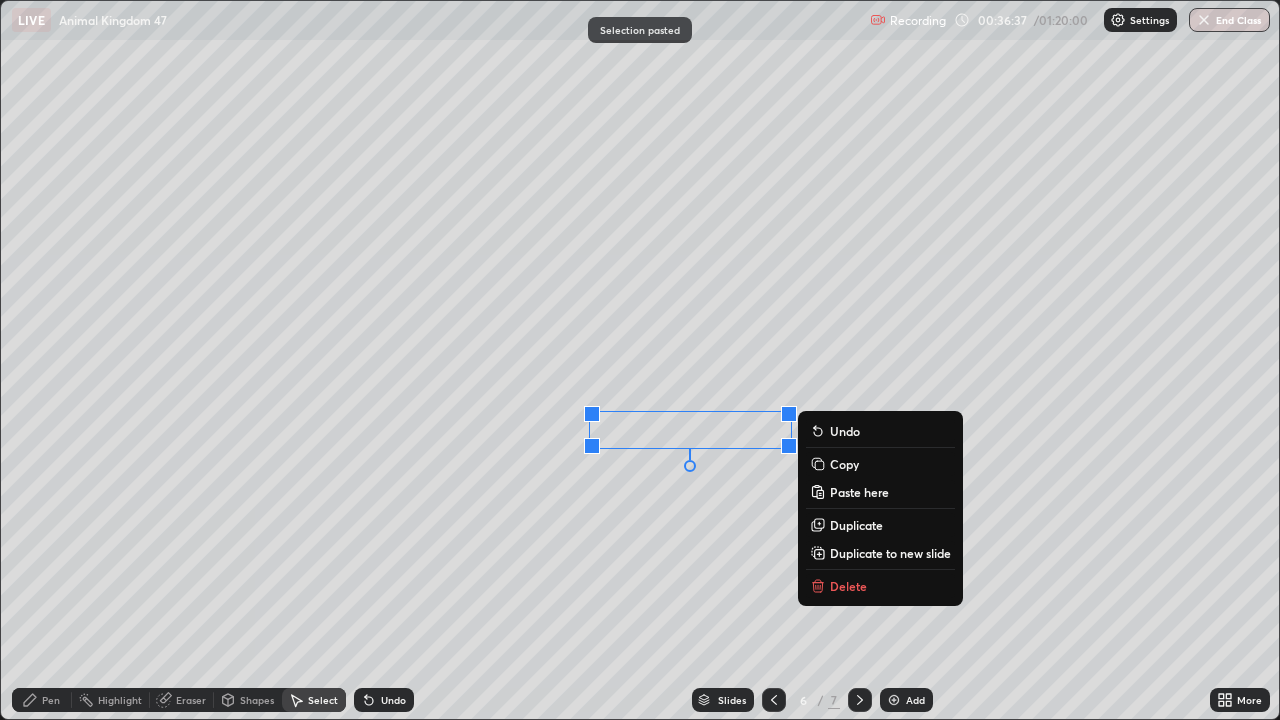 click on "0 ° Undo Copy Paste here Duplicate Duplicate to new slide Delete" at bounding box center [640, 360] 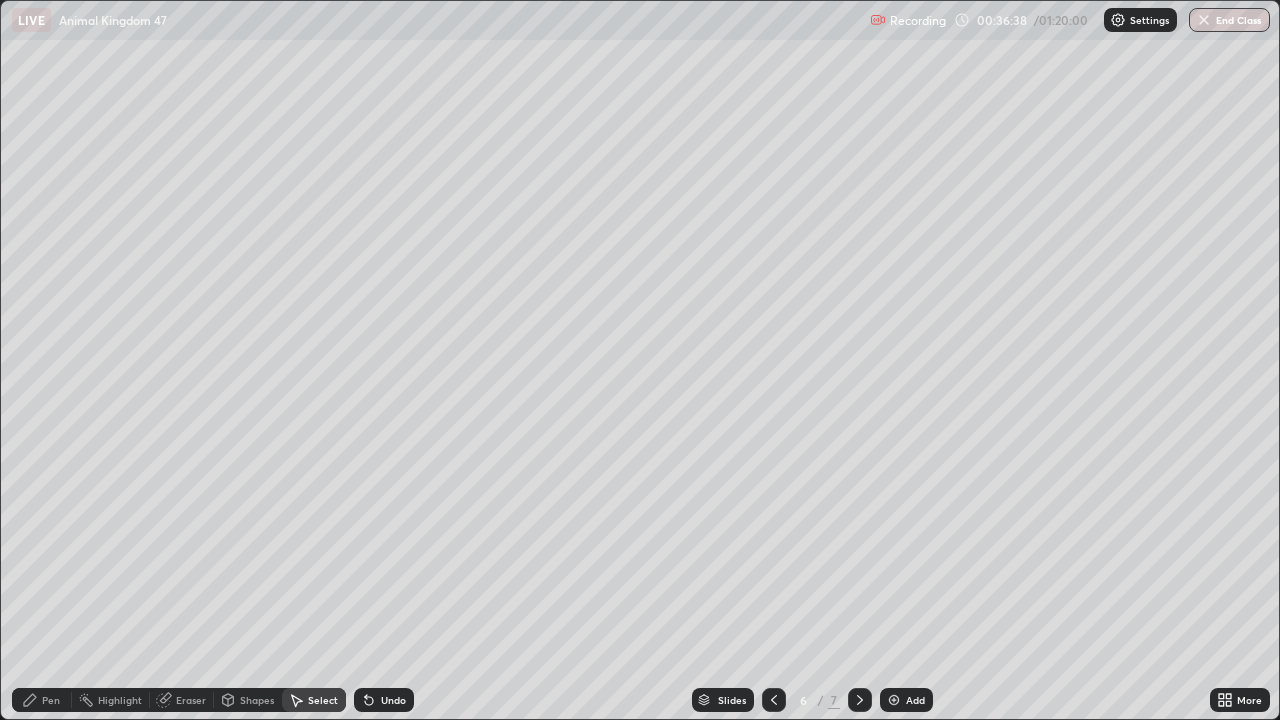 click on "Eraser" at bounding box center [191, 700] 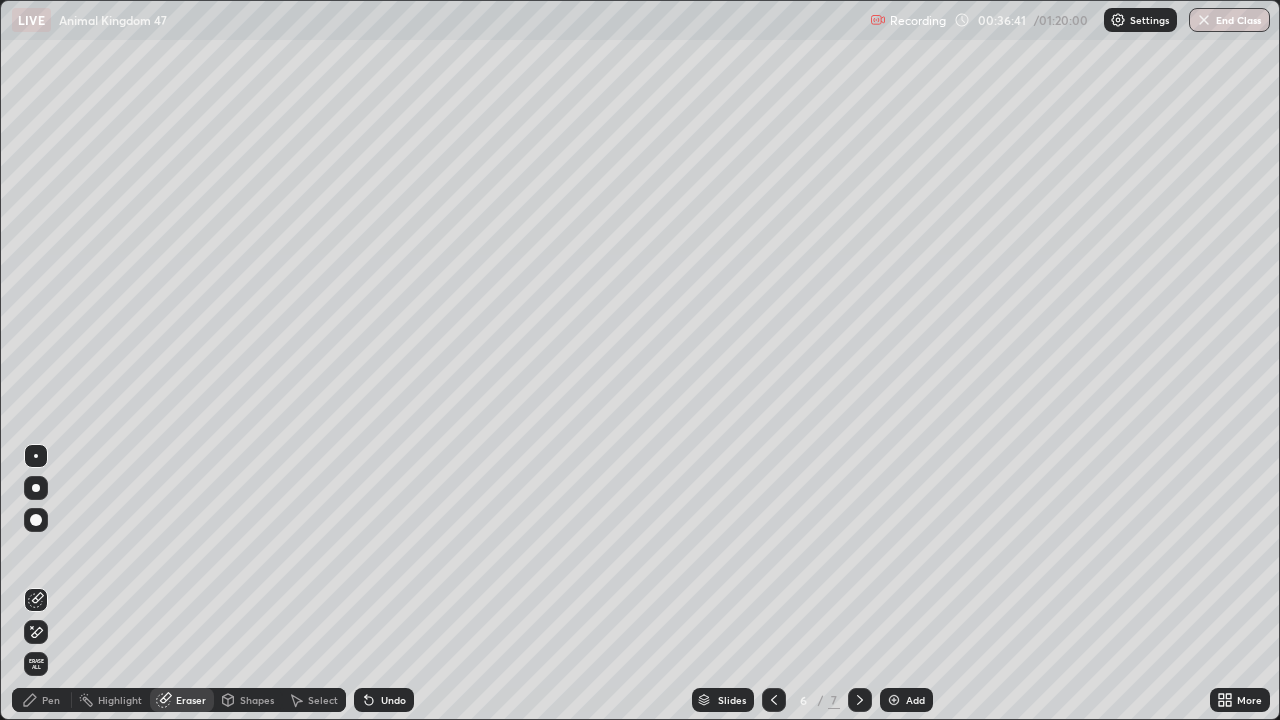 click on "Pen" at bounding box center (42, 700) 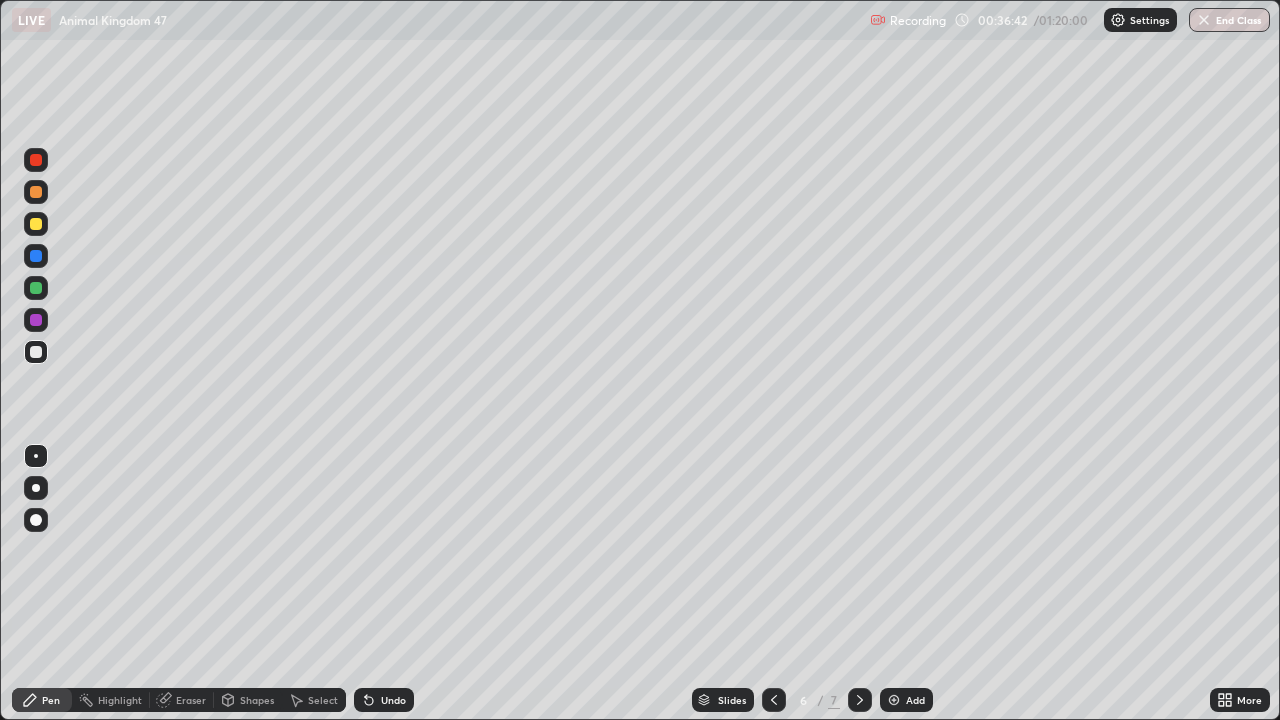click at bounding box center (36, 288) 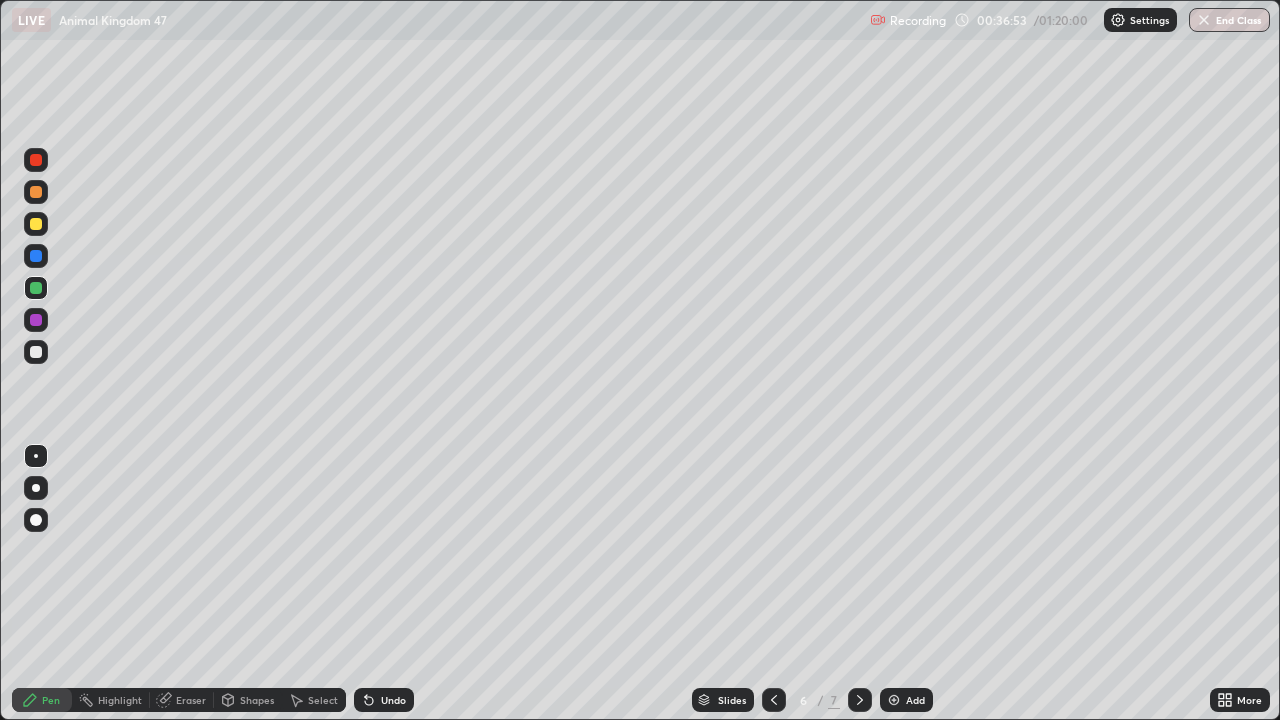 click on "Undo" at bounding box center [384, 700] 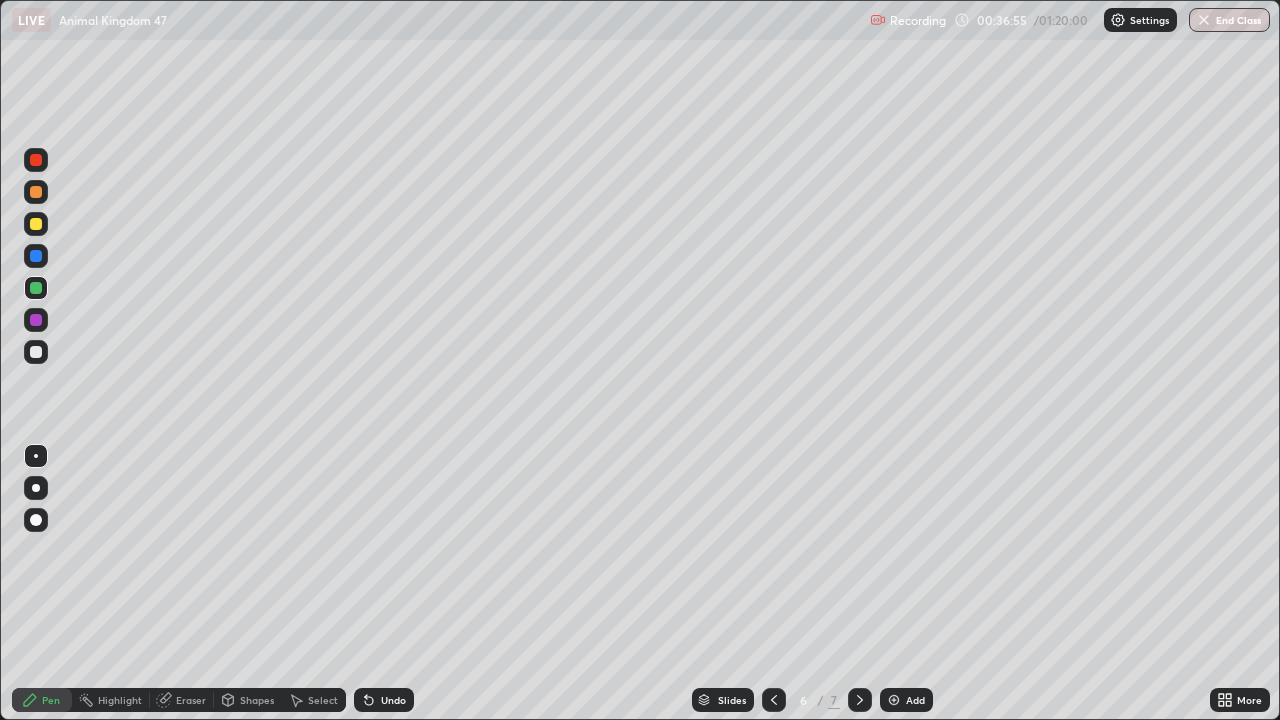 click at bounding box center [36, 352] 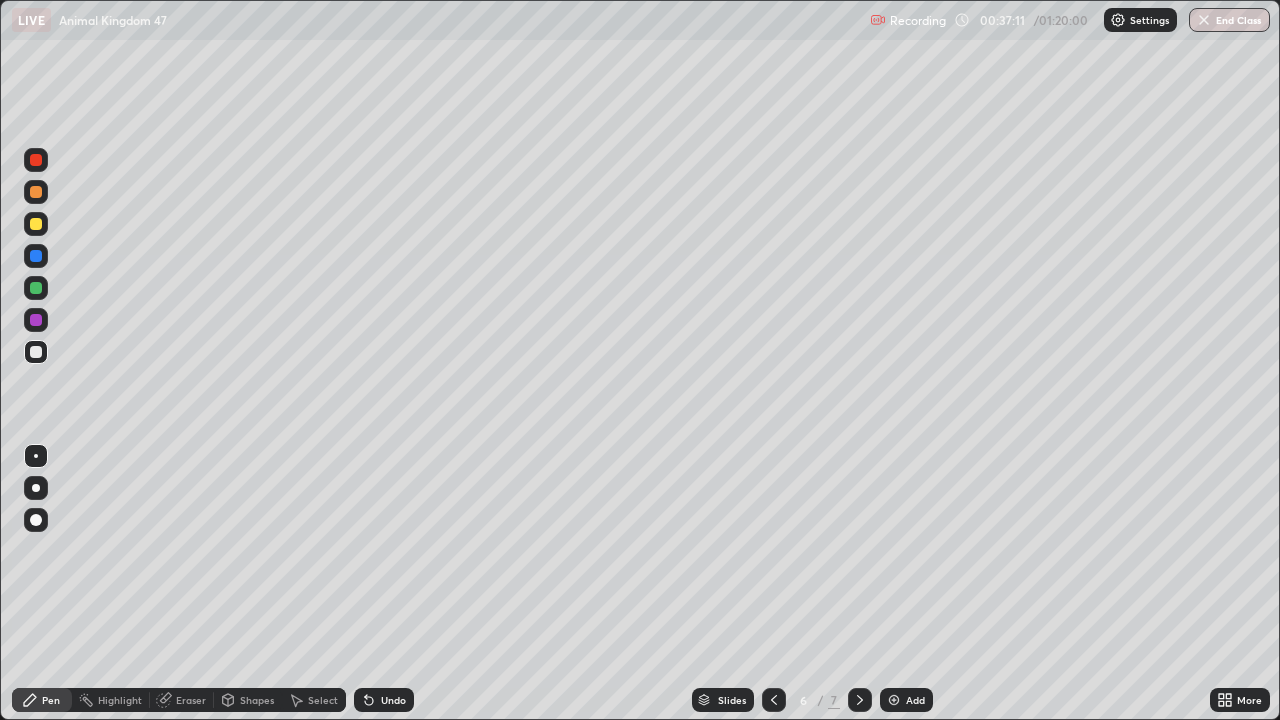 click on "Undo" at bounding box center [393, 700] 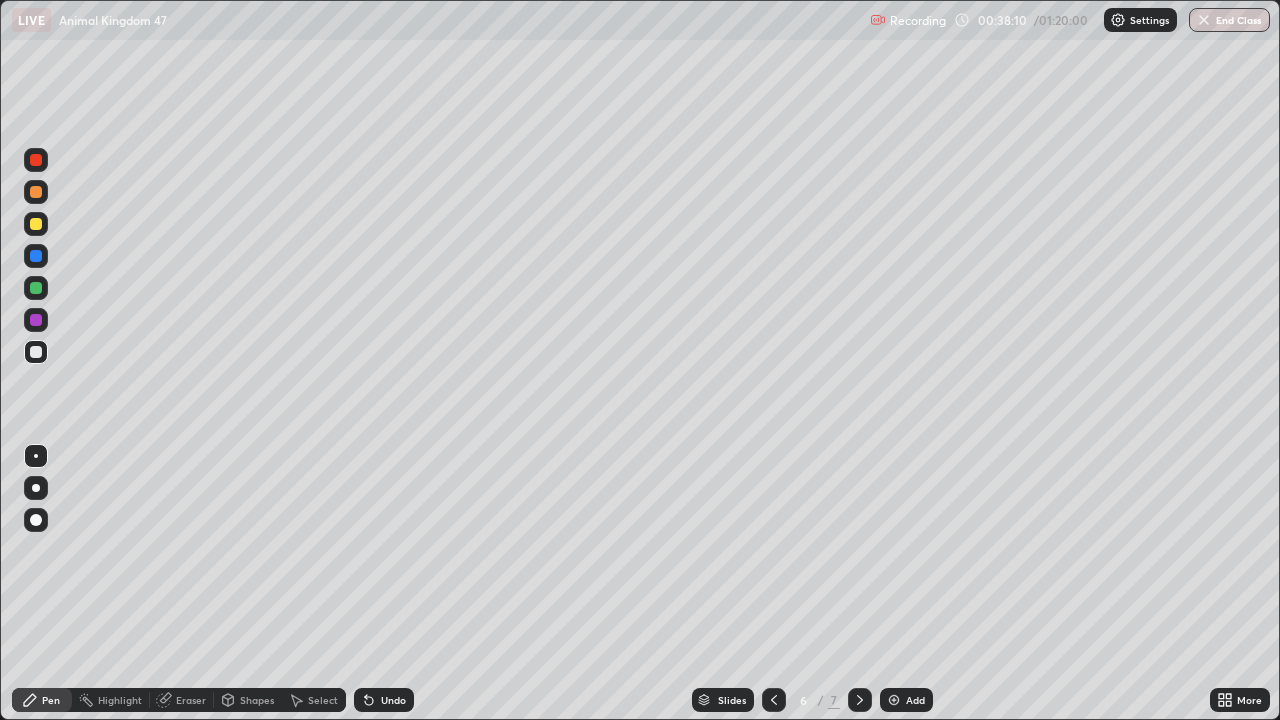 click on "Select" at bounding box center (323, 700) 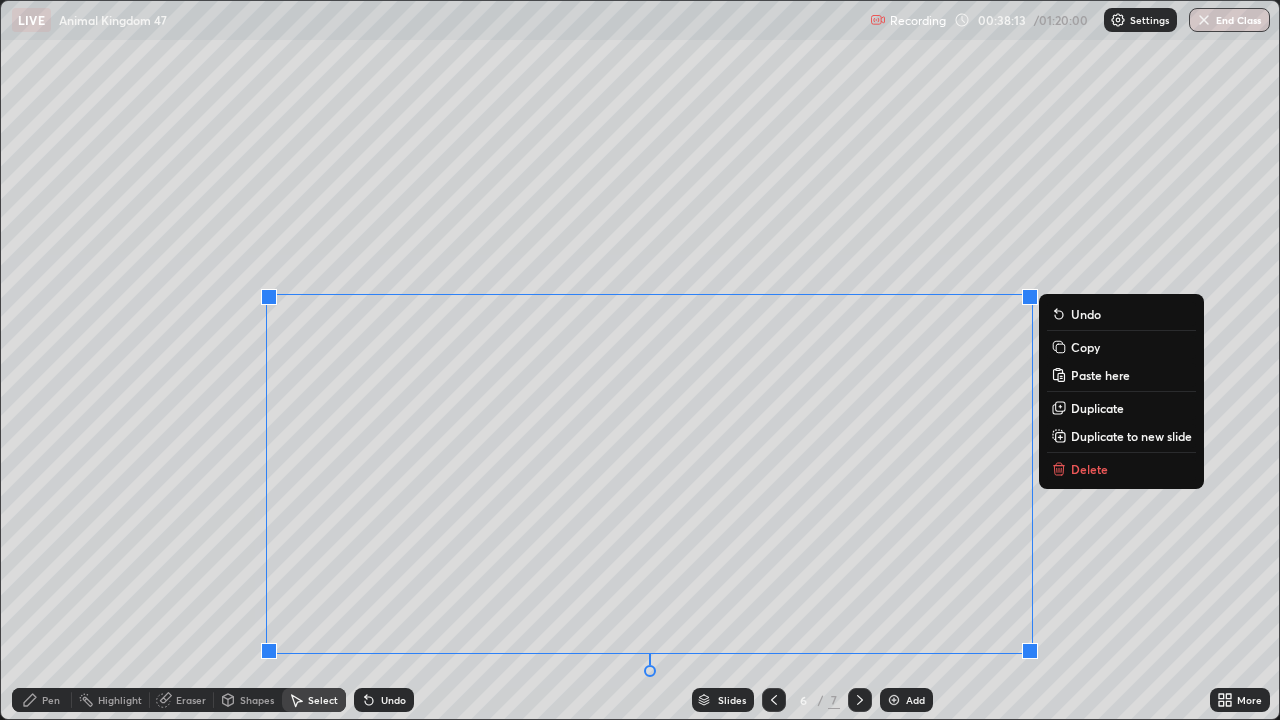 click on "Copy" at bounding box center [1085, 347] 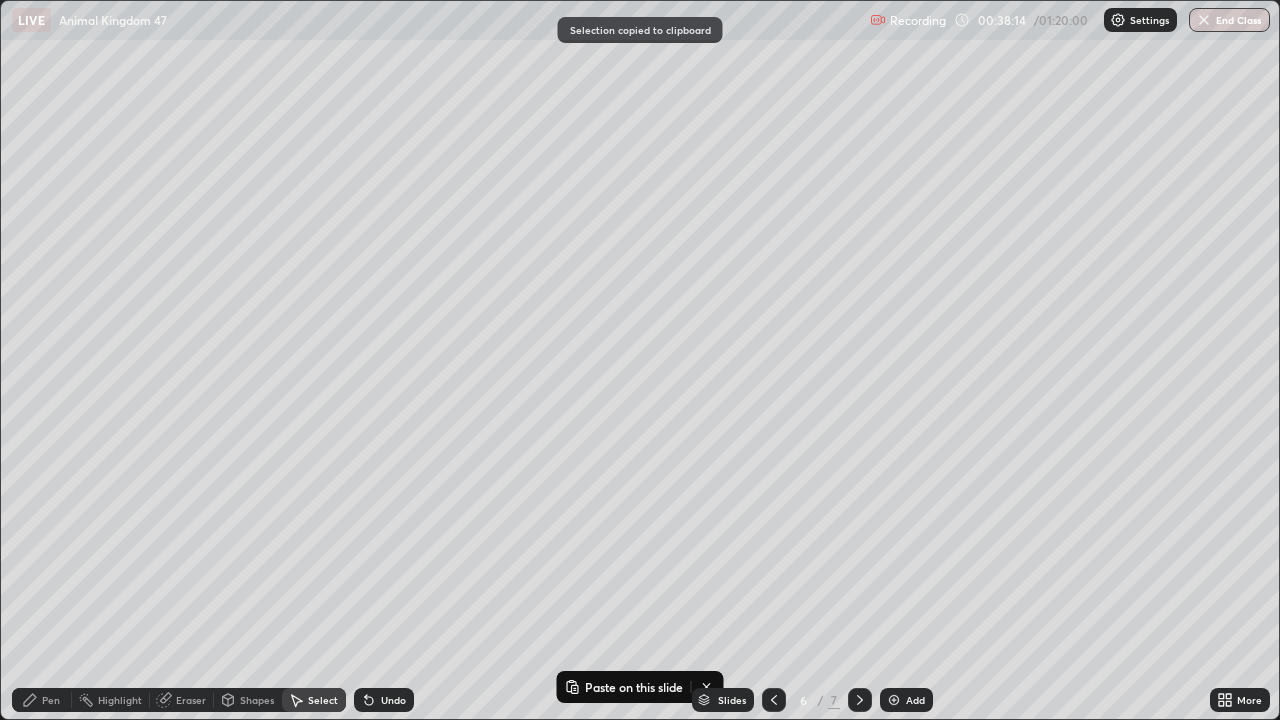 click 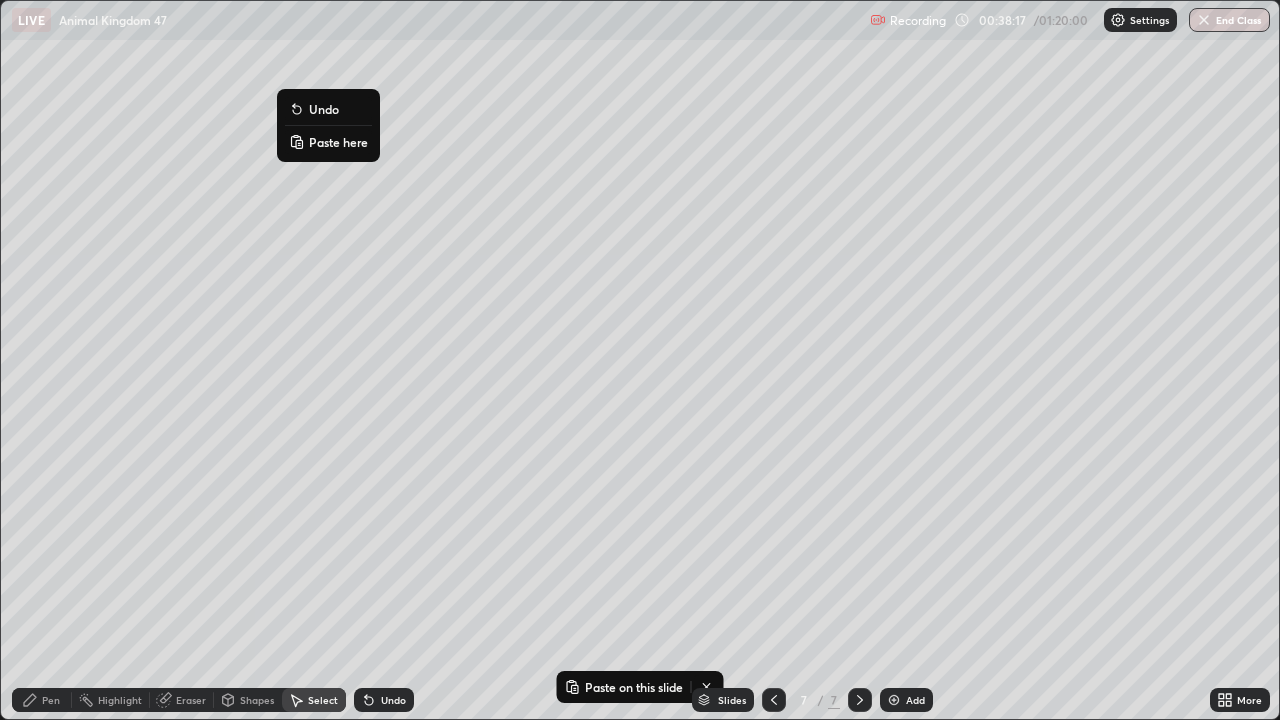 click on "Paste here" at bounding box center [338, 142] 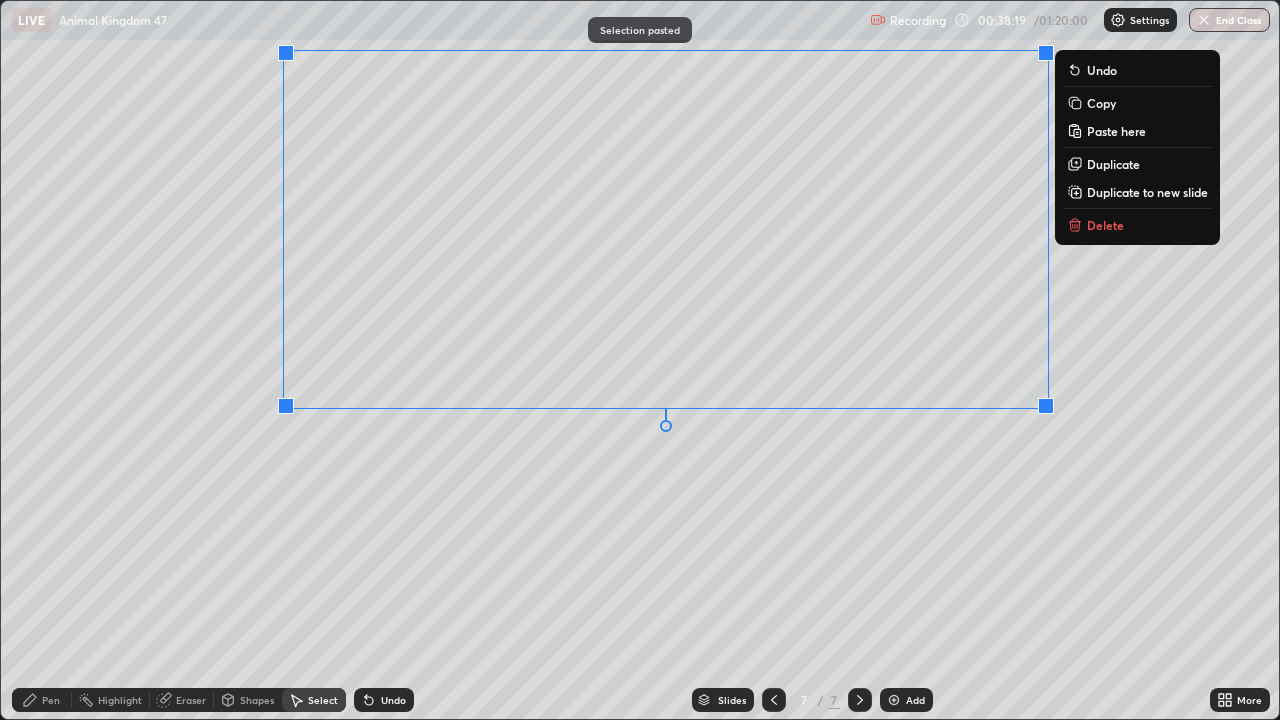click on "0 ° Undo Copy Paste here Duplicate Duplicate to new slide Delete" at bounding box center (640, 360) 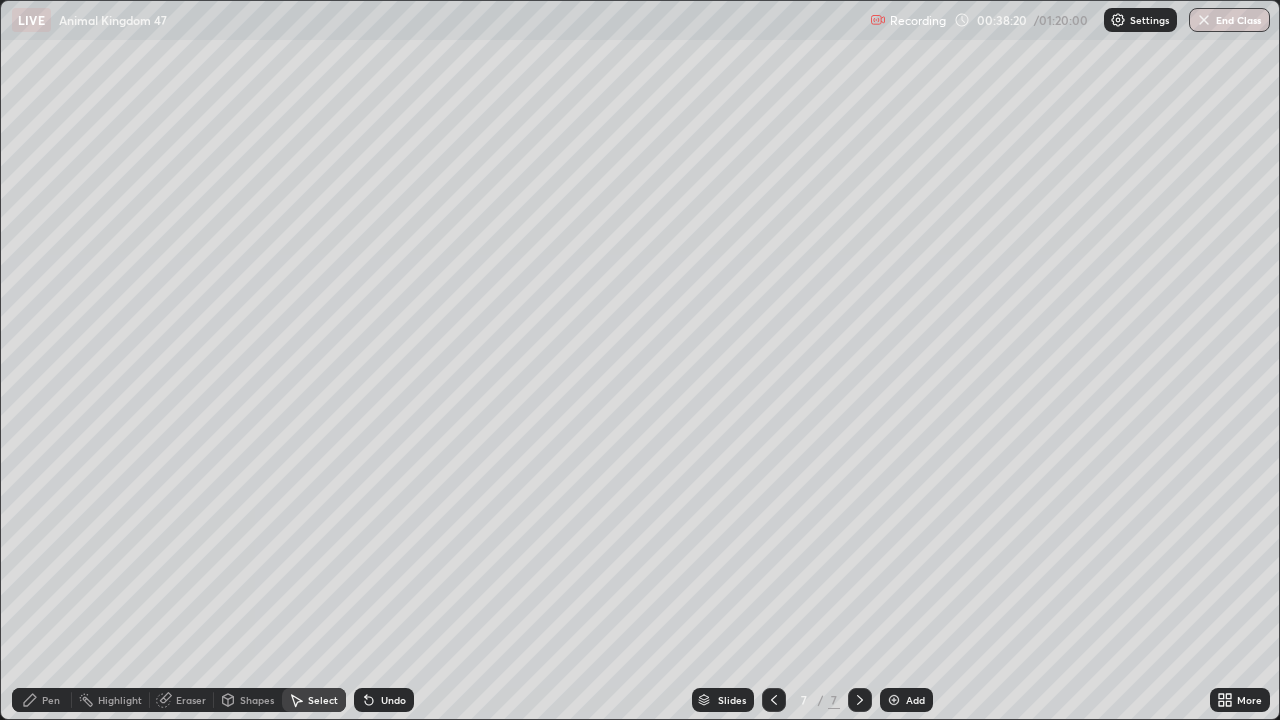 click on "Pen" at bounding box center (51, 700) 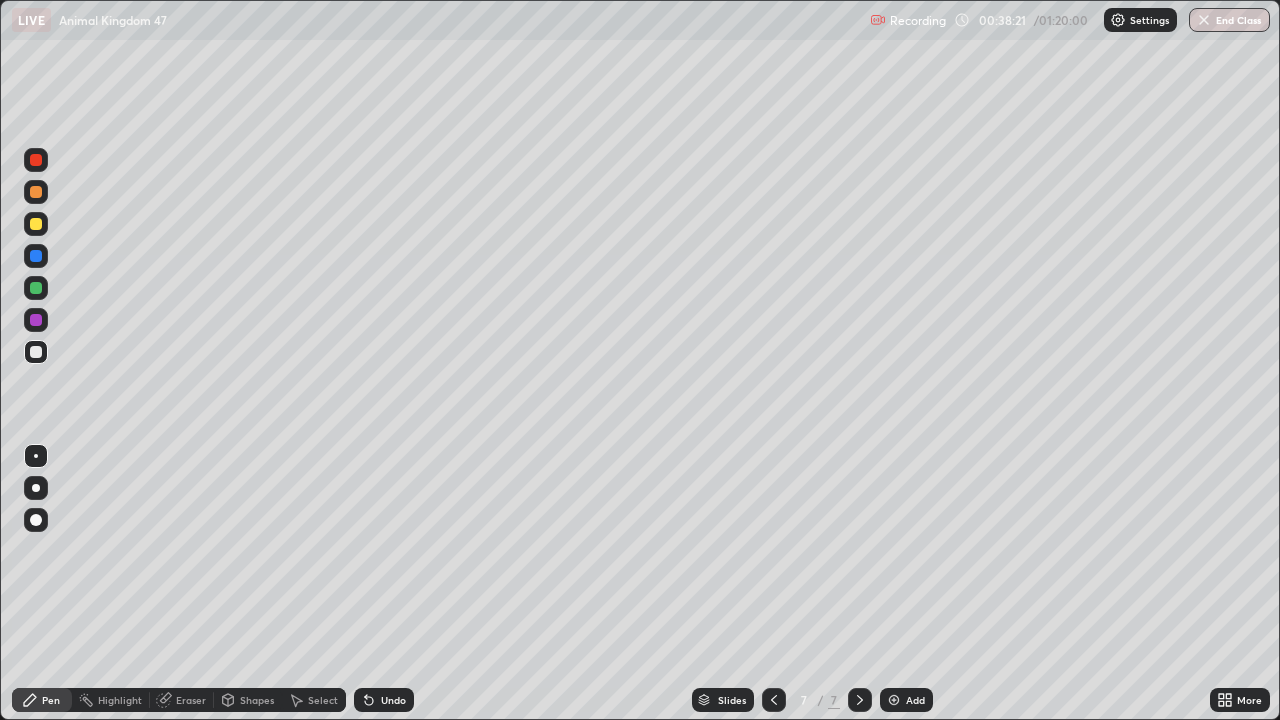 click at bounding box center (36, 224) 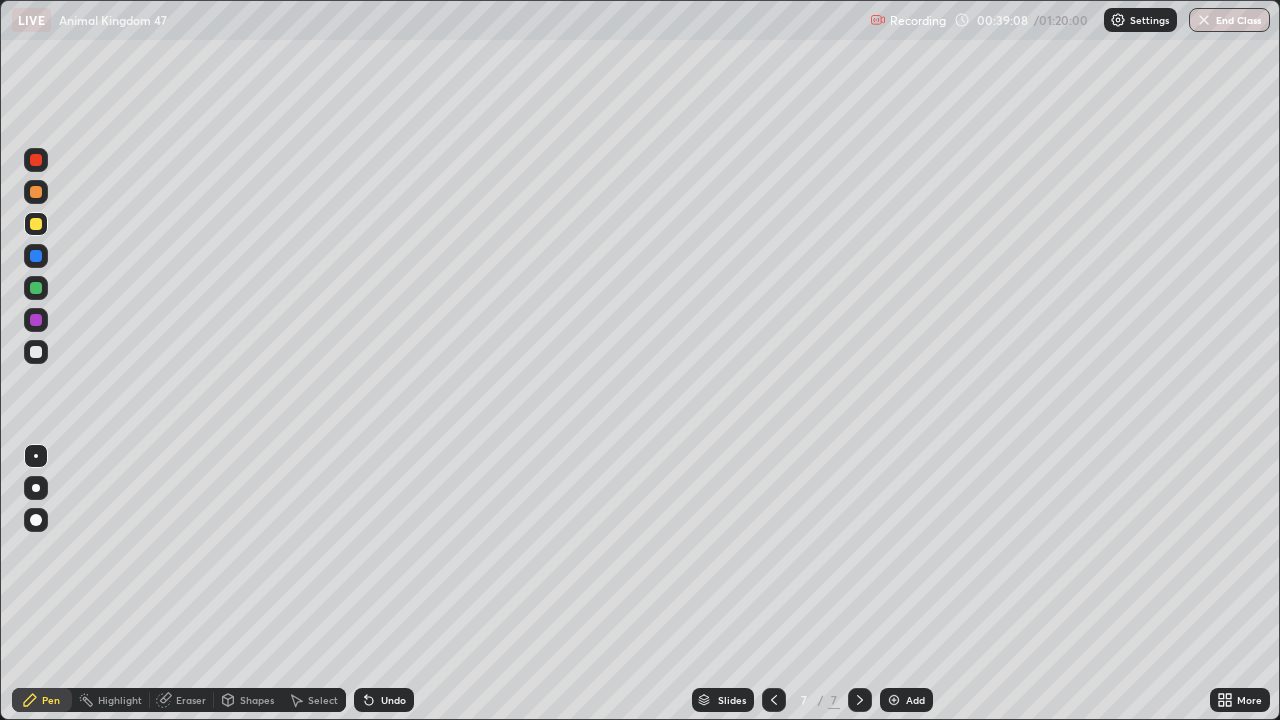 click on "Undo" at bounding box center (384, 700) 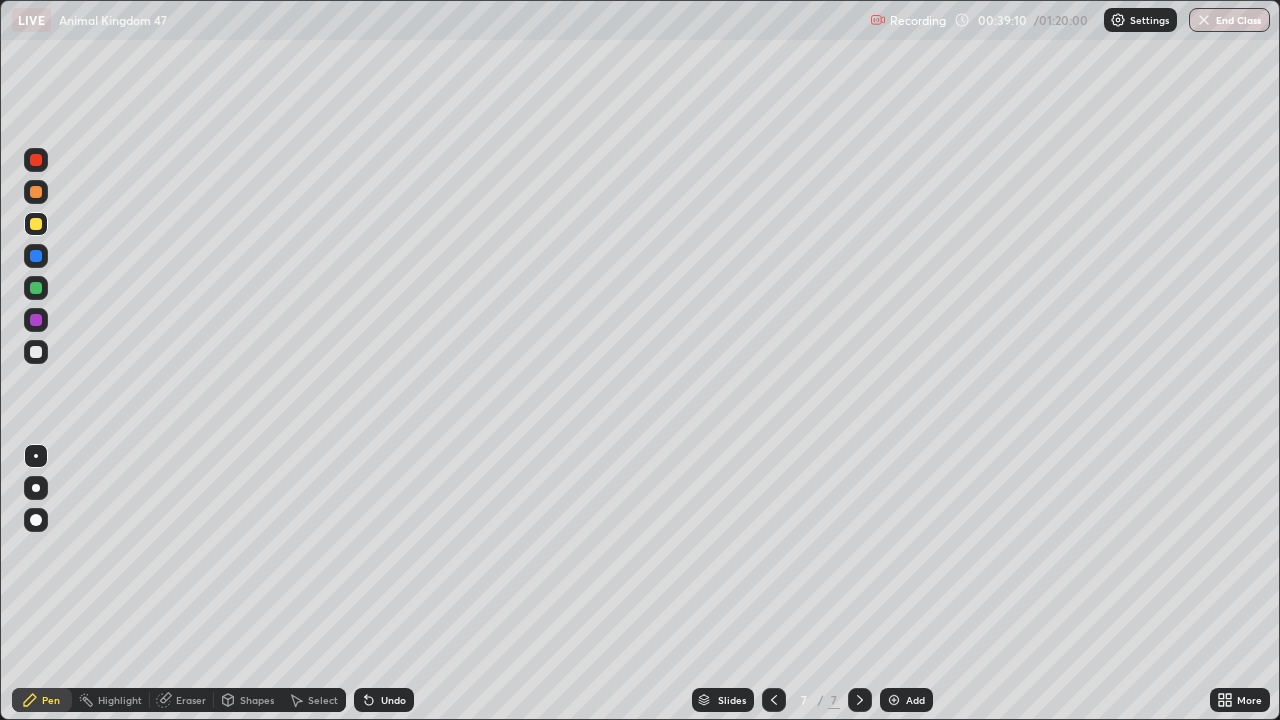 click on "Undo" at bounding box center (393, 700) 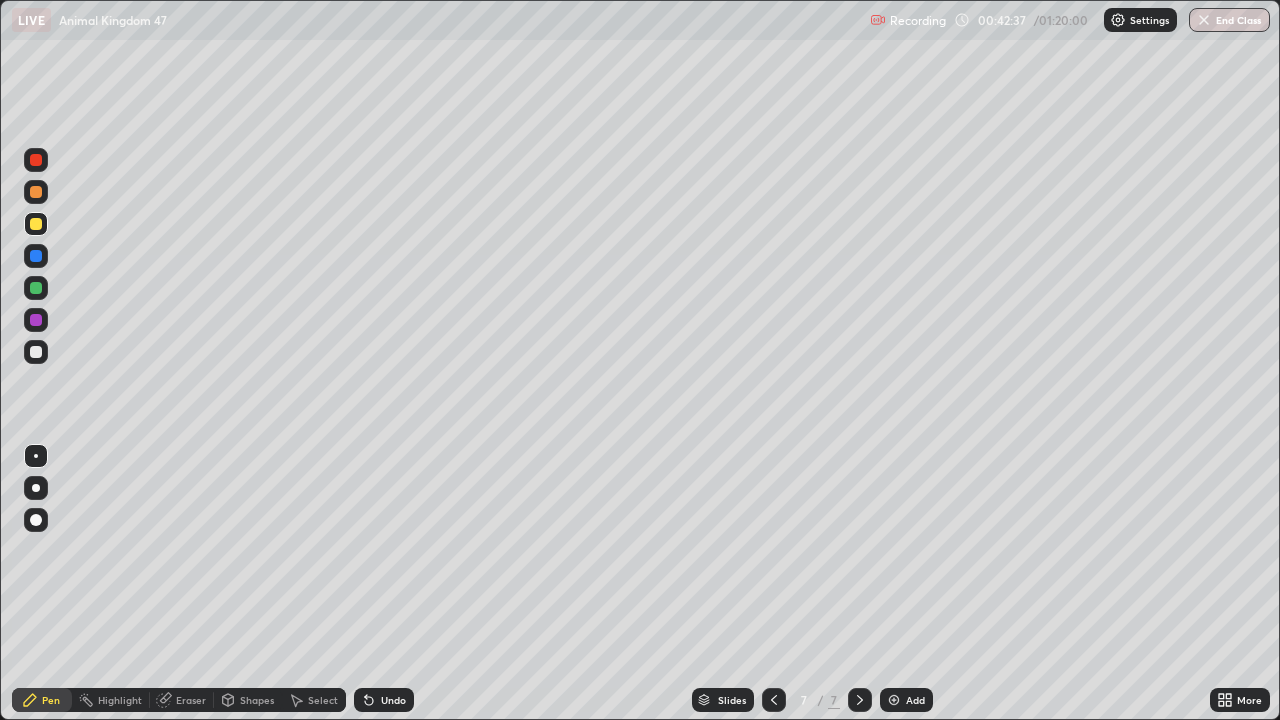 click on "Add" at bounding box center (906, 700) 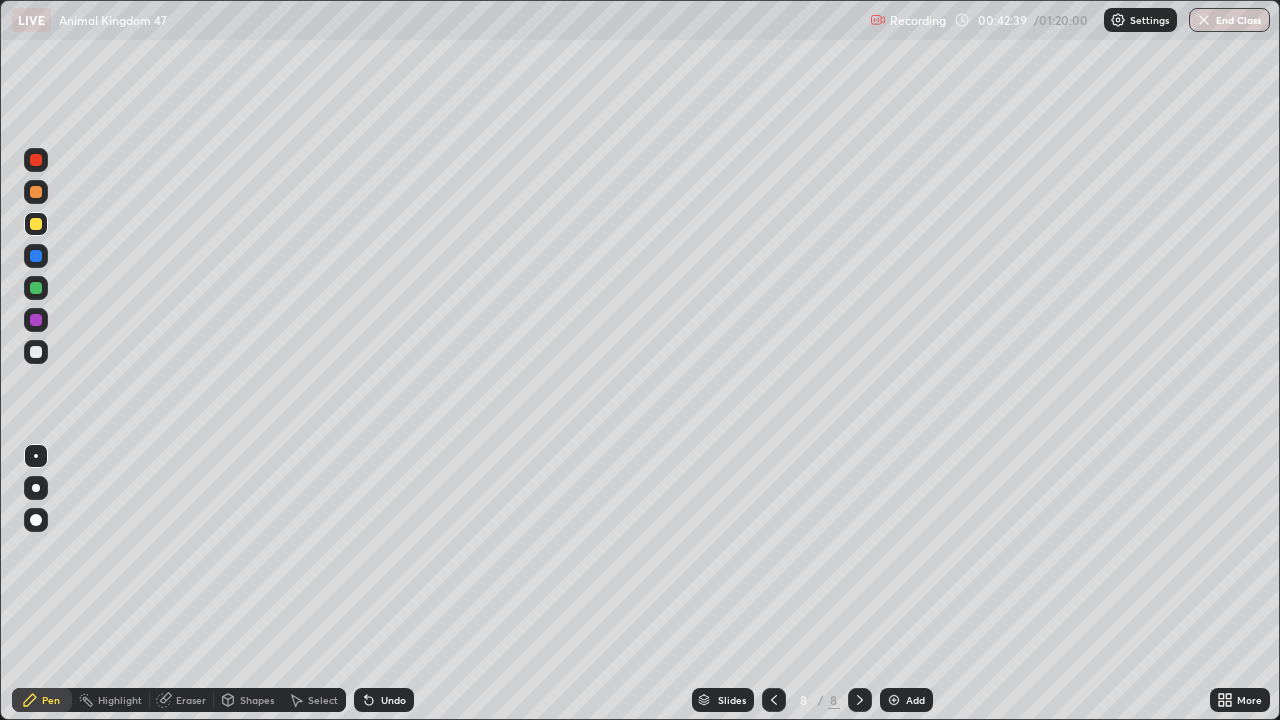 click at bounding box center [36, 352] 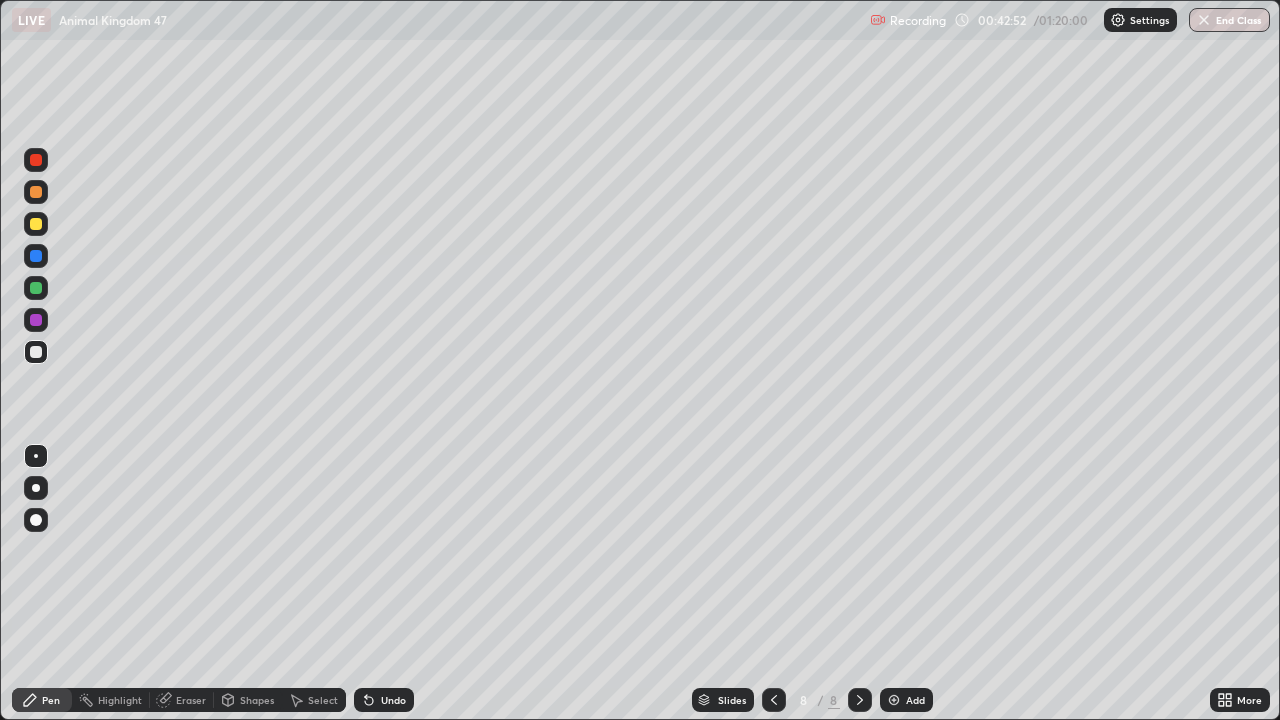 click 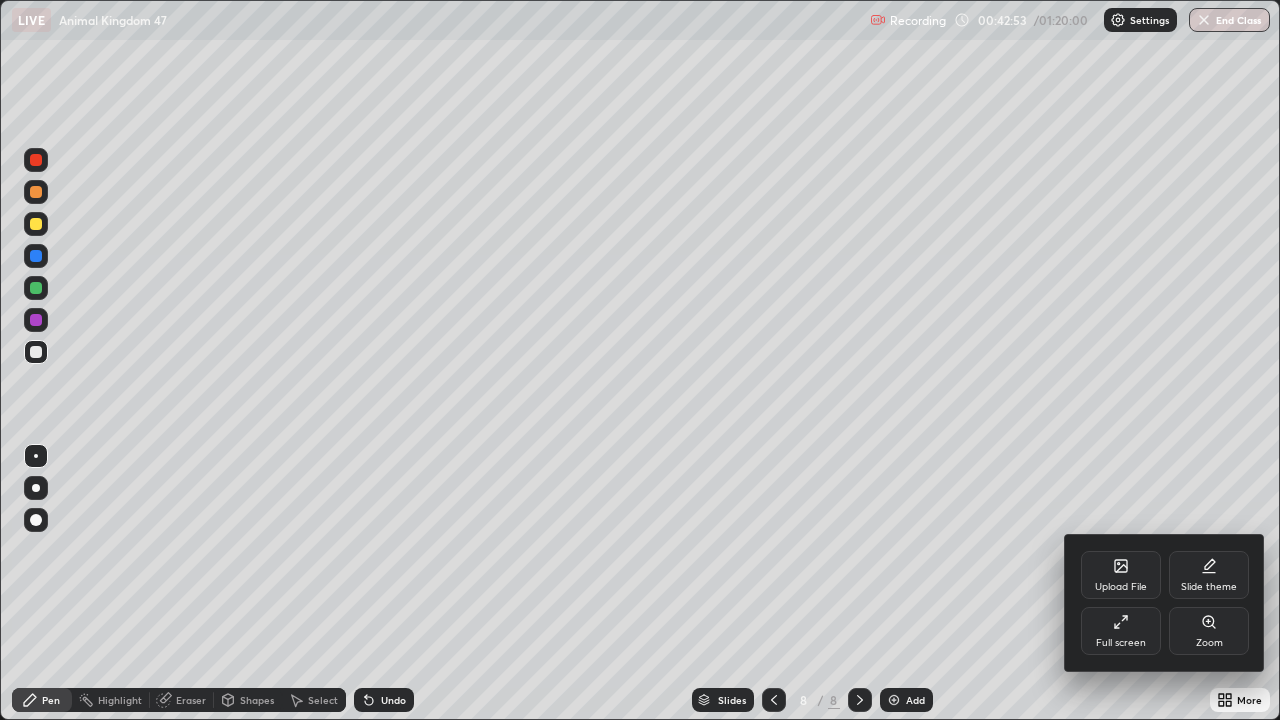 click 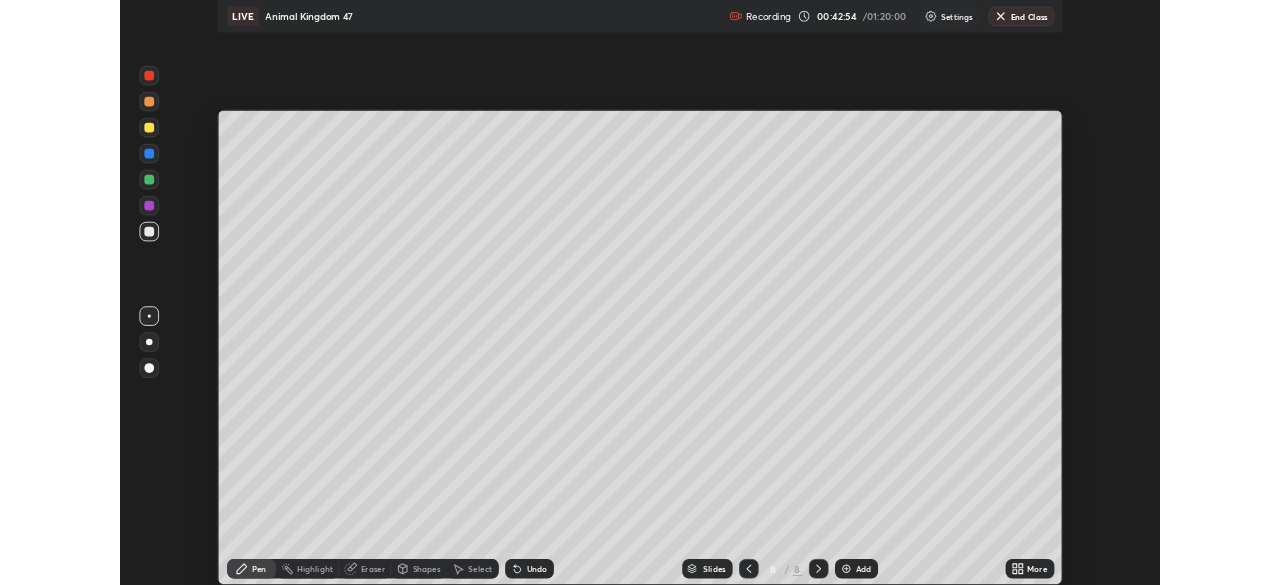 scroll, scrollTop: 585, scrollLeft: 1280, axis: both 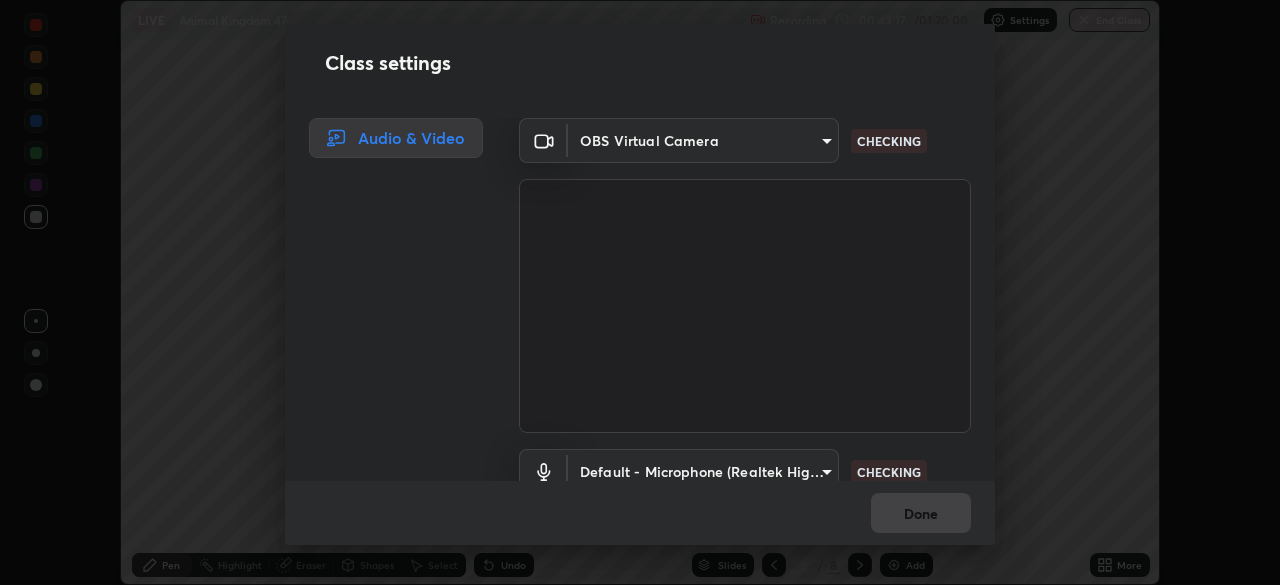 click on "Erase all LIVE Animal Kingdom 47 Recording 00:43:17 /  01:20:00 Settings End Class Setting up your live class Animal Kingdom 47 • L47 of Zoology [FIRST] [LAST] Pen Highlight Eraser Shapes Select Undo Slides 8 / 8 Add More No doubts shared Encourage your learners to ask a doubt for better clarity Report an issue Reason for reporting Buffering Chat not working Audio - Video sync issue Educator video quality low ​ Attach an image Report Class settings Audio & Video OBS Virtual Camera [HASH] CHECKING Default - Microphone (Realtek High Definition Audio) default CHECKING Done" at bounding box center [640, 292] 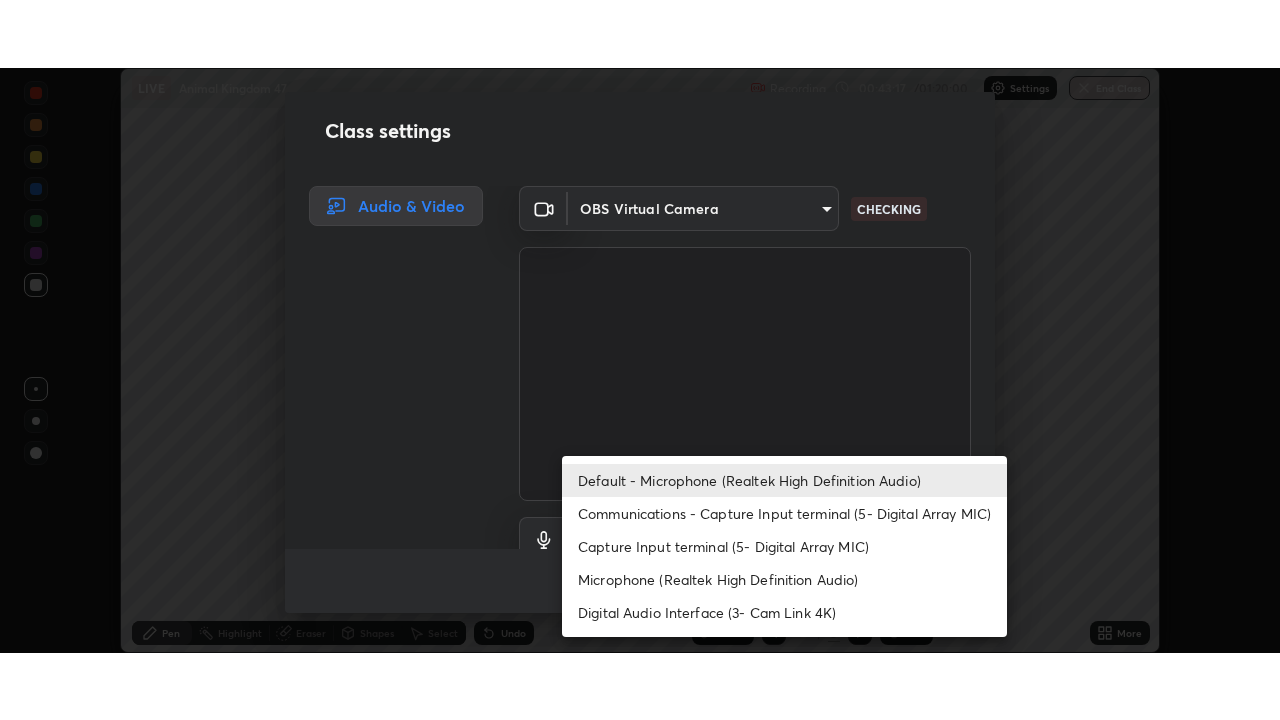 scroll, scrollTop: 18, scrollLeft: 0, axis: vertical 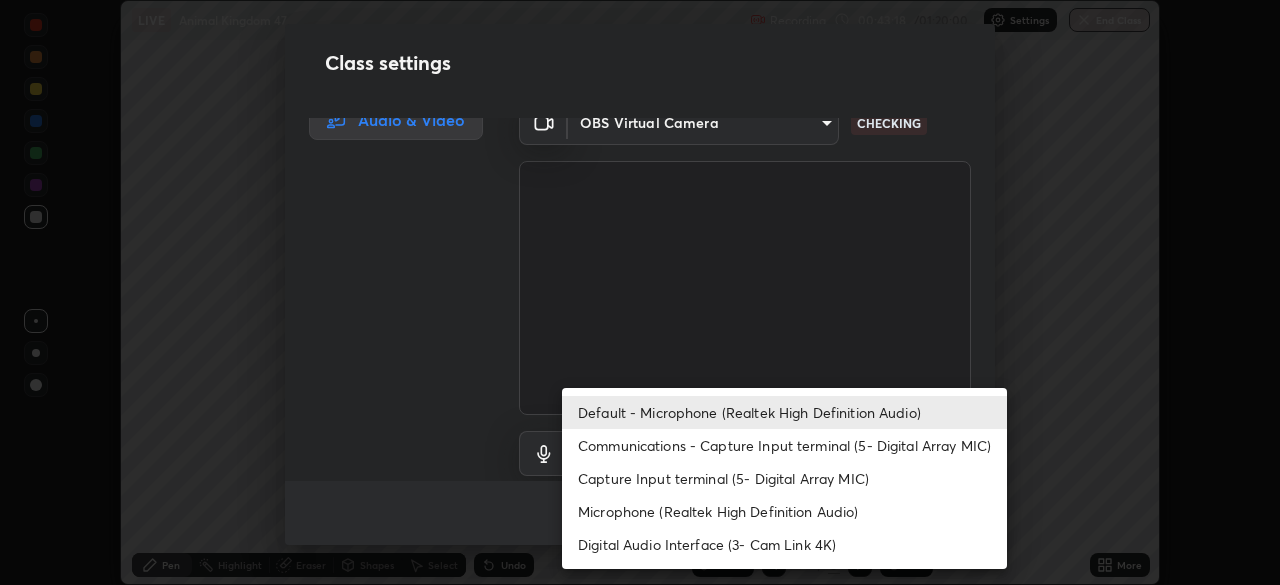 click on "Microphone (Realtek High Definition Audio)" at bounding box center (784, 511) 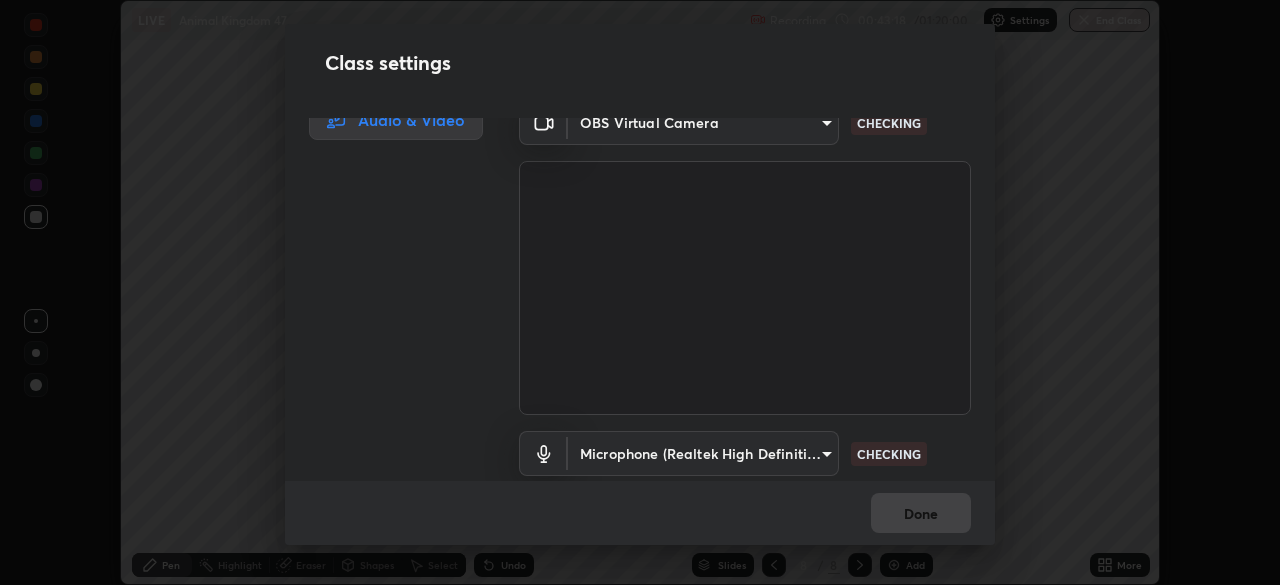 click on "Erase all LIVE Animal Kingdom 47 Recording 00:43:18 /  01:20:00 Settings End Class Setting up your live class Animal Kingdom 47 • L47 of Zoology Prashant Sharma Pen Highlight Eraser Shapes Select Undo Slides 8 / 8 Add More No doubts shared Encourage your learners to ask a doubt for better clarity Report an issue Reason for reporting Buffering Chat not working Audio - Video sync issue Educator video quality low ​ Attach an image Report Class settings Audio & Video OBS Virtual Camera 495e9aafafa99ab02b2630cd73316b4ffac4e6b0a44c495734db4bb24564e739 CHECKING Microphone (Realtek High Definition Audio) 596642b751d8d0027b016c771bf2e341865489ee3c6395a207e1f5bbaf1c2065 CHECKING Done" at bounding box center [640, 292] 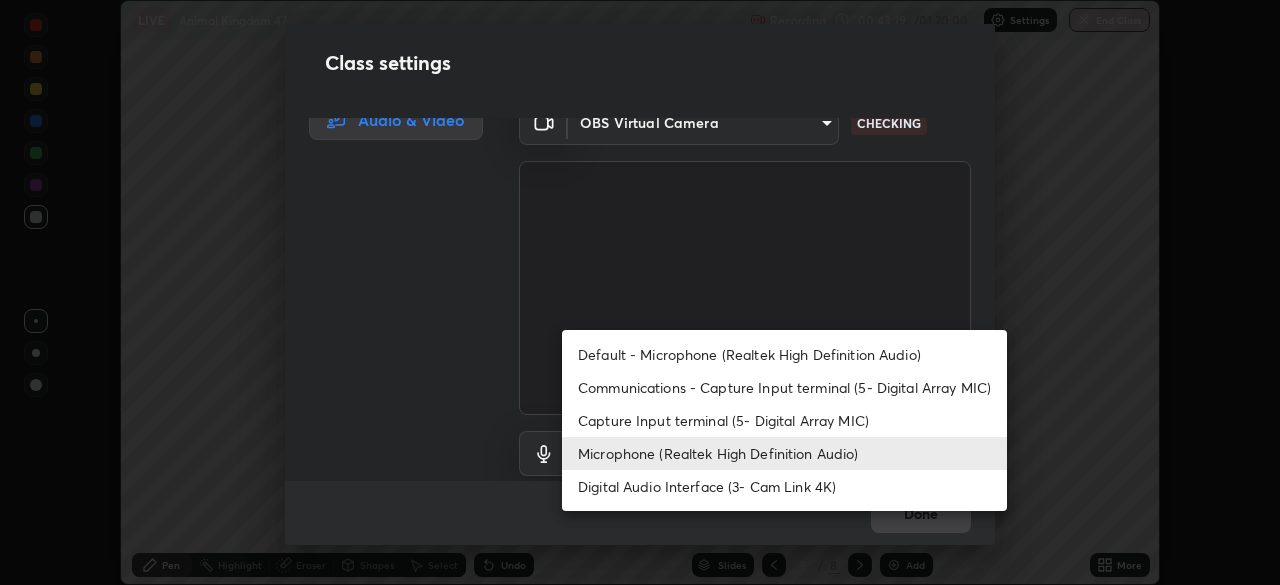 click on "Default - Microphone (Realtek High Definition Audio)" at bounding box center [784, 354] 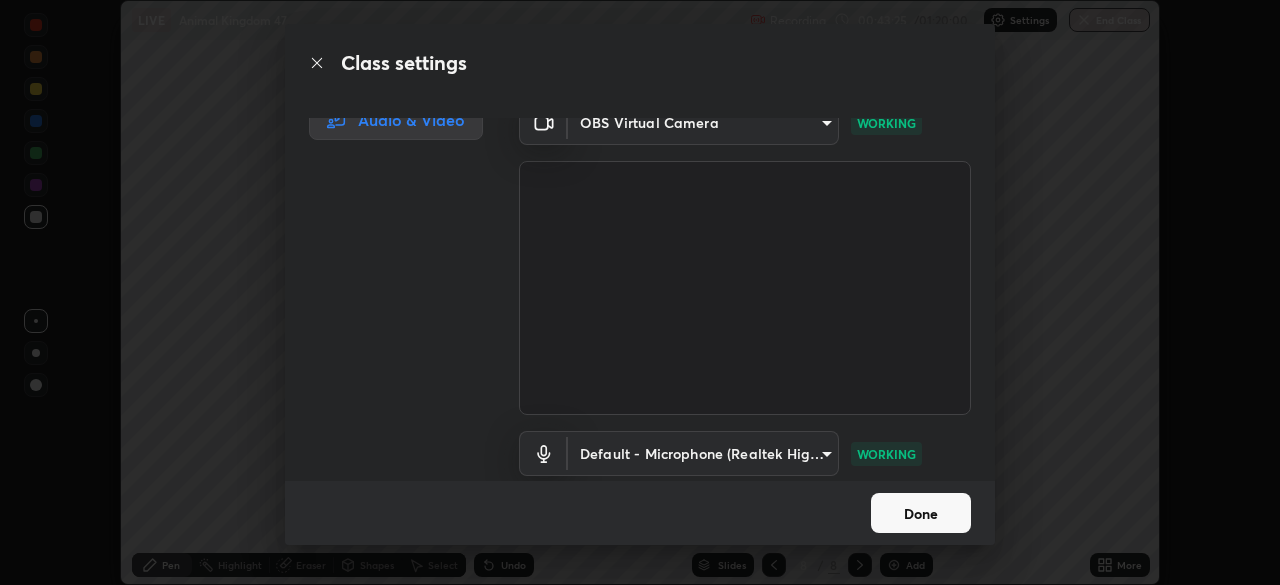 click on "Done" at bounding box center [921, 513] 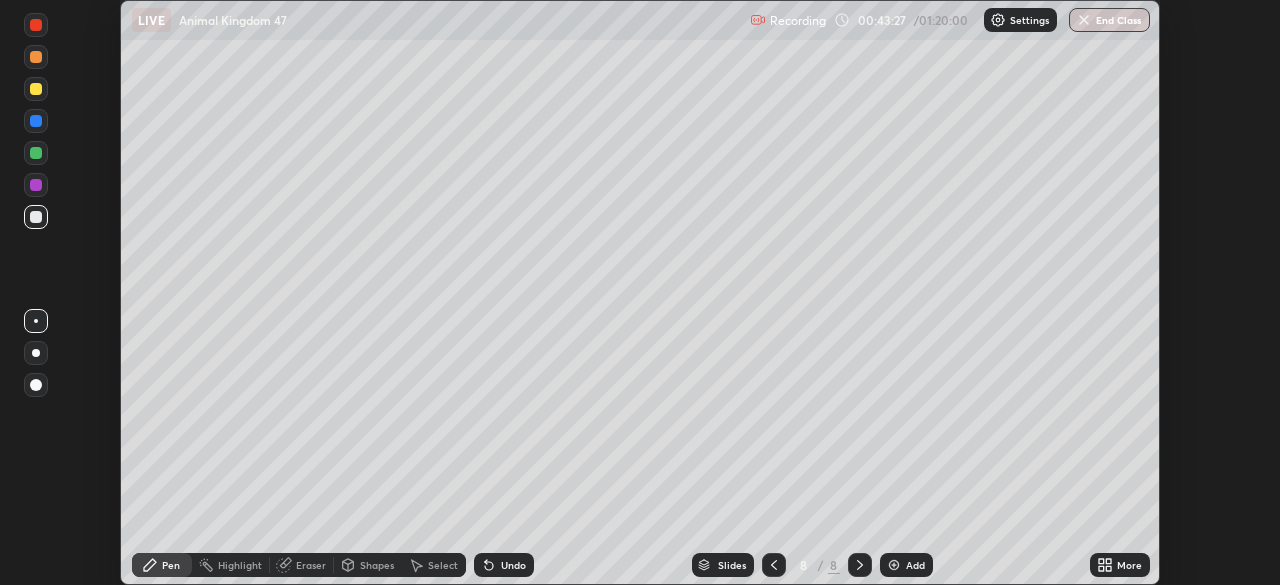 click 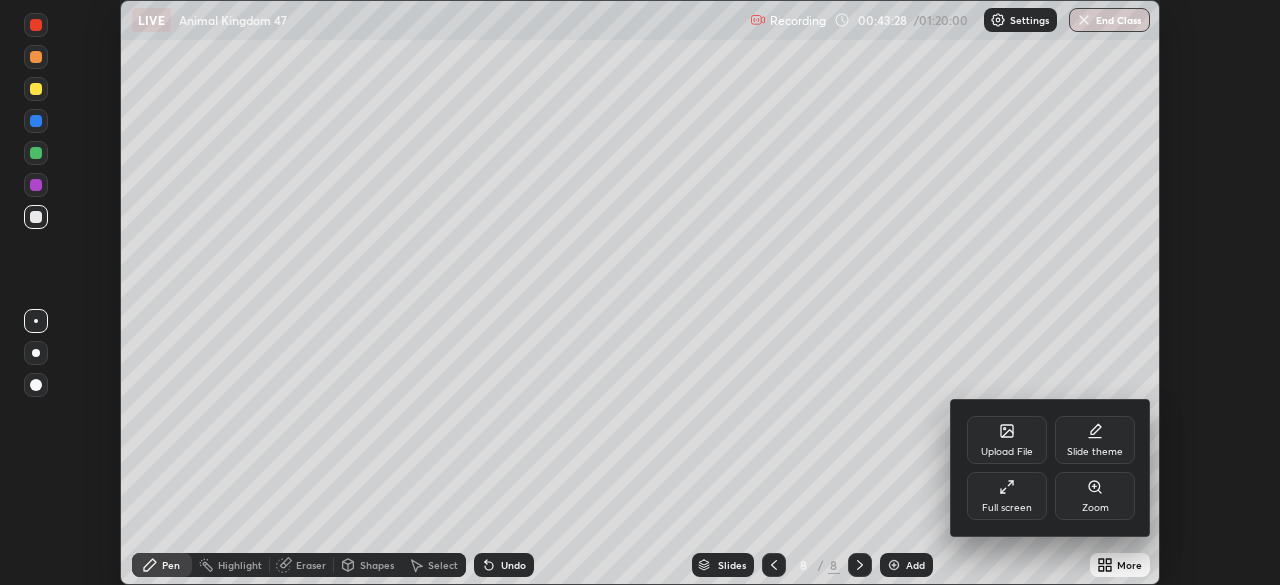 click on "Full screen" at bounding box center (1007, 496) 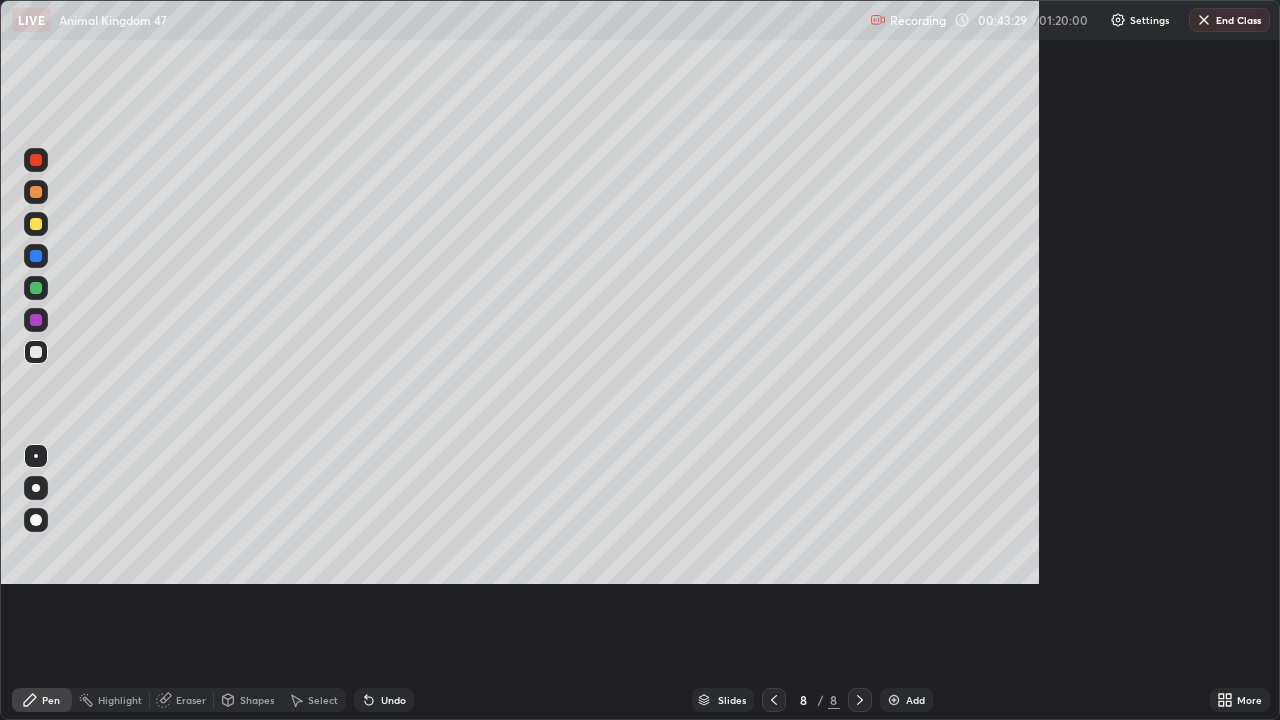 scroll, scrollTop: 99280, scrollLeft: 98720, axis: both 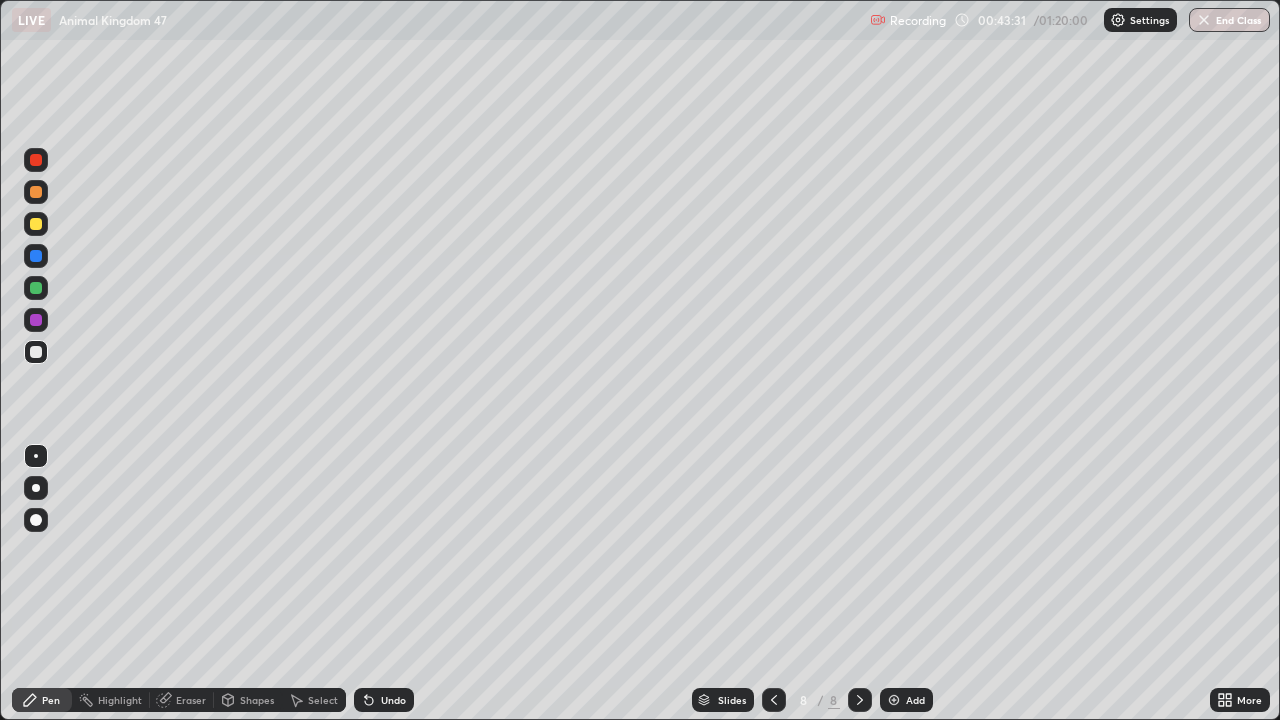 click on "Select" at bounding box center [323, 700] 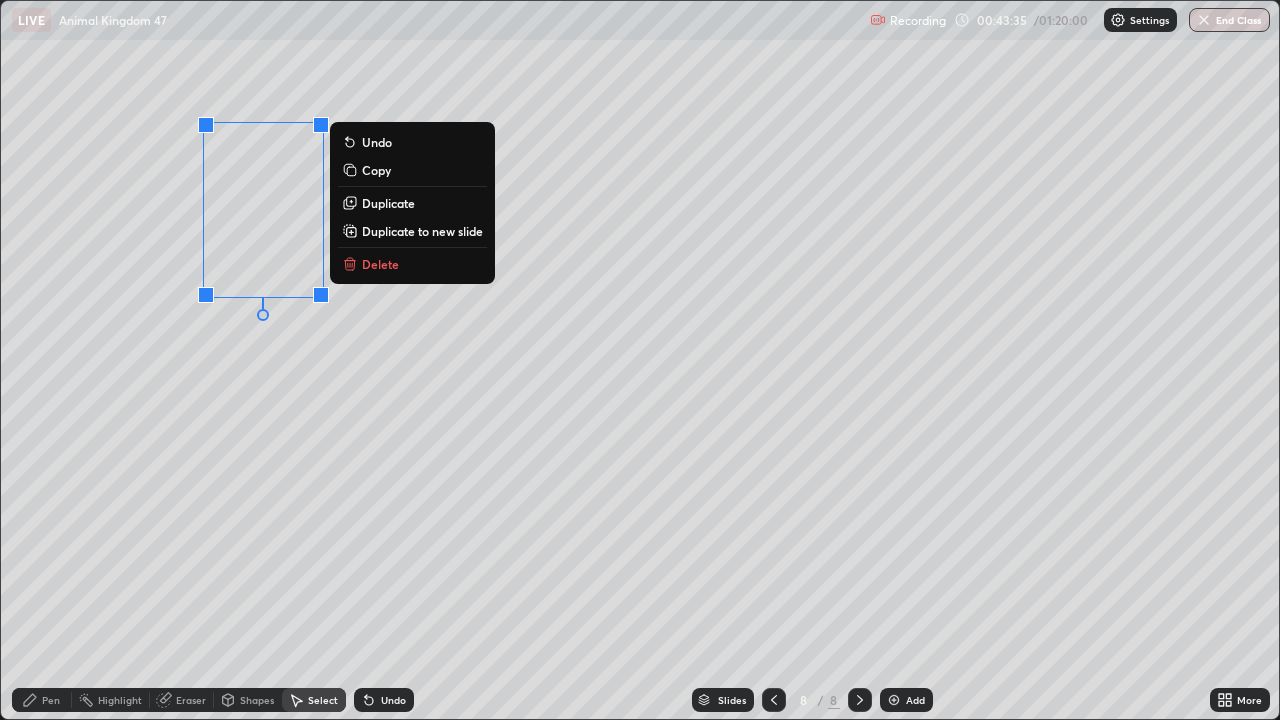 click on "Delete" at bounding box center [380, 264] 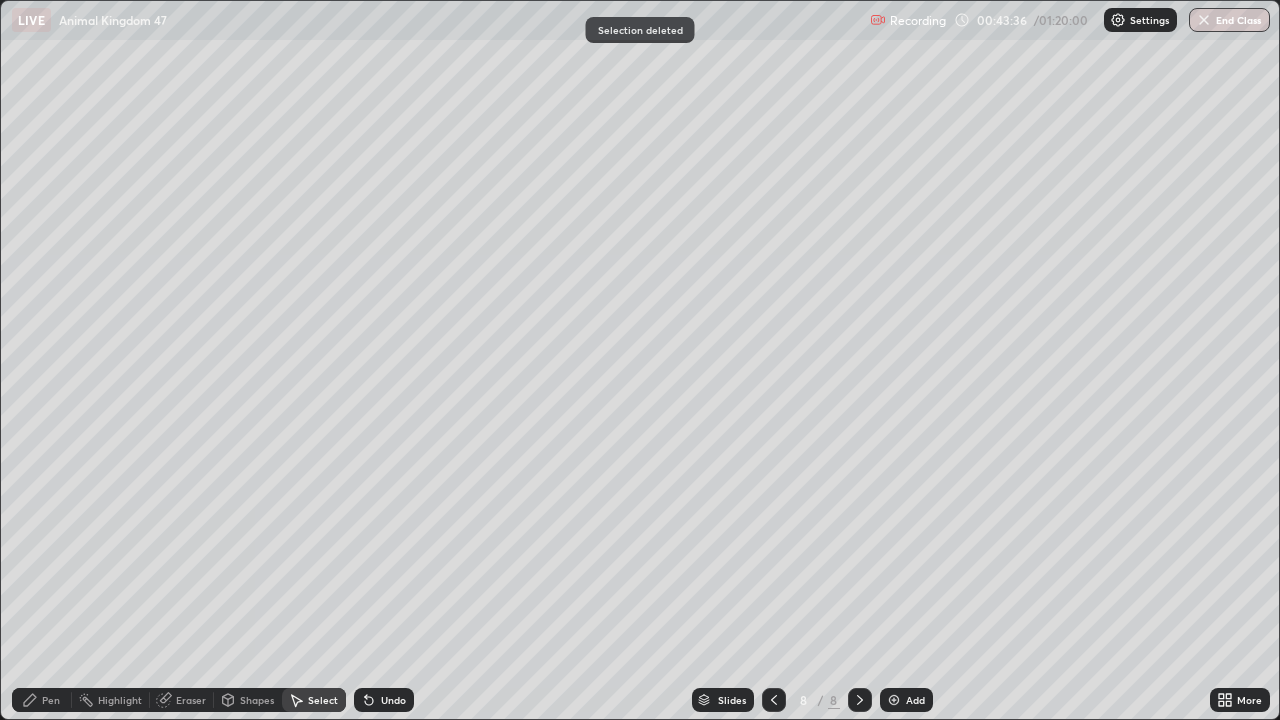 click on "Pen" at bounding box center (42, 700) 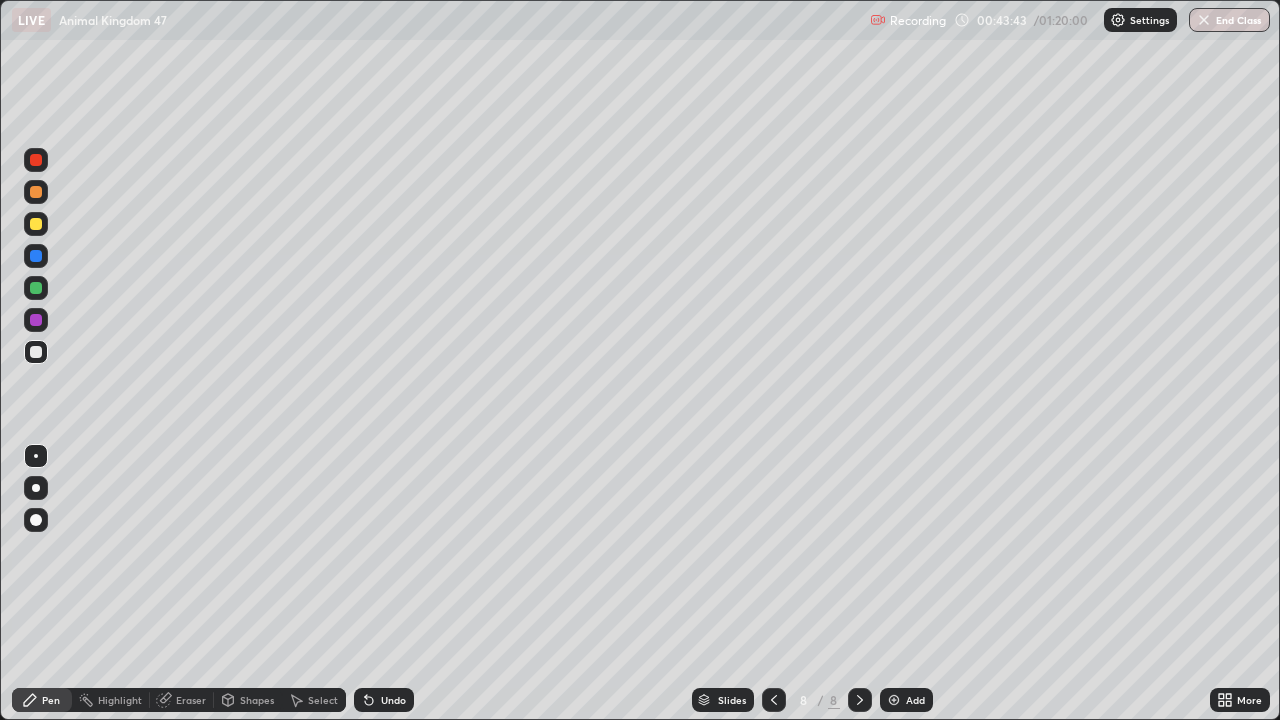click on "Undo" at bounding box center (384, 700) 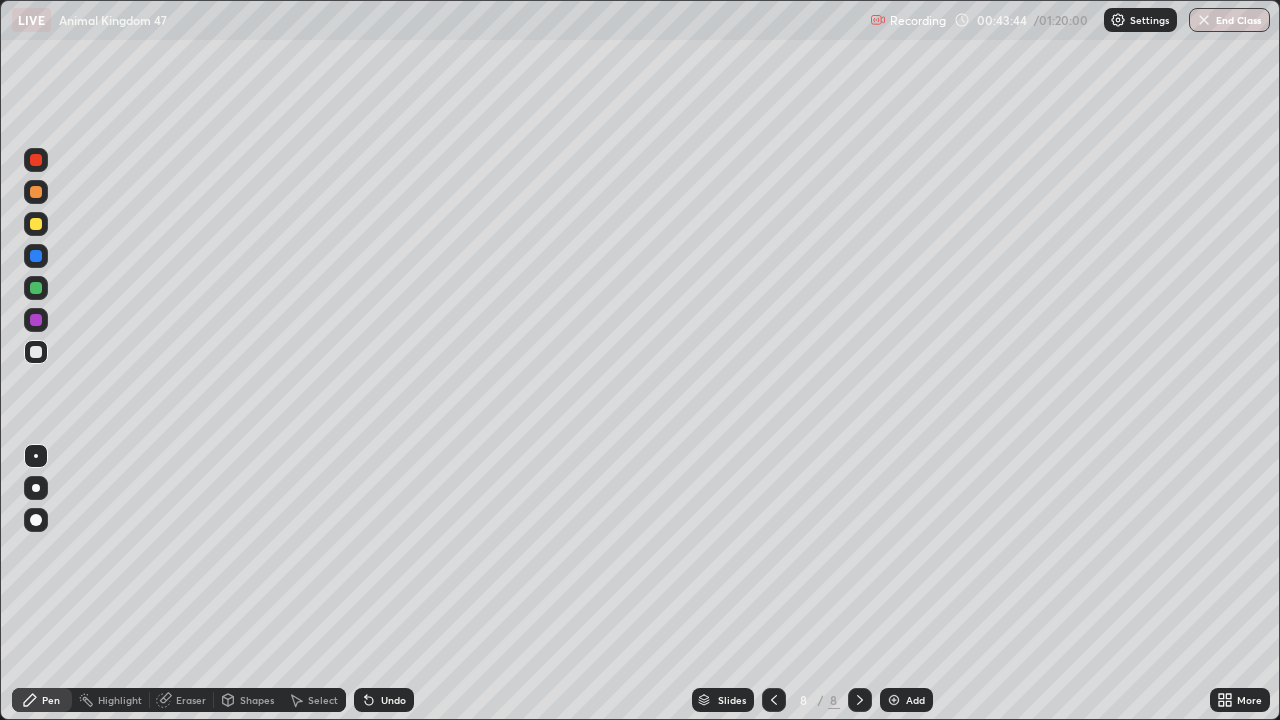 click on "Undo" at bounding box center (384, 700) 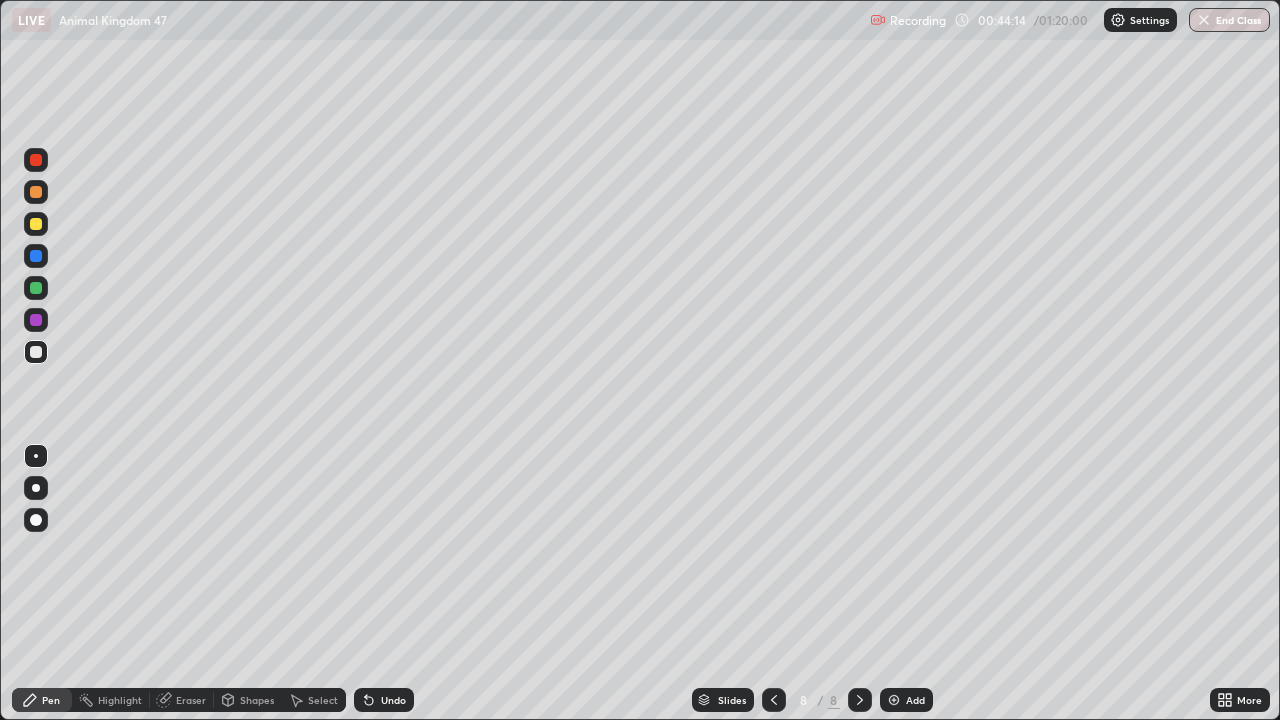 click on "Select" at bounding box center [323, 700] 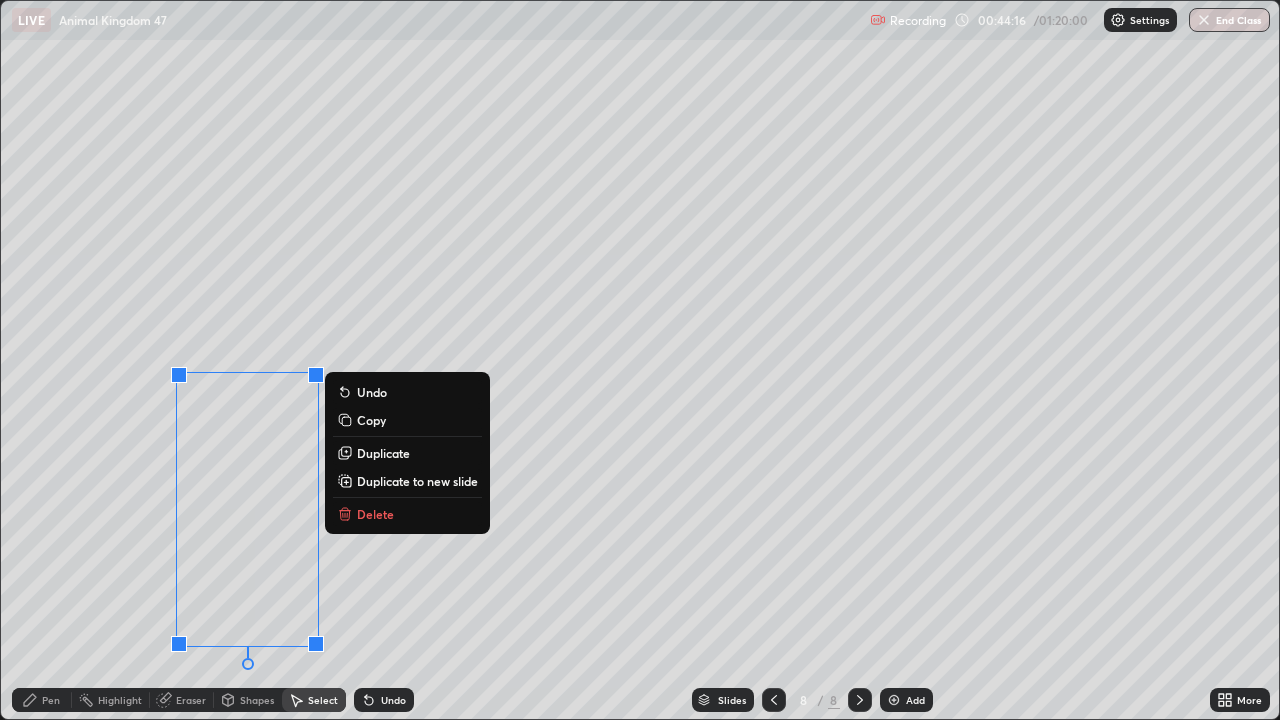 click on "Delete" at bounding box center [375, 514] 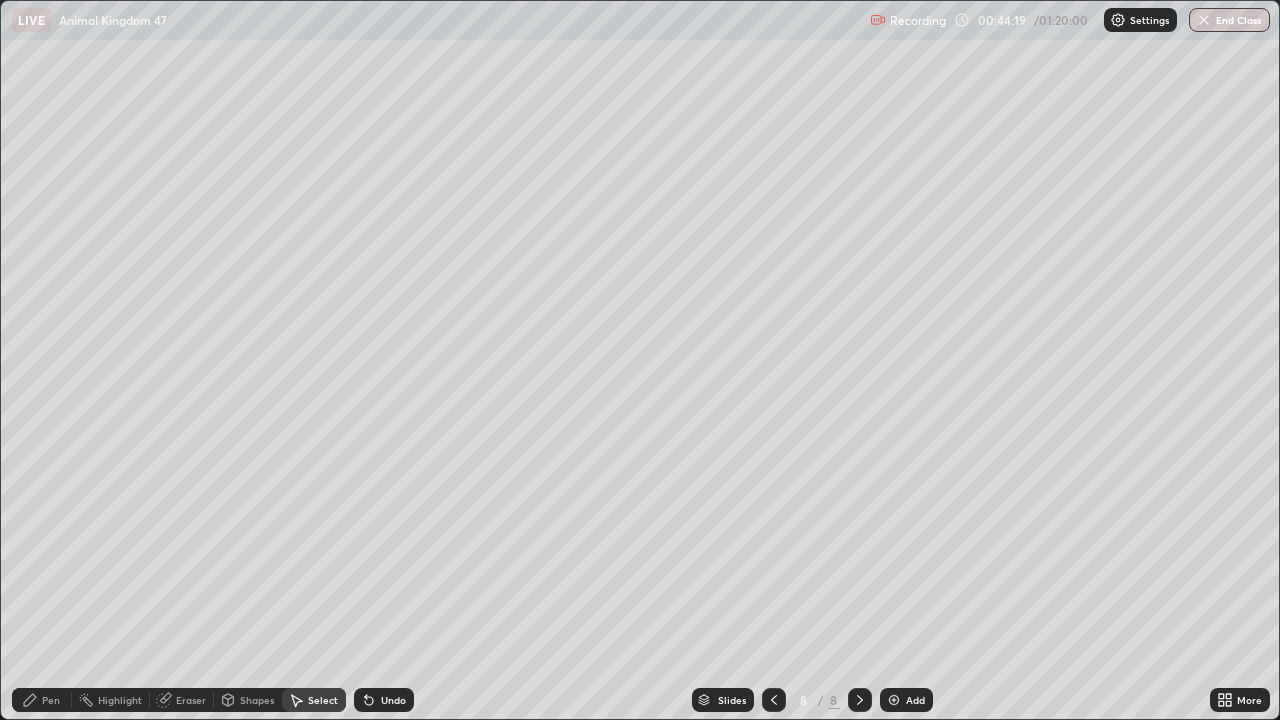 click on "Pen" at bounding box center [51, 700] 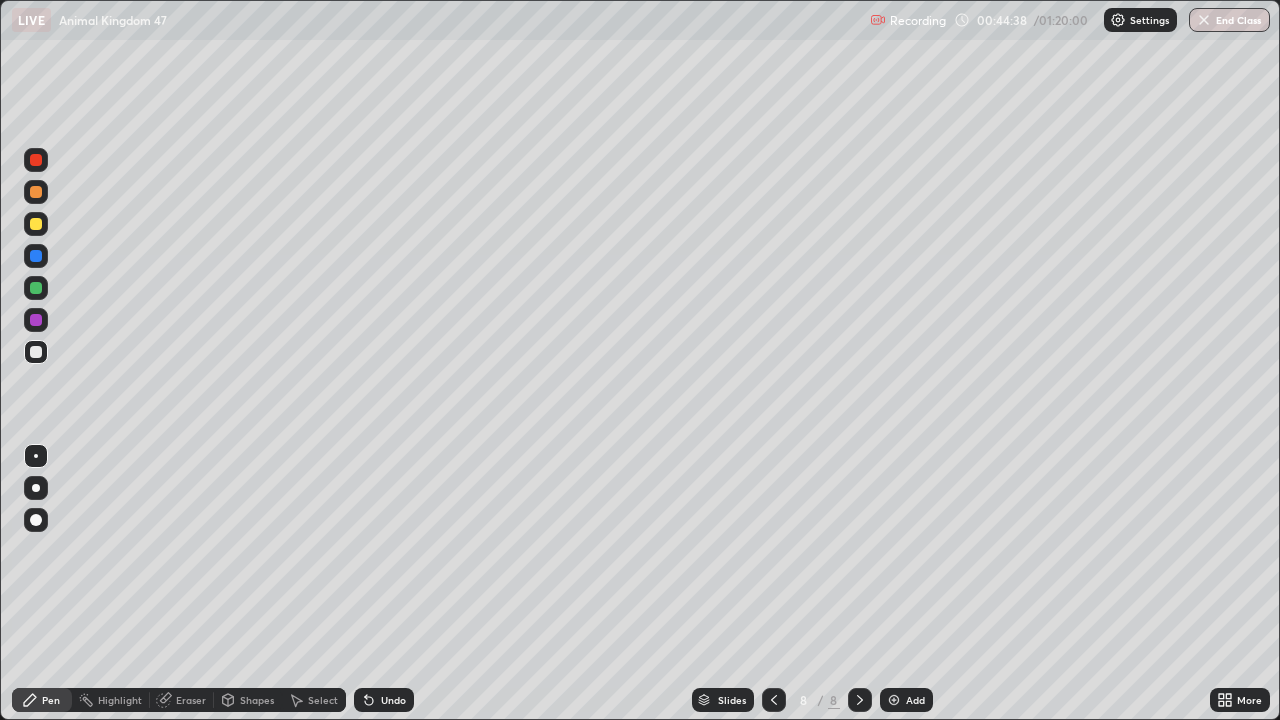 click on "Select" at bounding box center (323, 700) 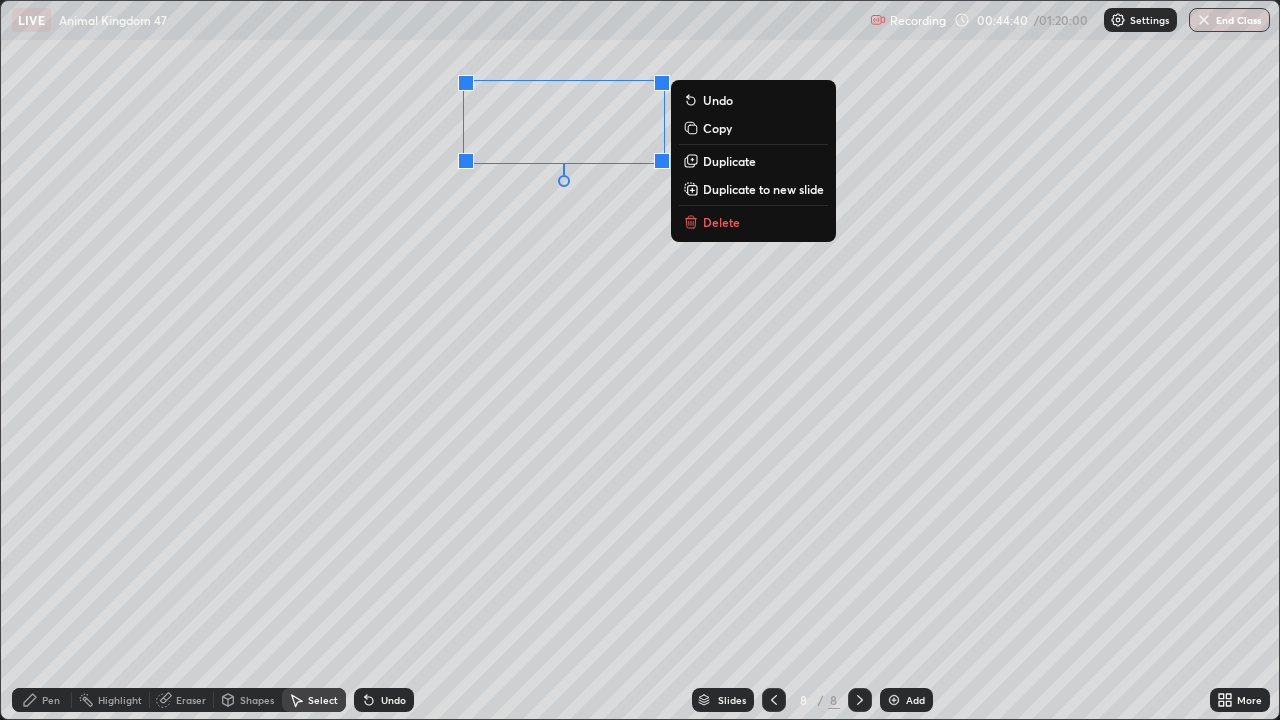 click on "Copy" at bounding box center [717, 128] 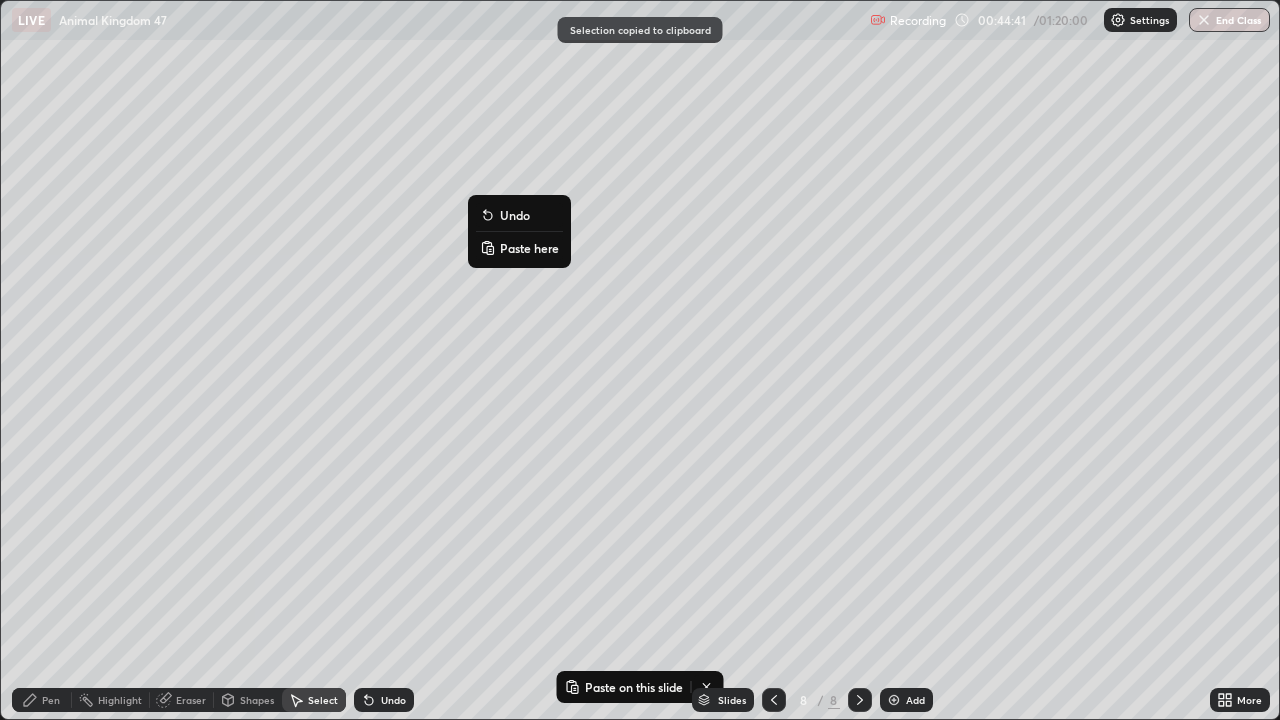 click on "Paste here" at bounding box center [529, 248] 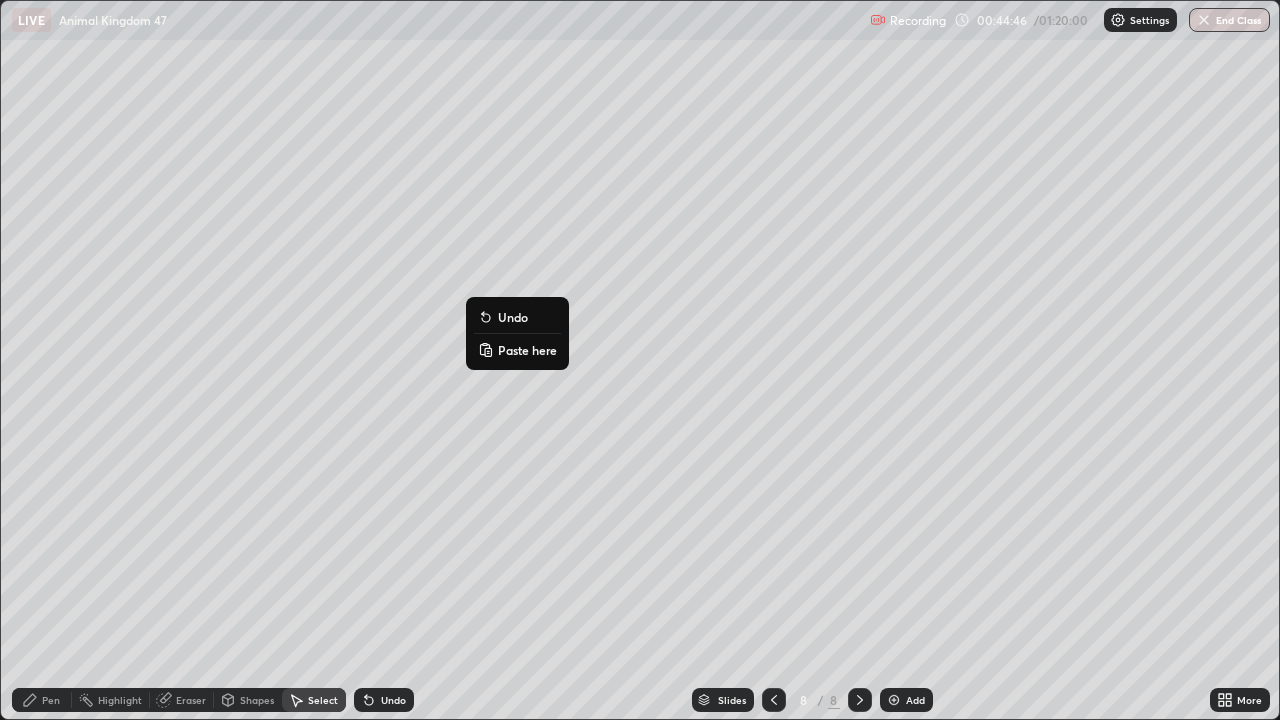 click on "Paste here" at bounding box center (527, 350) 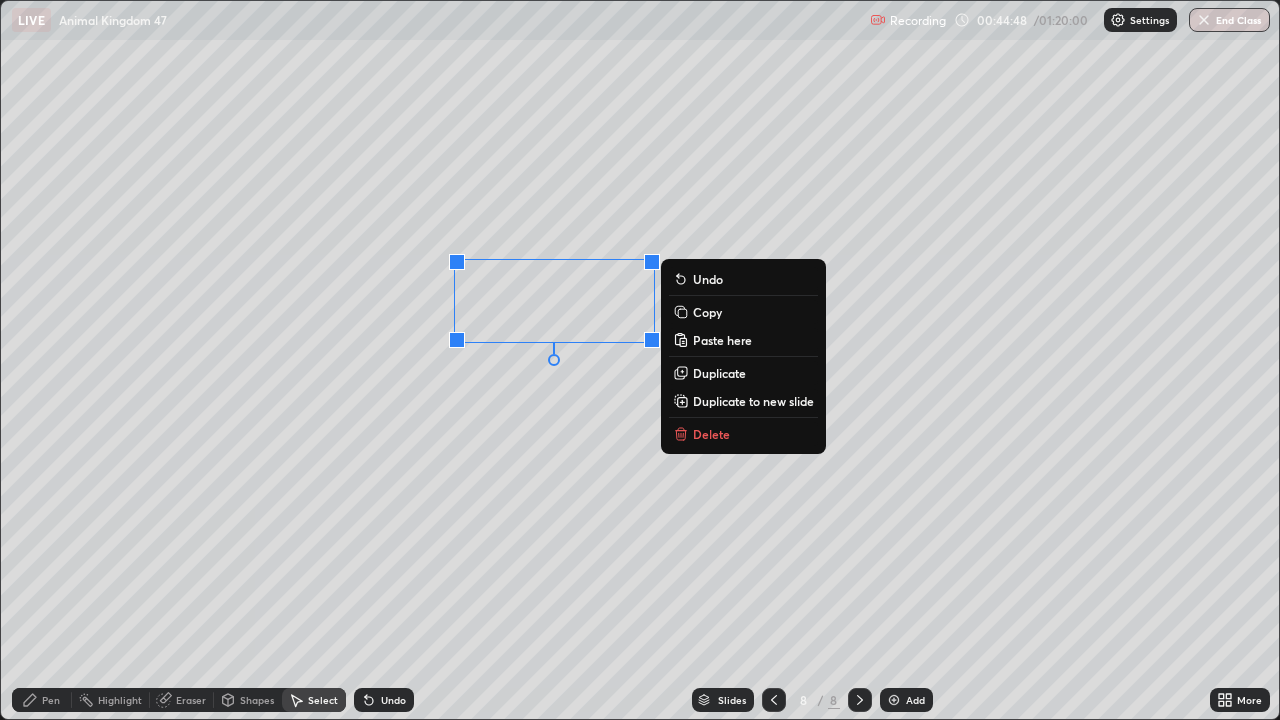 click on "0 ° Undo Copy Paste here Duplicate Duplicate to new slide Delete" at bounding box center (640, 360) 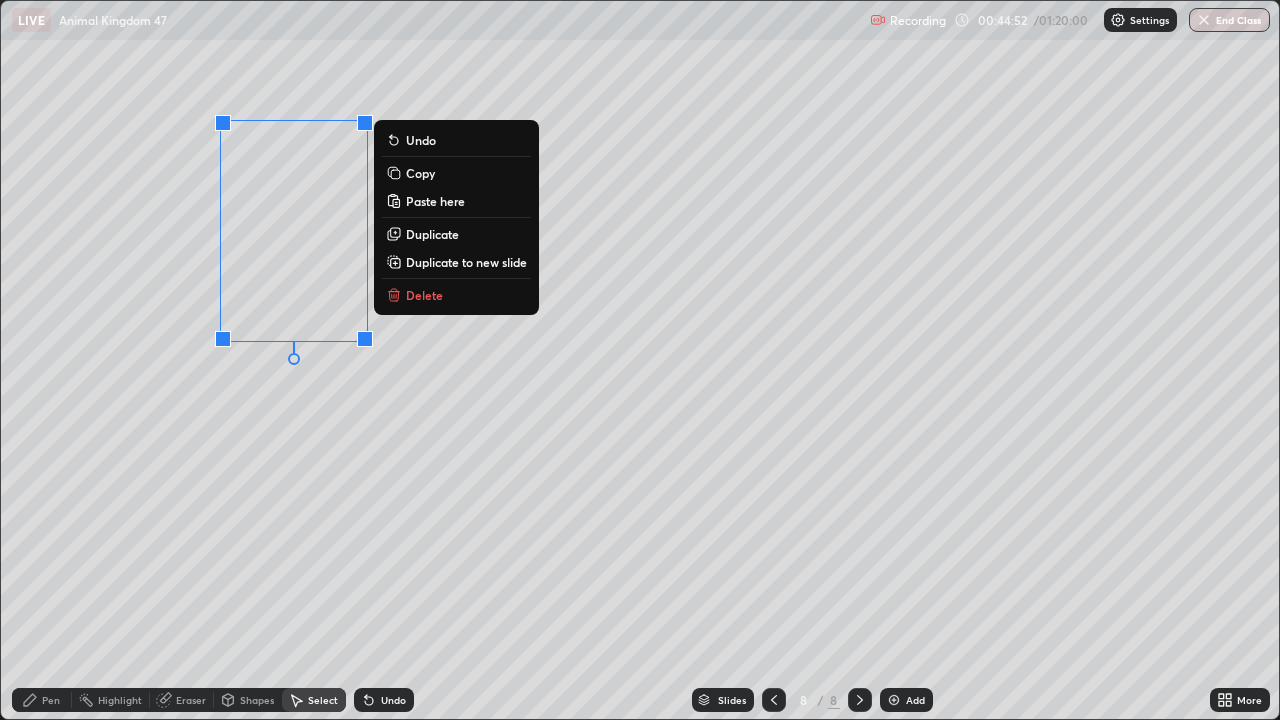click on "0 ° Undo Copy Paste here Duplicate Duplicate to new slide Delete" at bounding box center (640, 360) 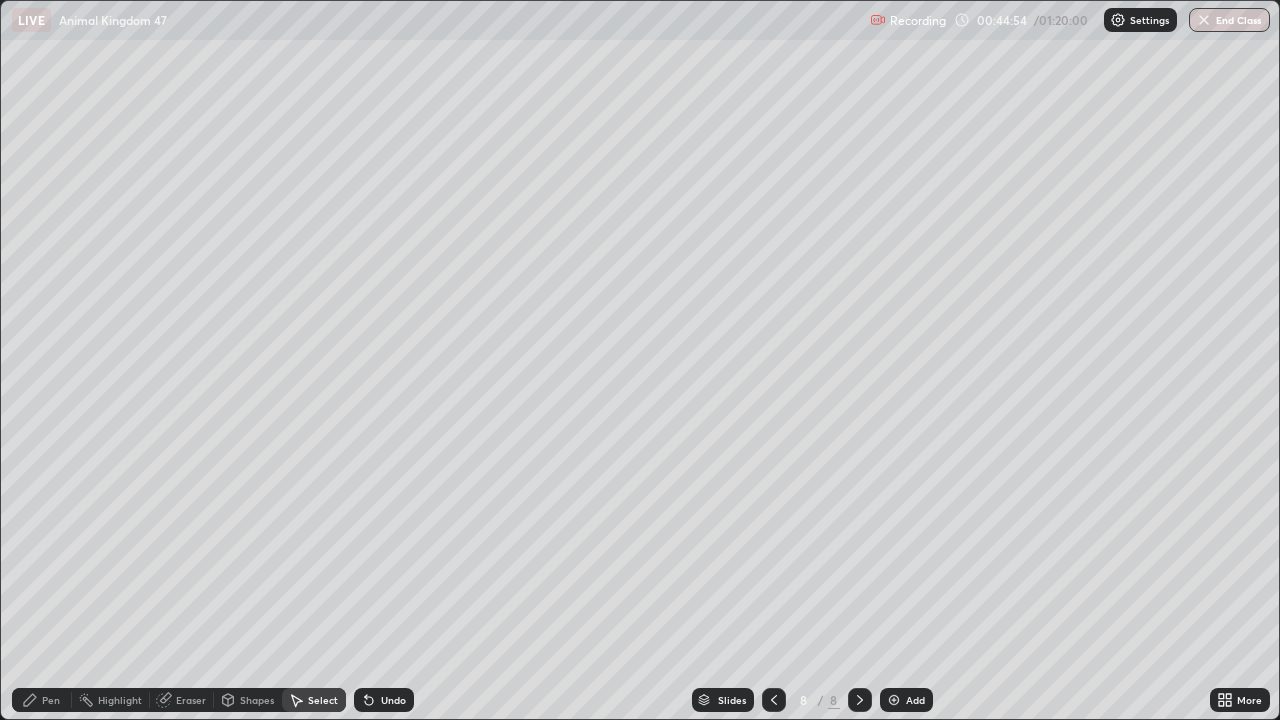 click on "Pen" at bounding box center (51, 700) 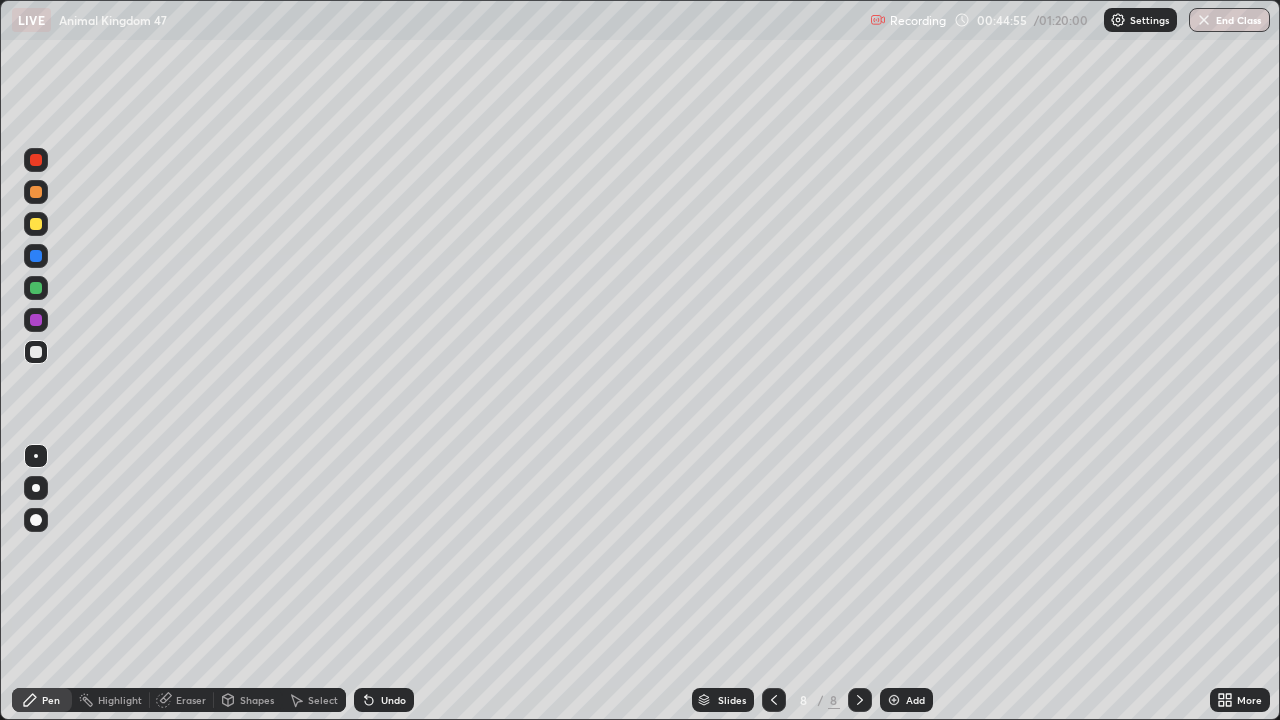 click at bounding box center (36, 320) 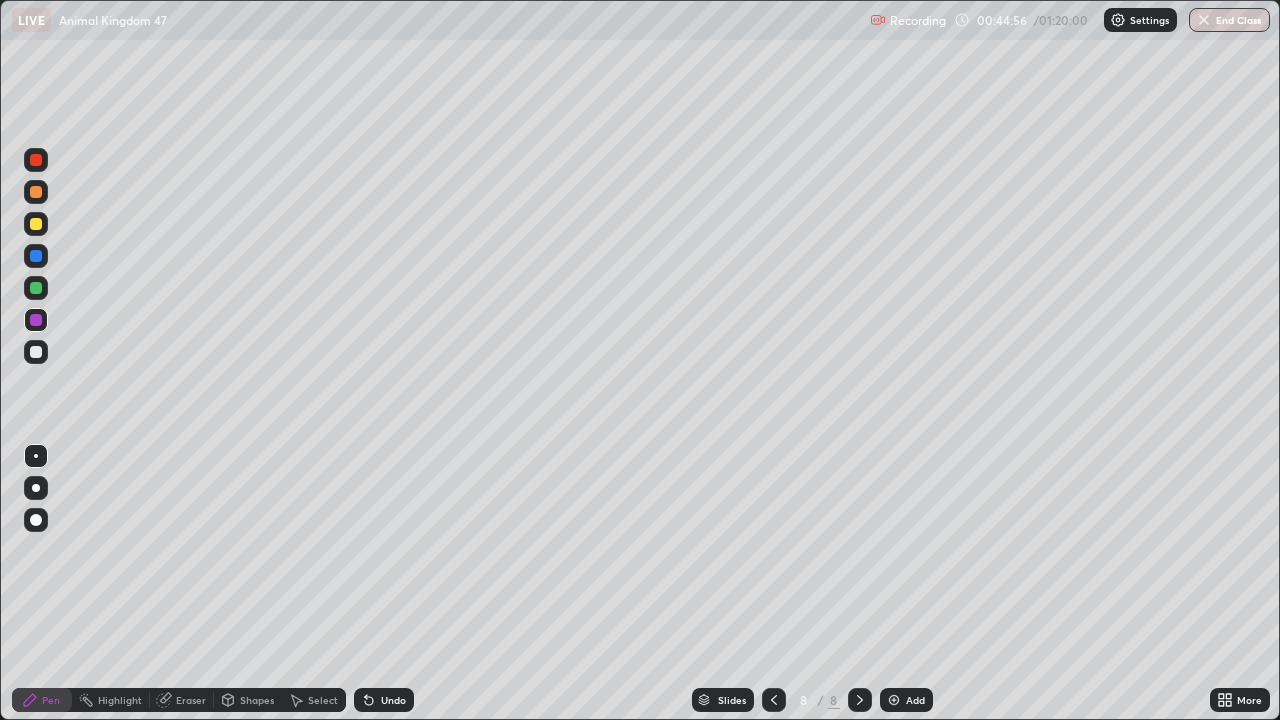 click at bounding box center [36, 520] 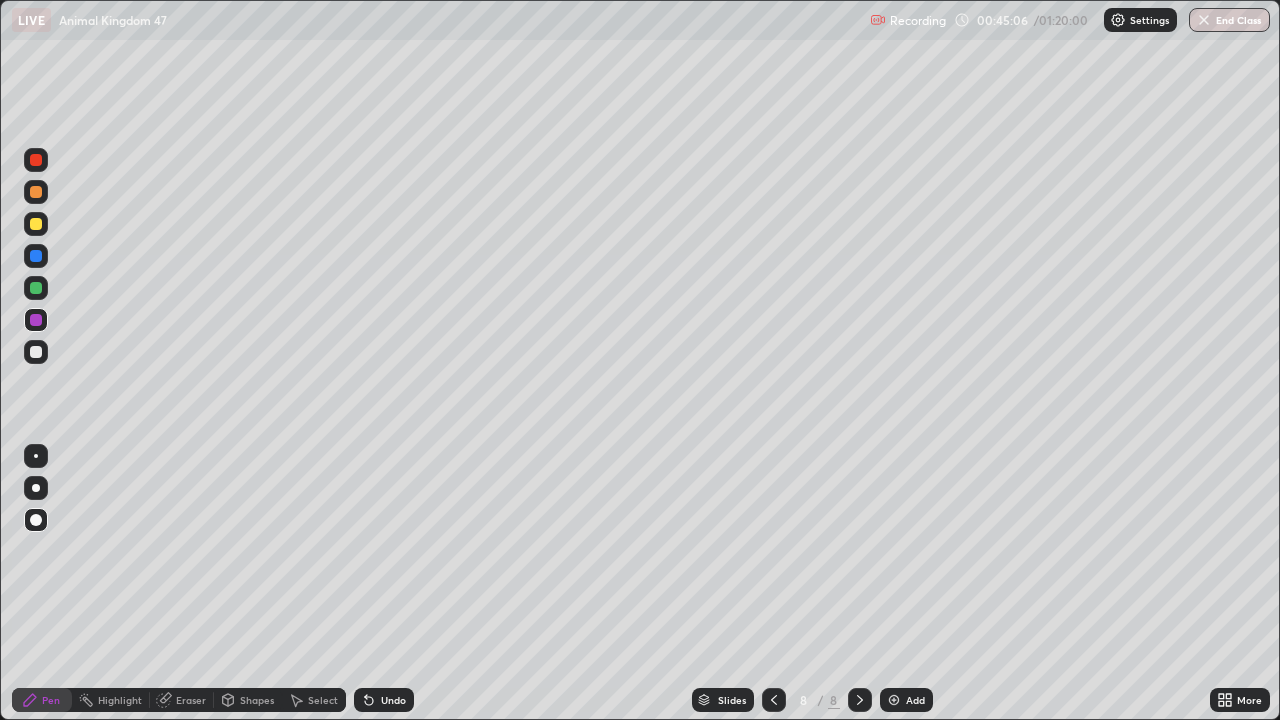 click on "Pen" at bounding box center (51, 700) 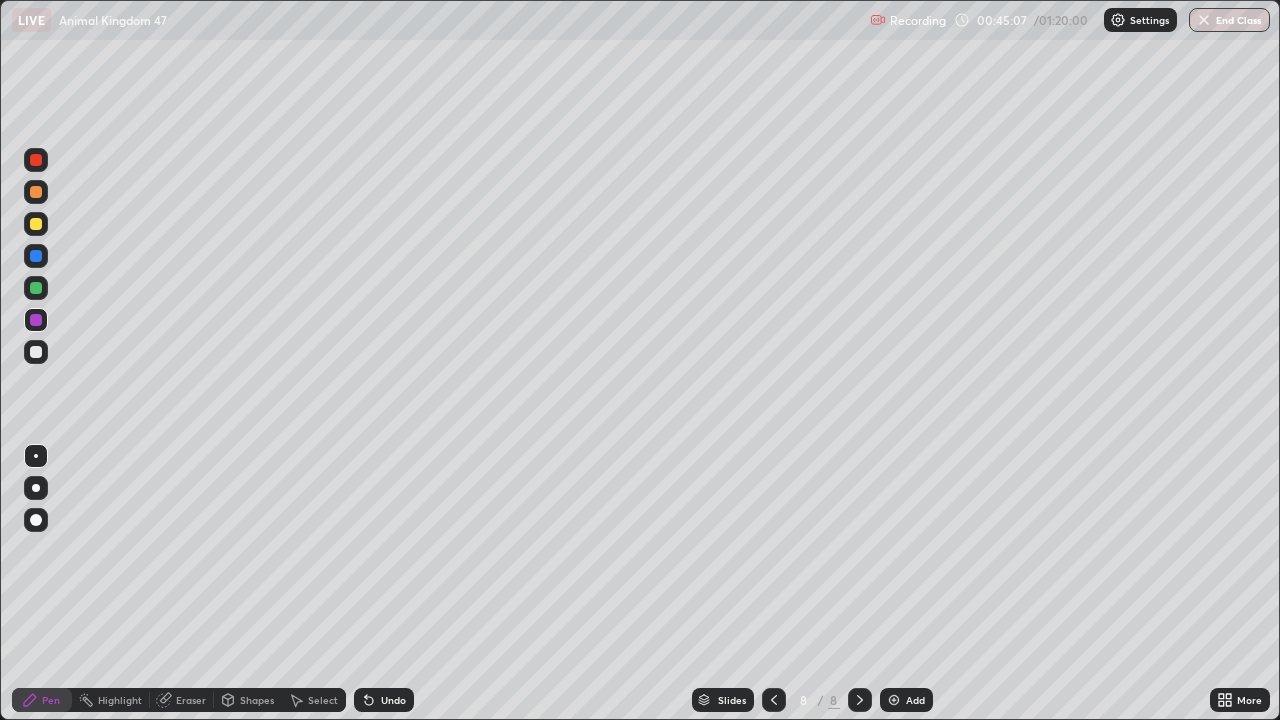 click at bounding box center (36, 352) 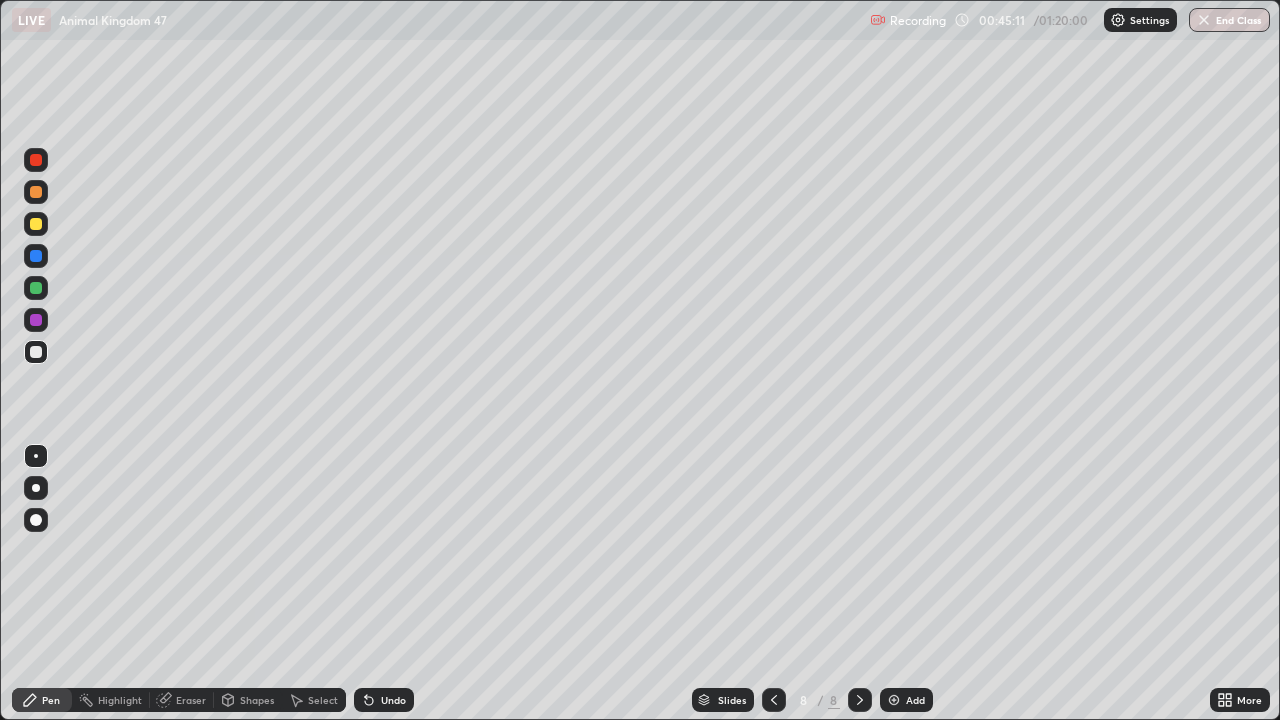 click on "Select" at bounding box center [323, 700] 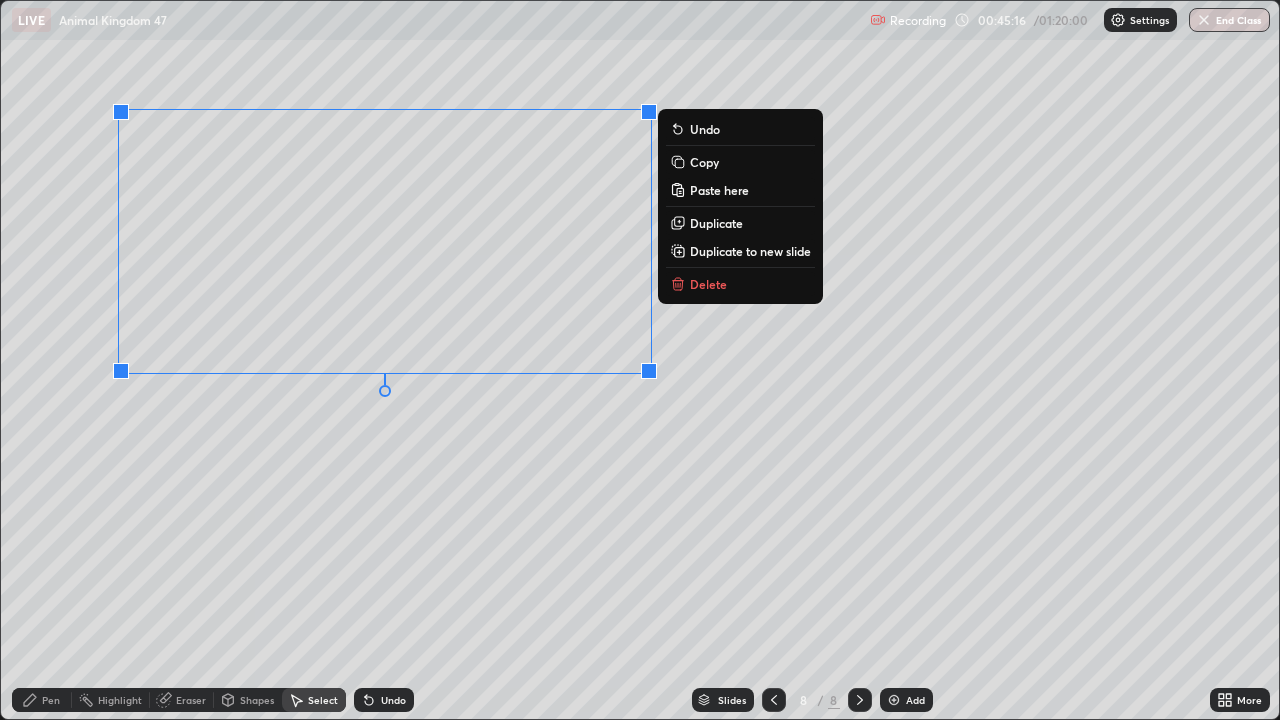 click on "0 ° Undo Copy Paste here Duplicate Duplicate to new slide Delete" at bounding box center [640, 360] 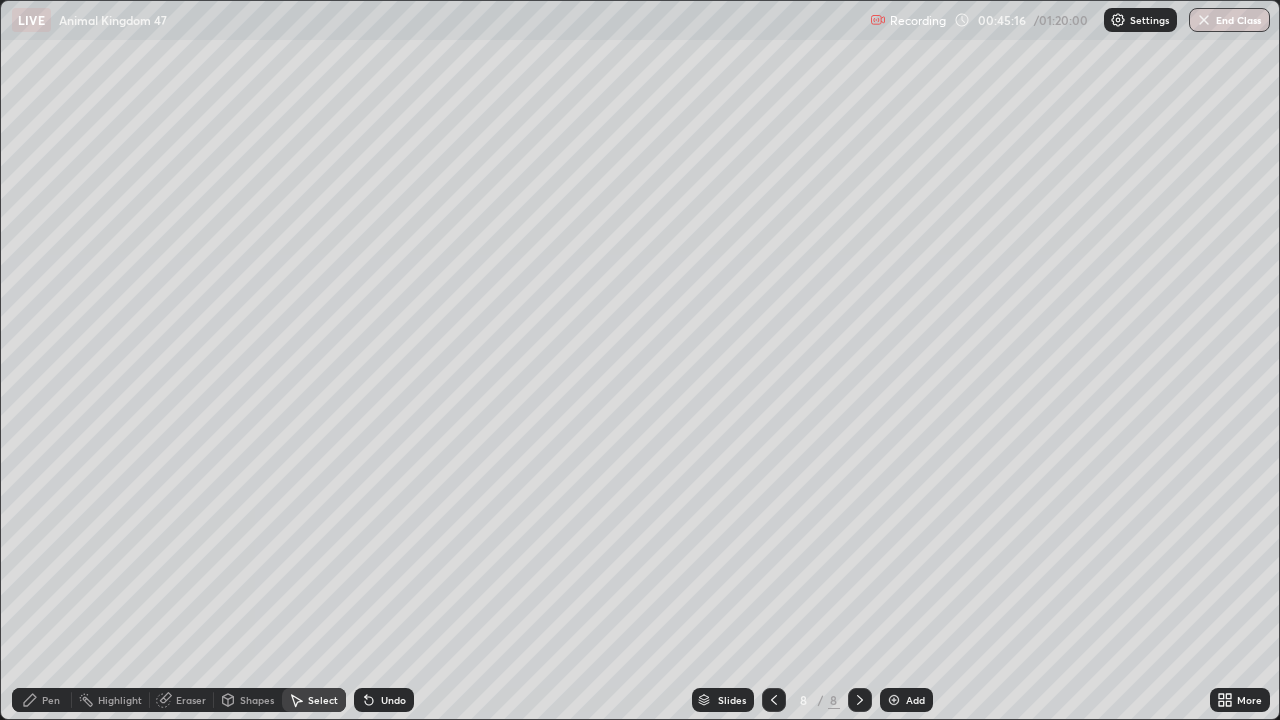 click on "Pen" at bounding box center (51, 700) 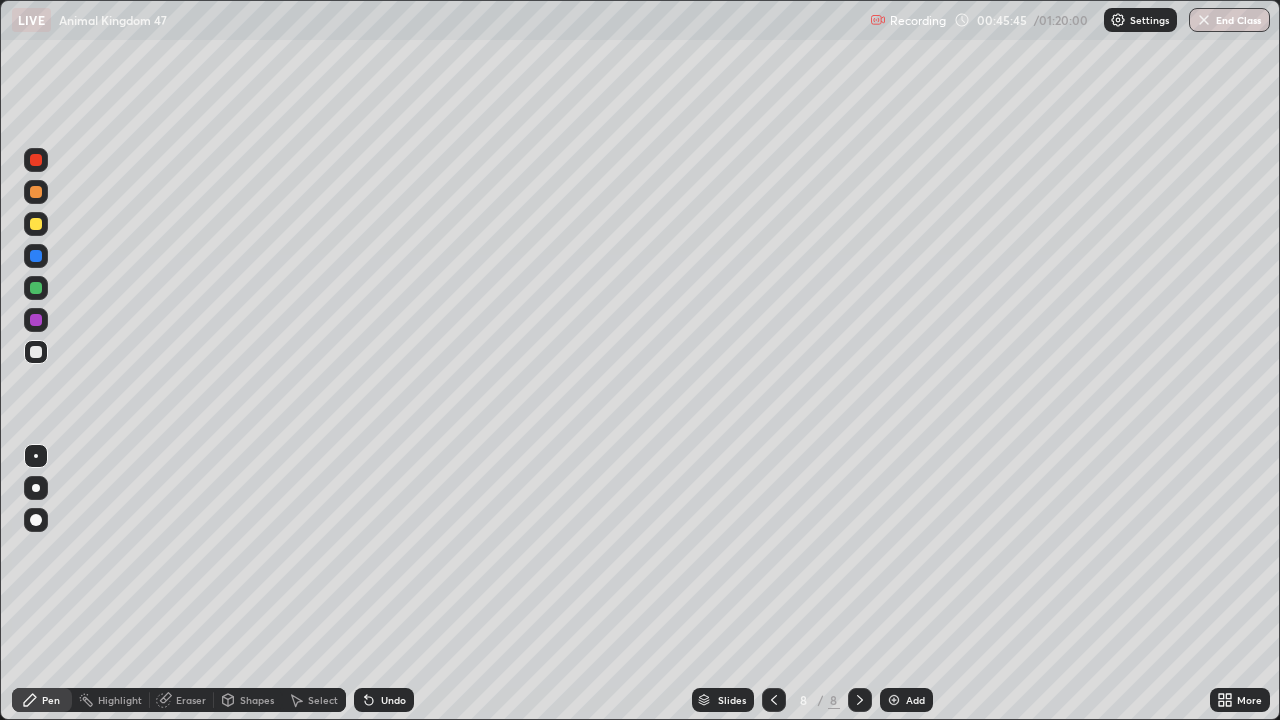 click on "Select" at bounding box center (323, 700) 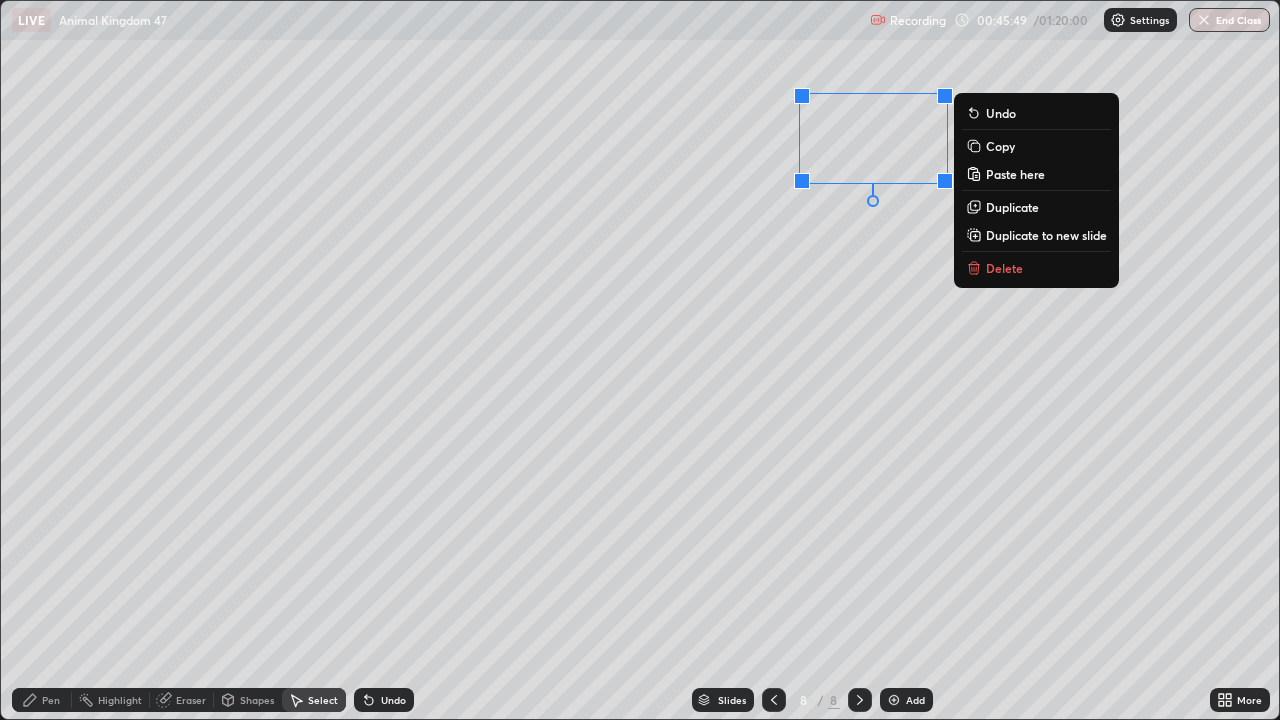 click on "Copy" at bounding box center (1000, 146) 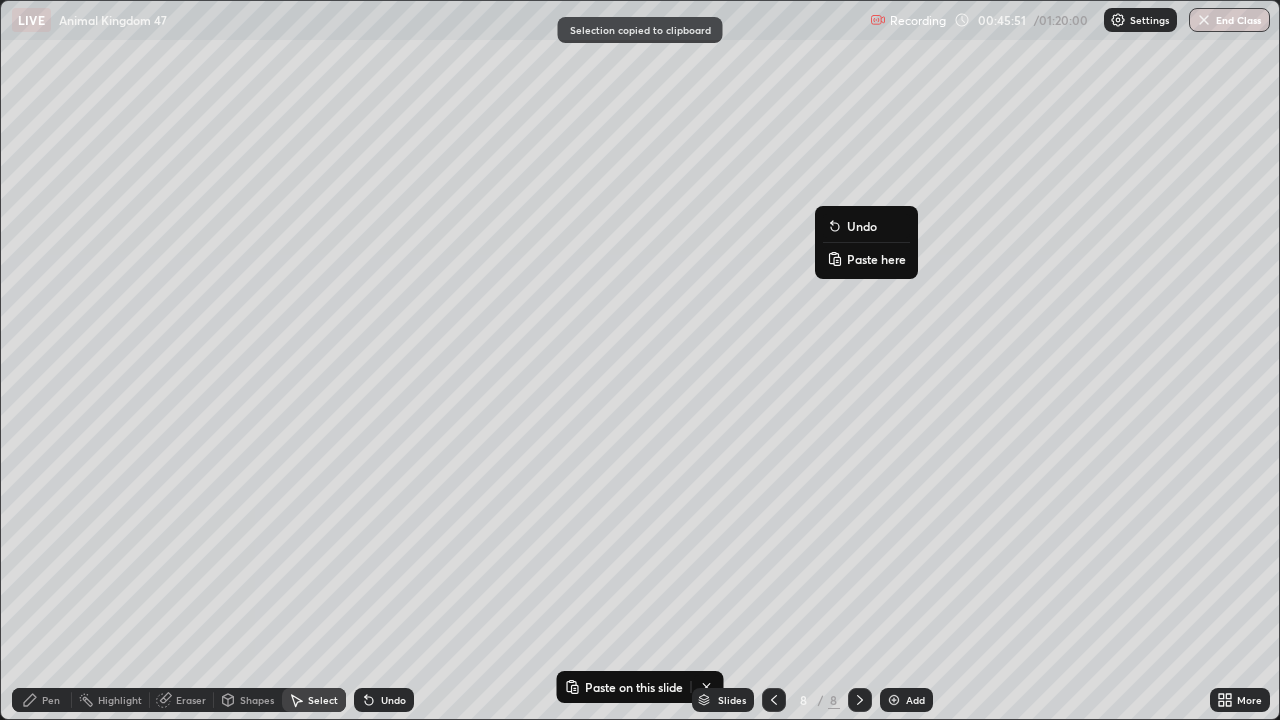 click on "Paste here" at bounding box center (876, 259) 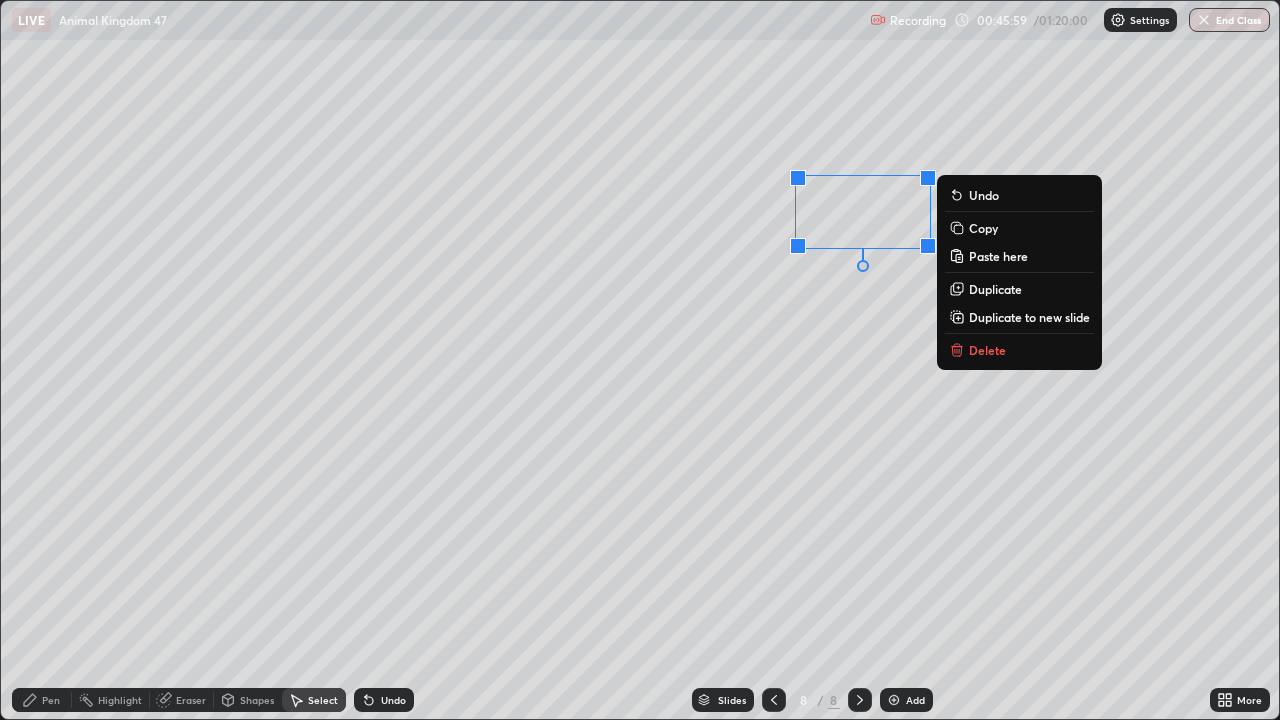 click on "Copy" at bounding box center (983, 228) 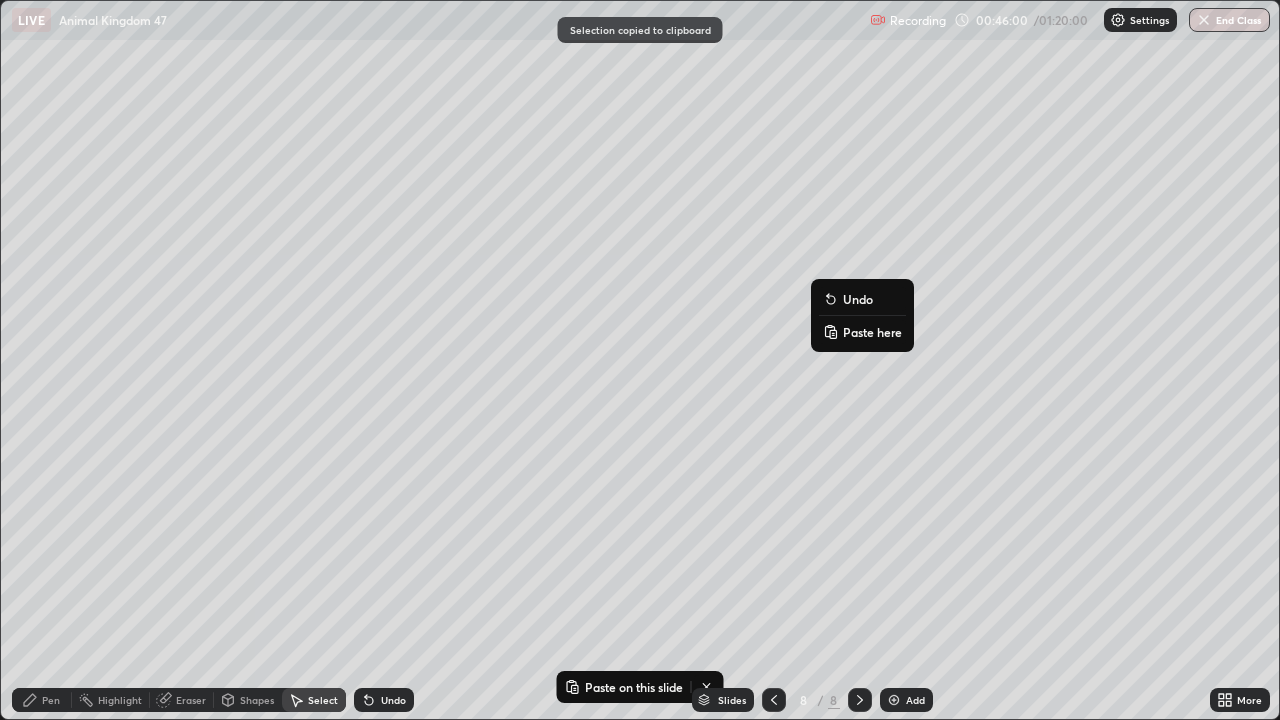 click on "Paste here" at bounding box center (872, 332) 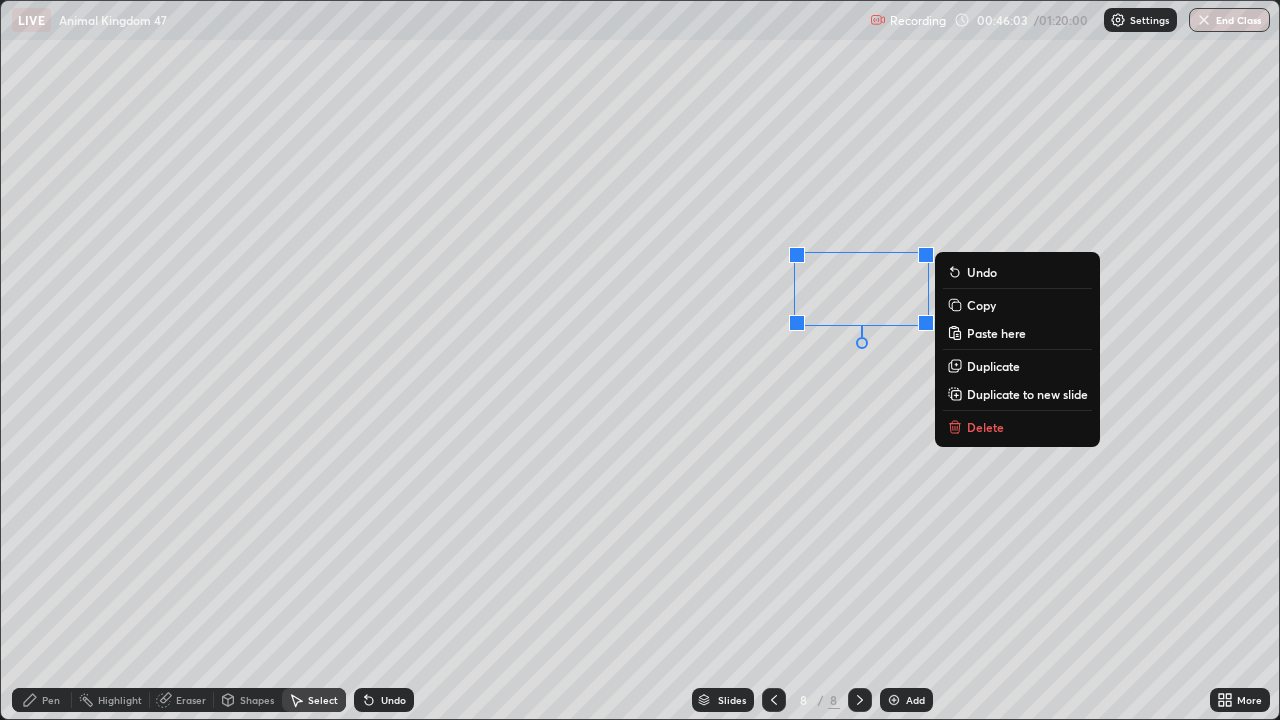 click on "0 ° Undo Copy Paste here Duplicate Duplicate to new slide Delete" at bounding box center [640, 360] 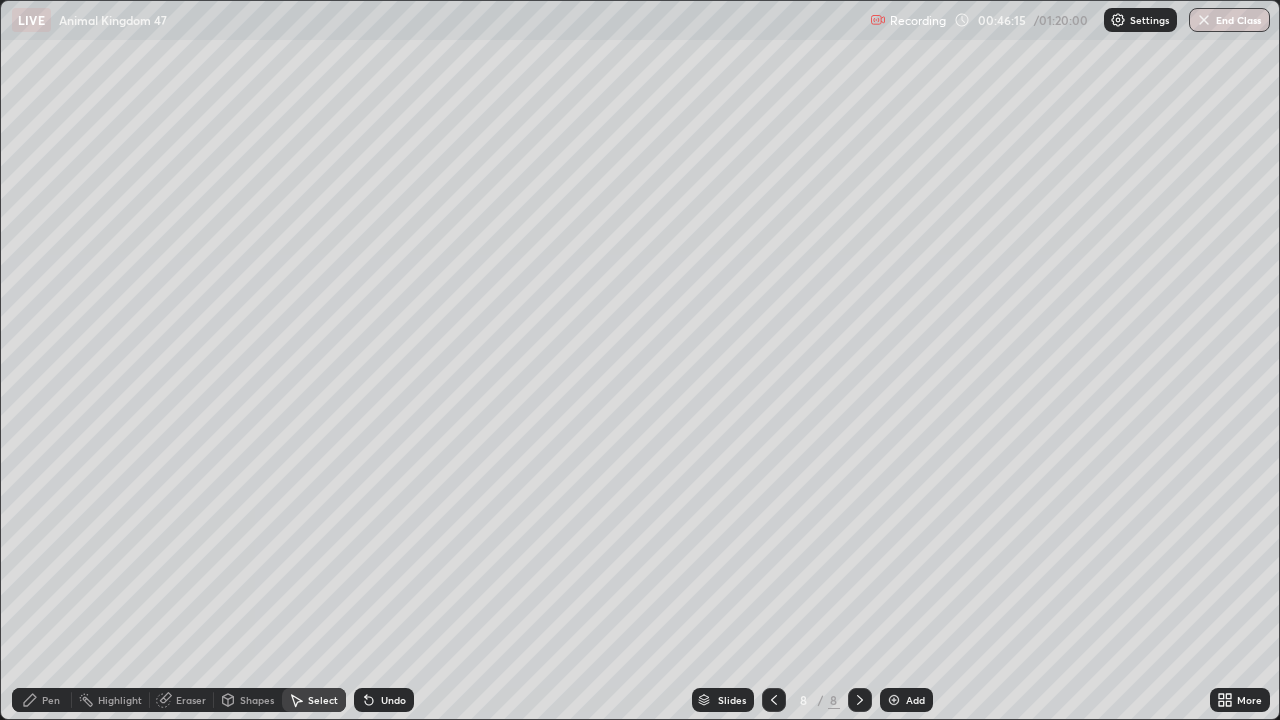 click on "Pen" at bounding box center (42, 700) 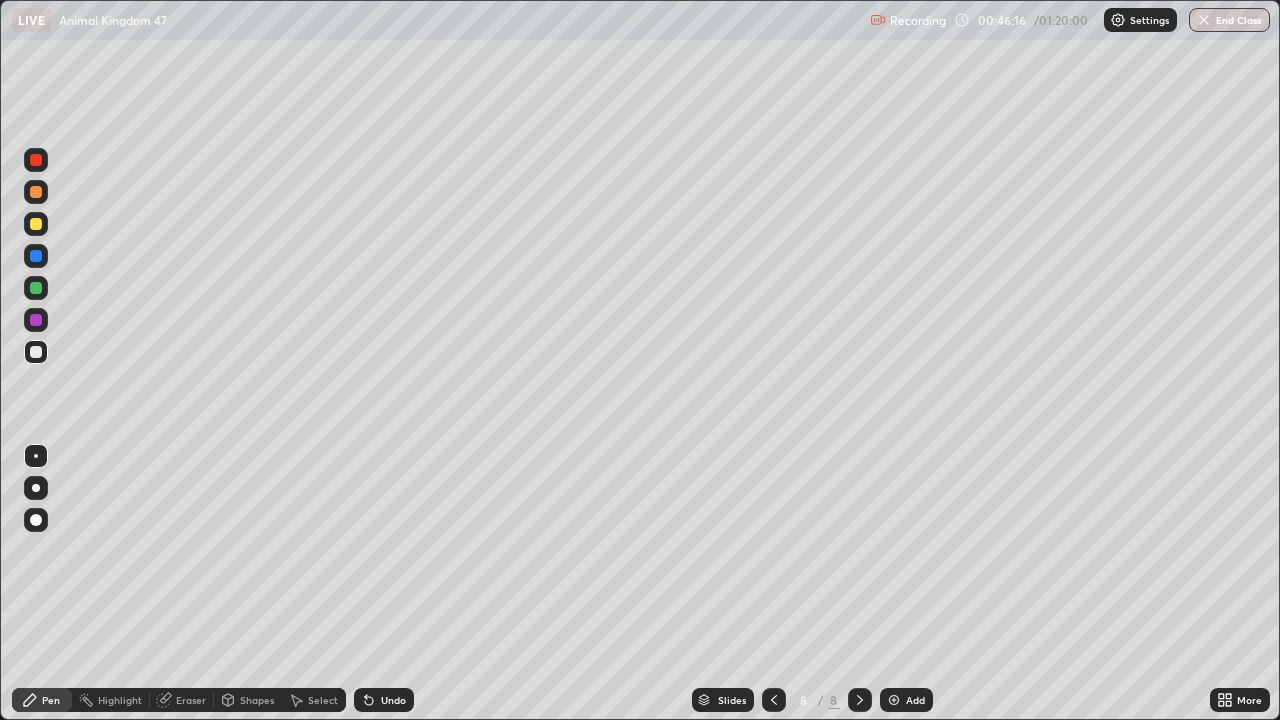 click at bounding box center [36, 224] 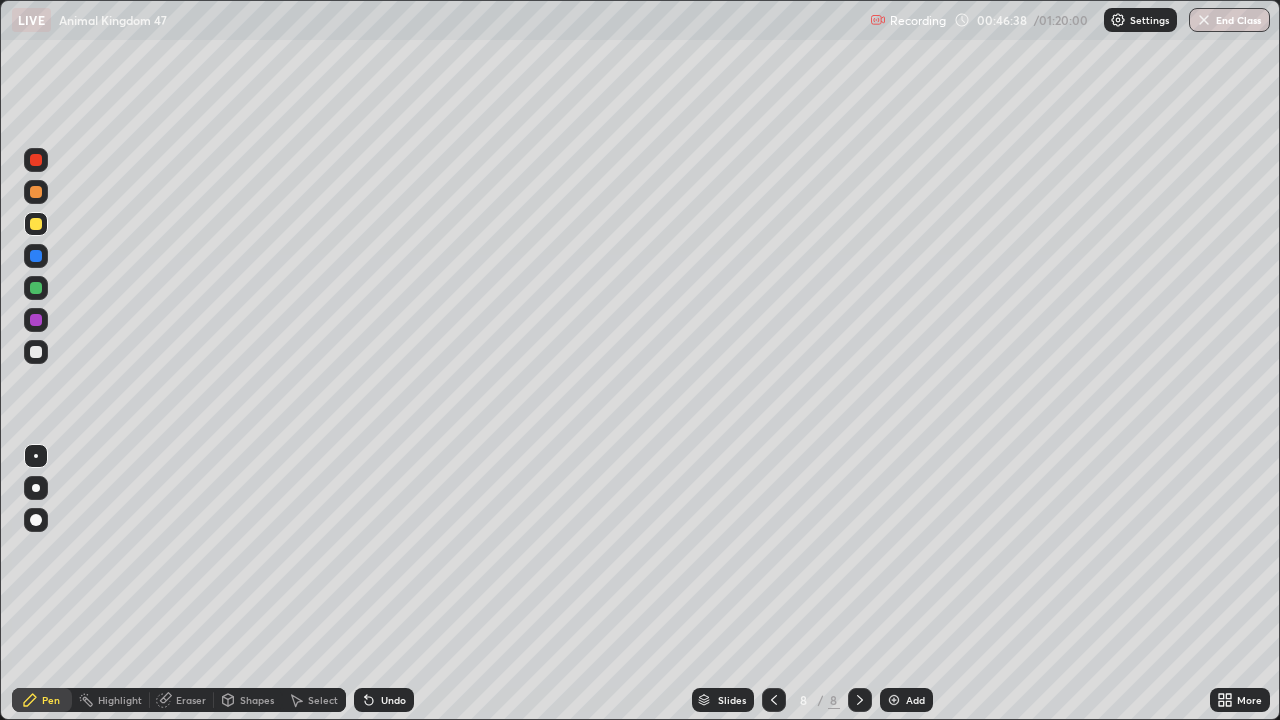 click at bounding box center (36, 320) 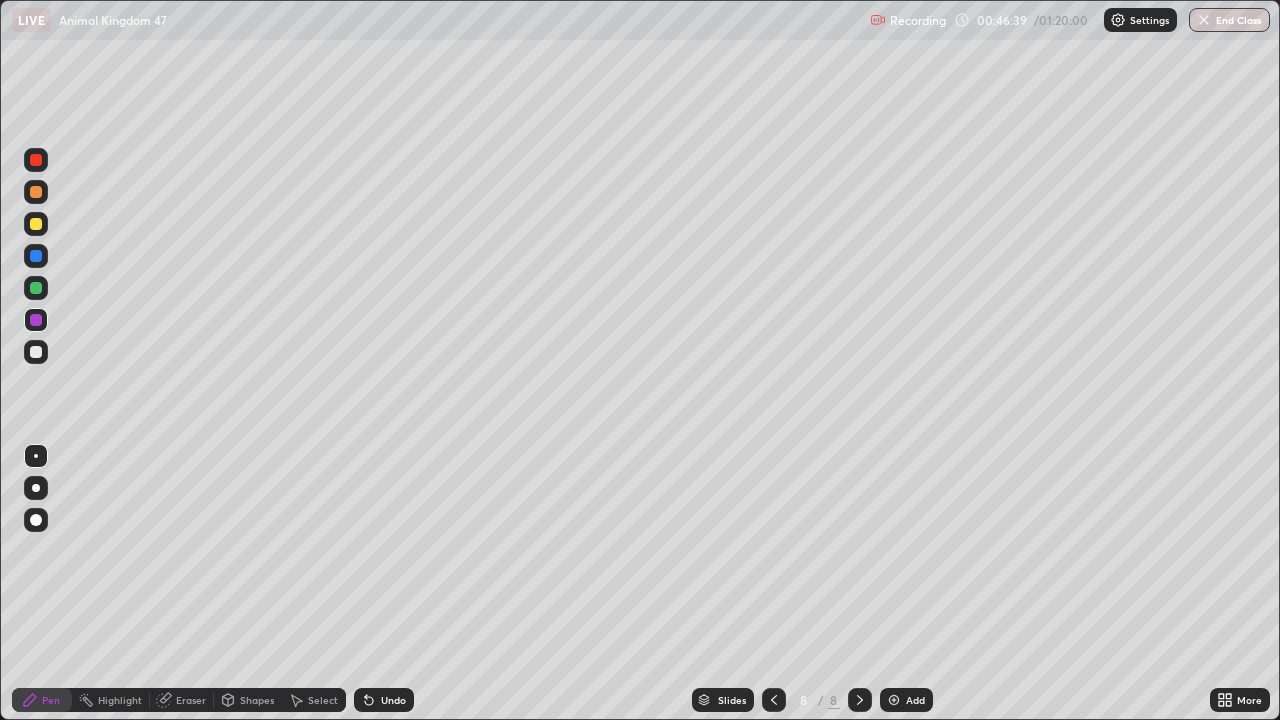 click at bounding box center (36, 192) 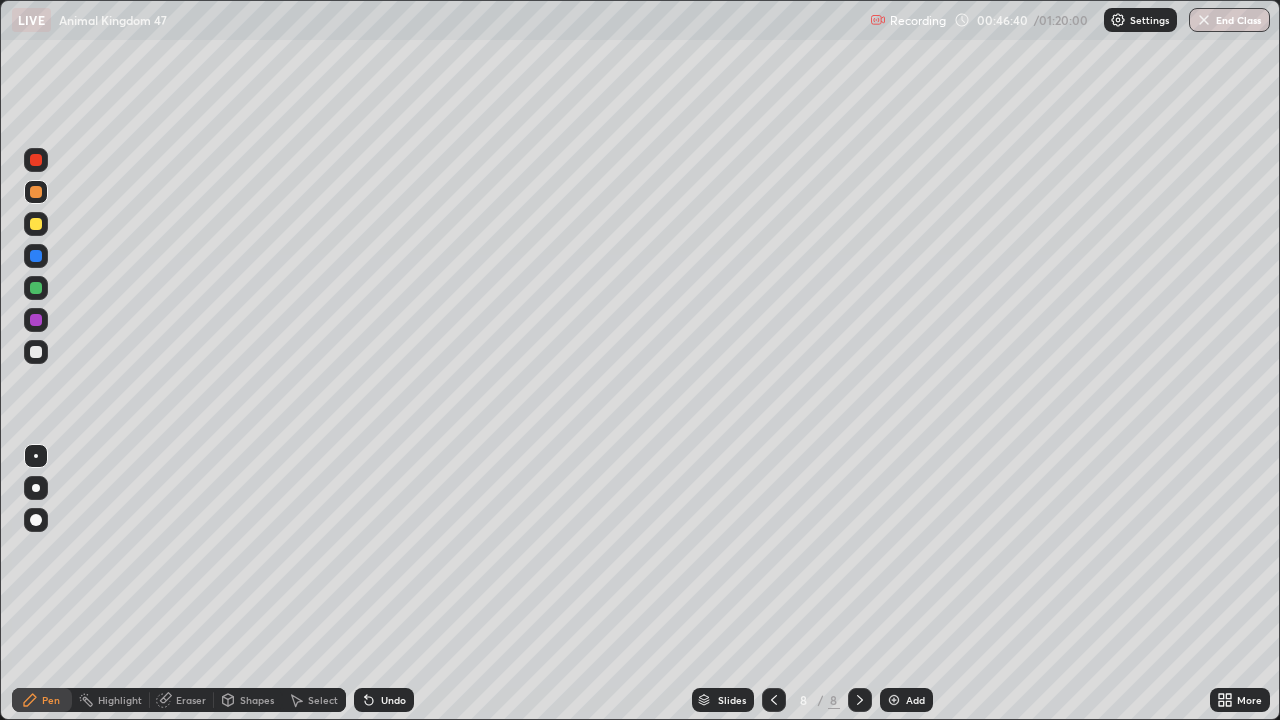 click at bounding box center [36, 520] 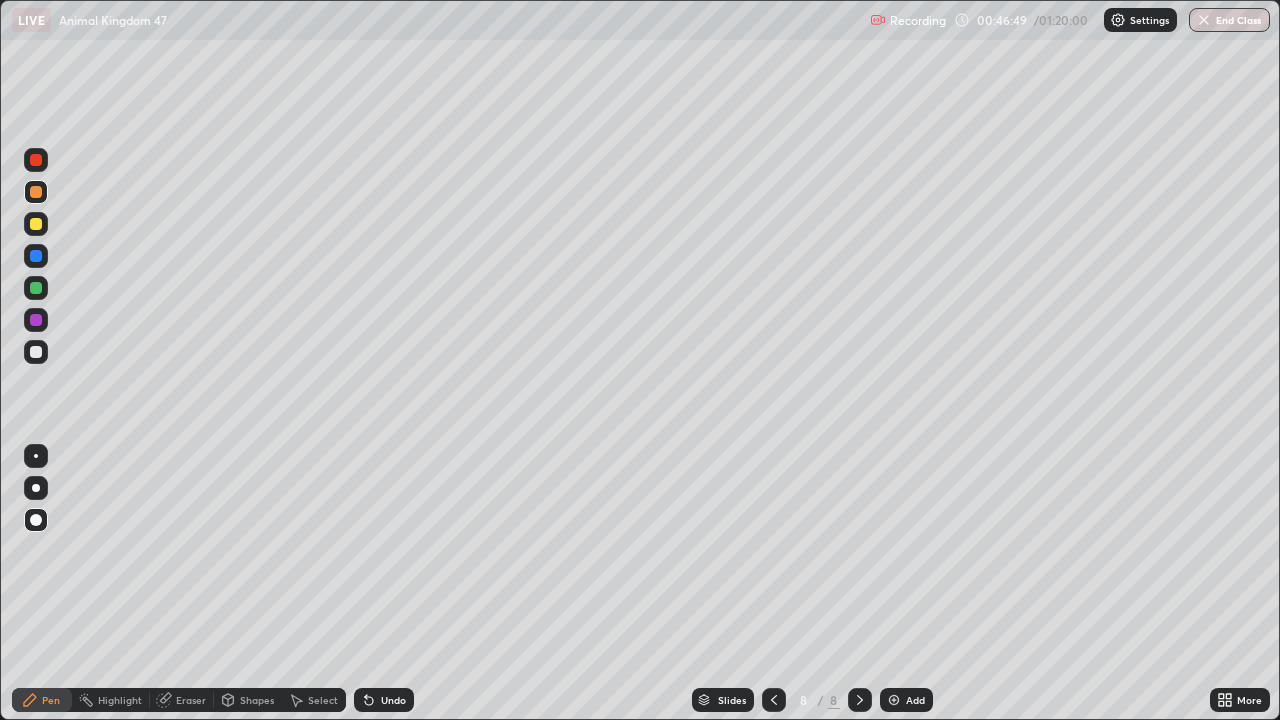click at bounding box center (36, 456) 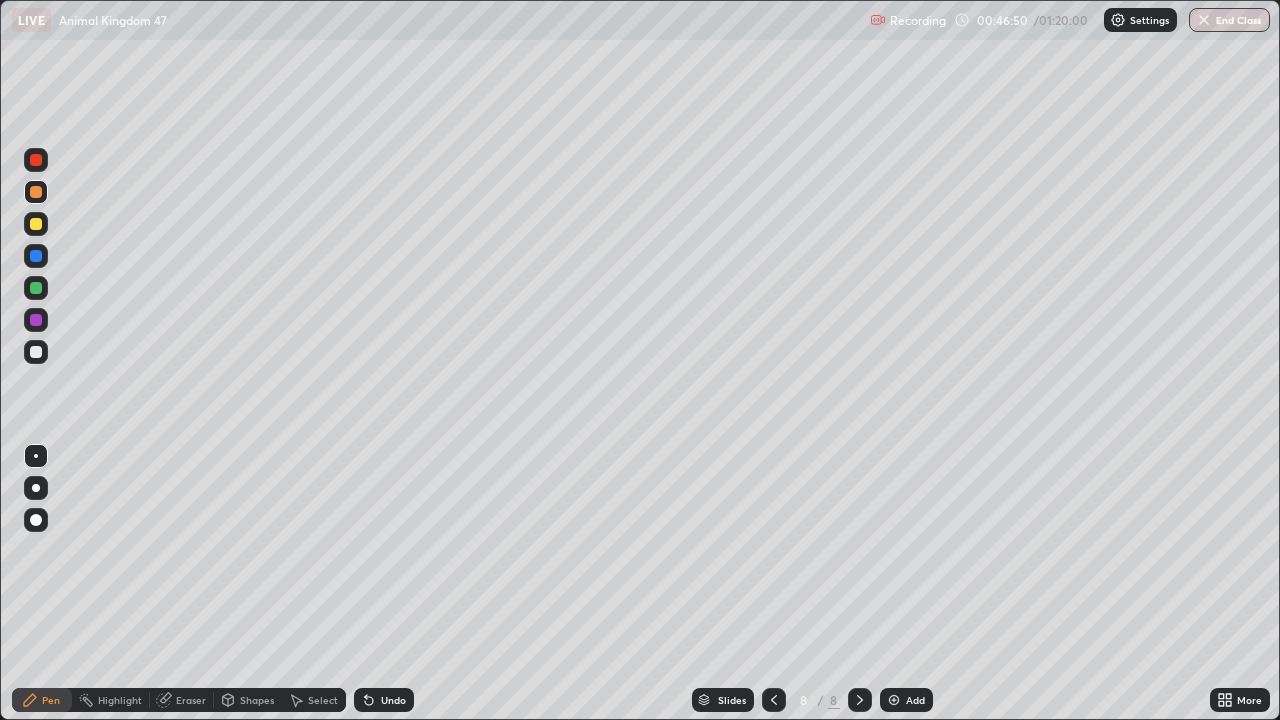 click at bounding box center [36, 224] 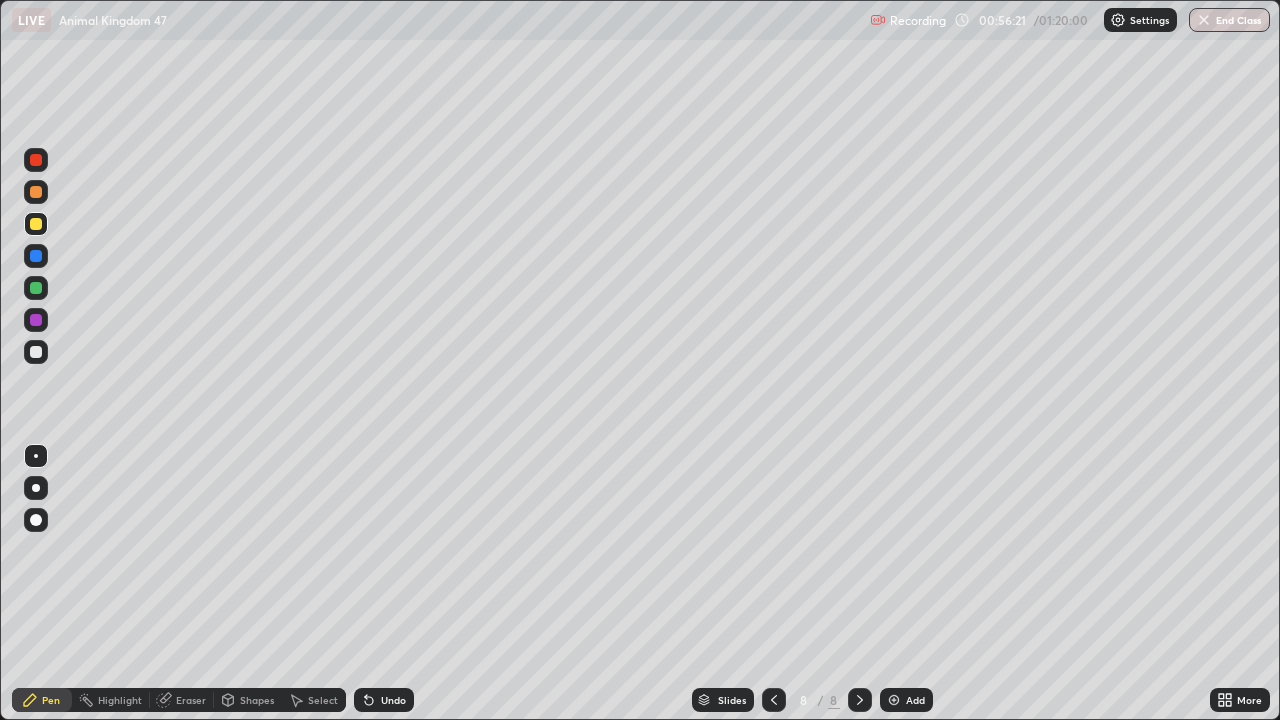 click on "Undo" at bounding box center [393, 700] 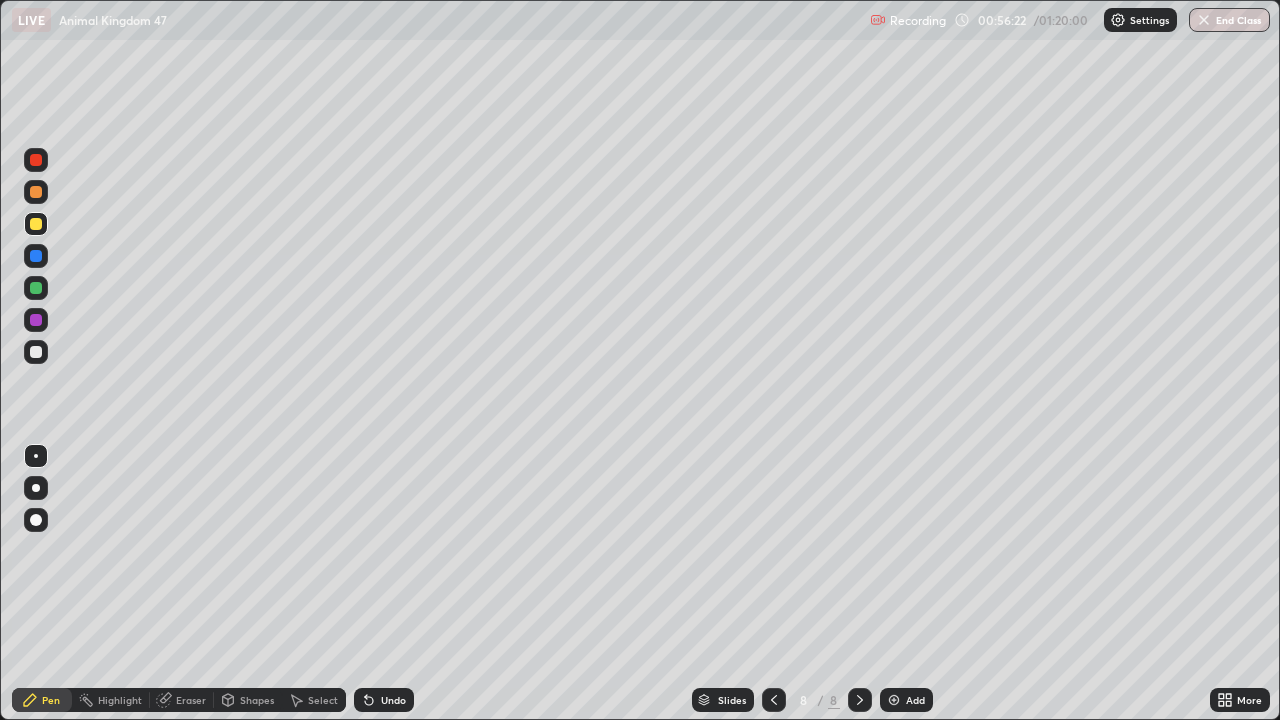 click on "Undo" at bounding box center [393, 700] 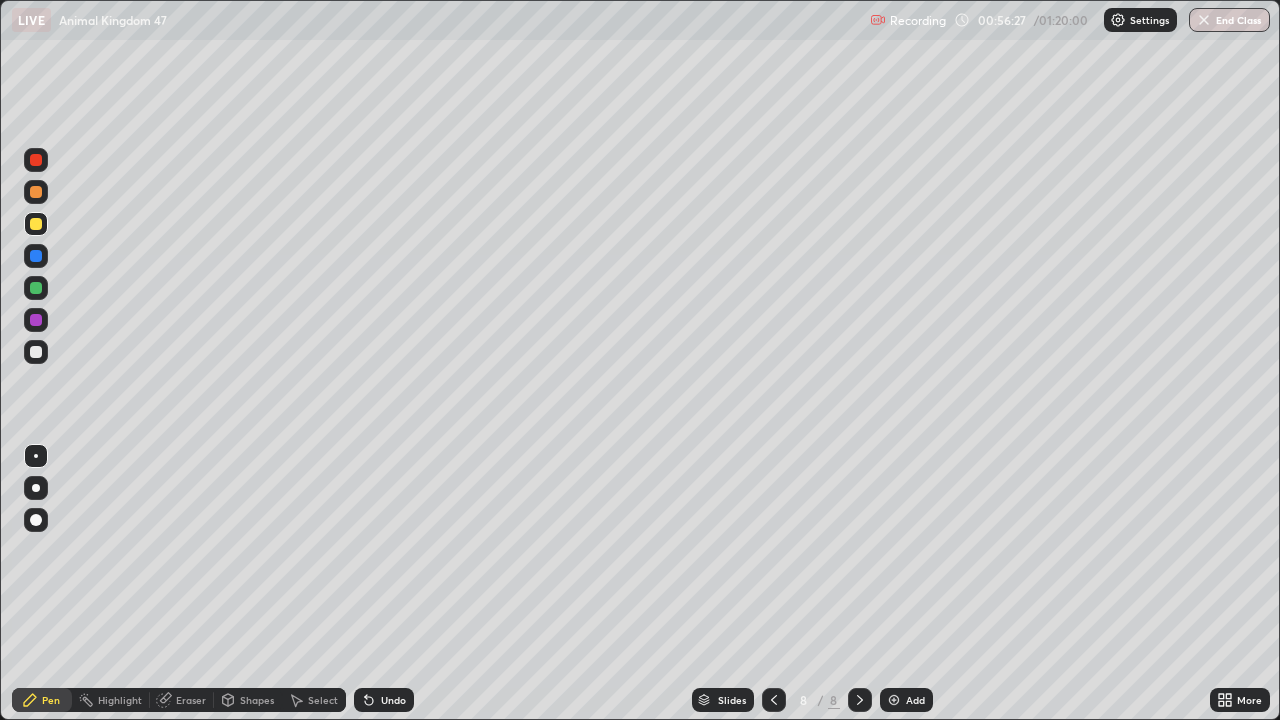 click on "Undo" at bounding box center [393, 700] 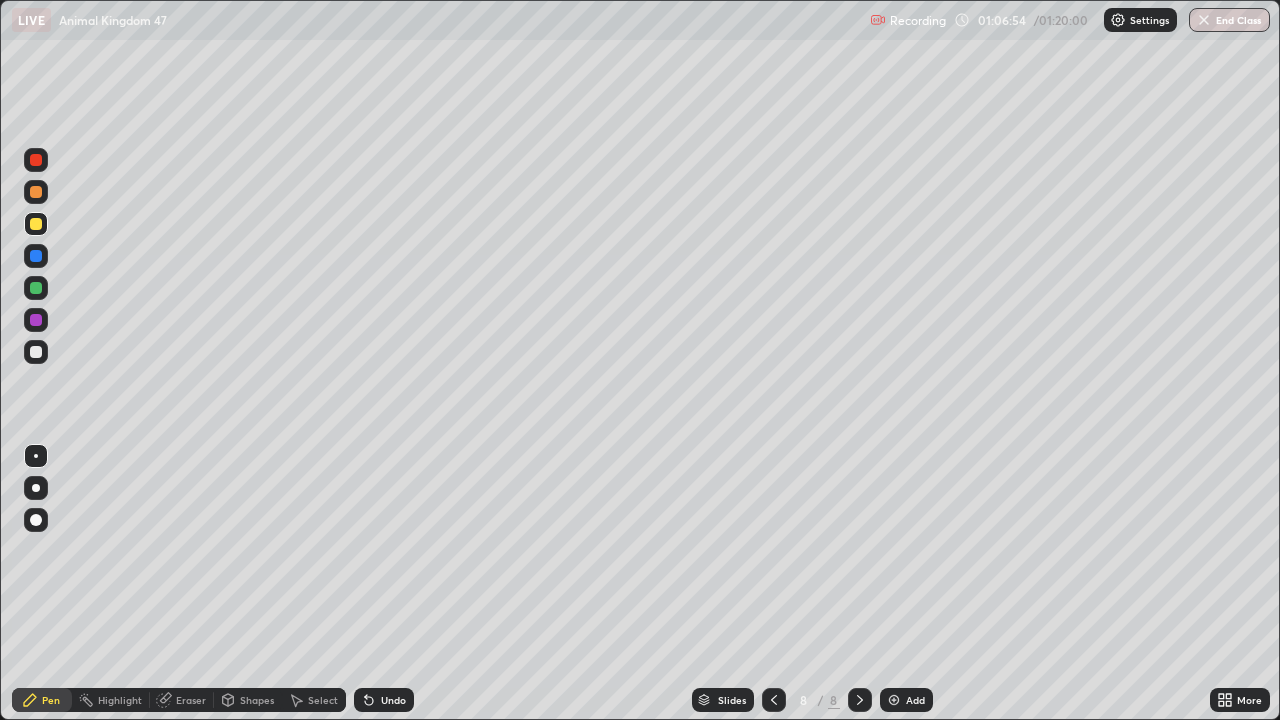 click on "End Class" at bounding box center (1229, 20) 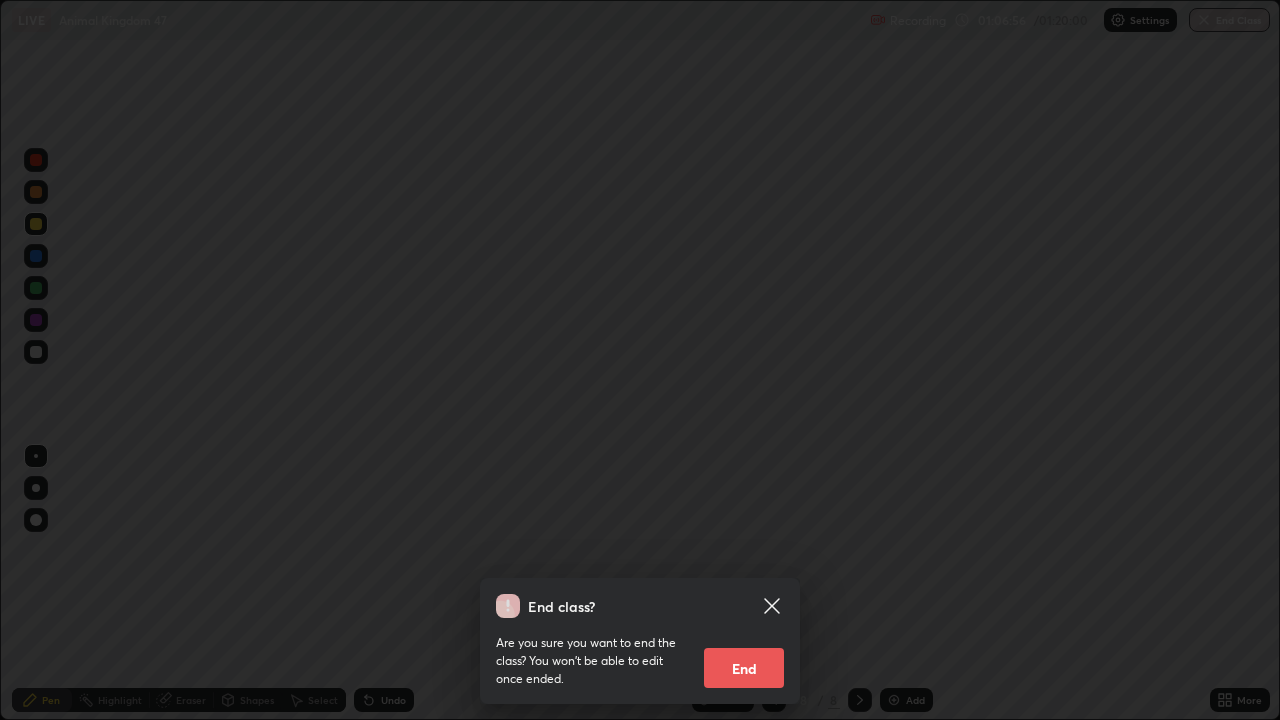 click on "End" at bounding box center [744, 668] 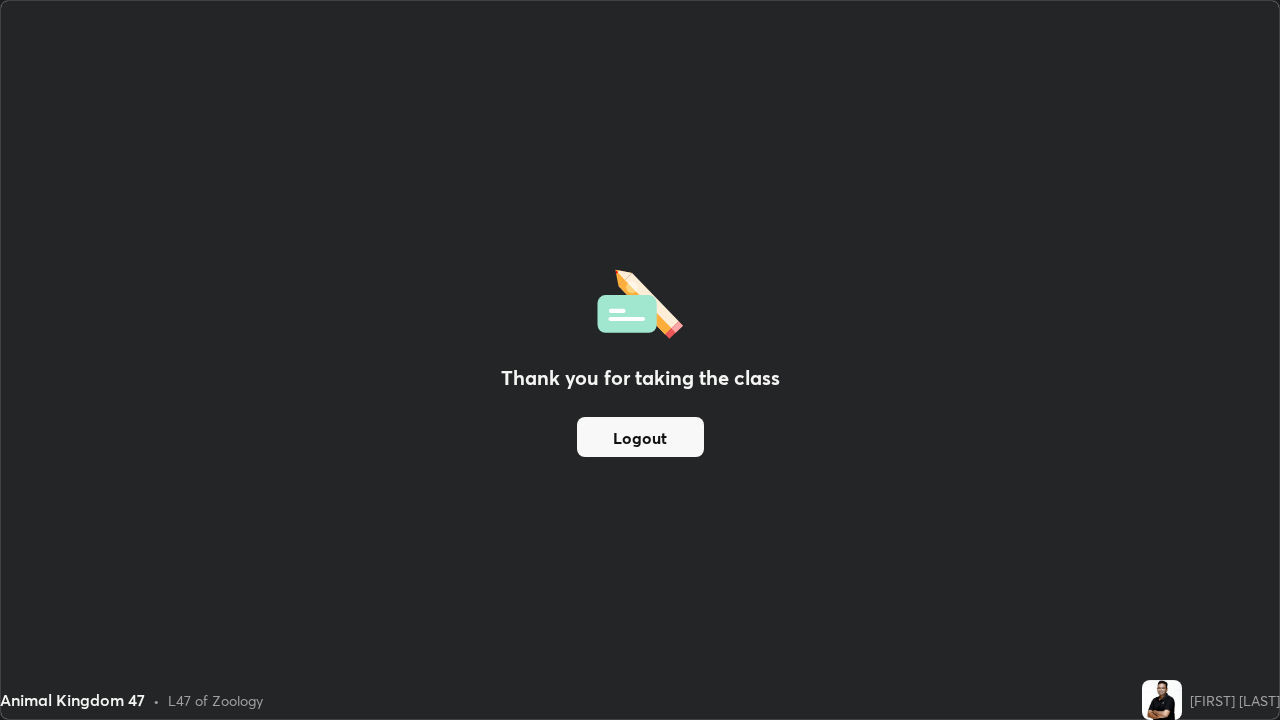 click on "Logout" at bounding box center (640, 437) 